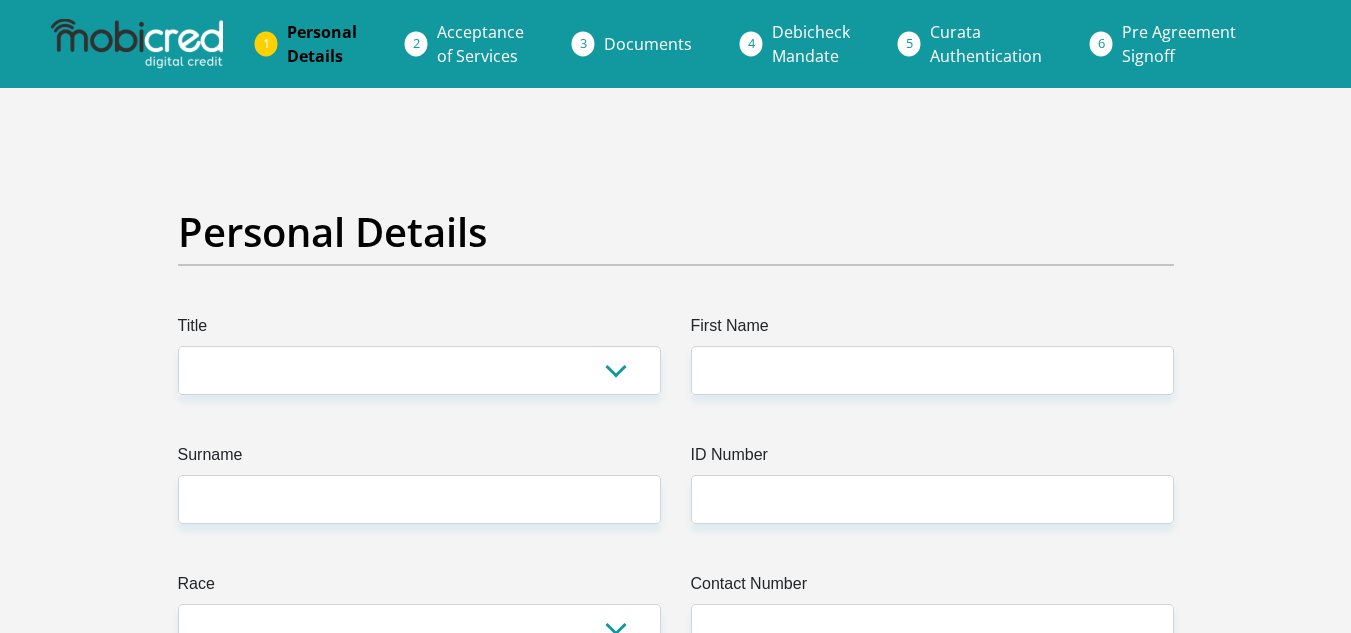 scroll, scrollTop: 0, scrollLeft: 0, axis: both 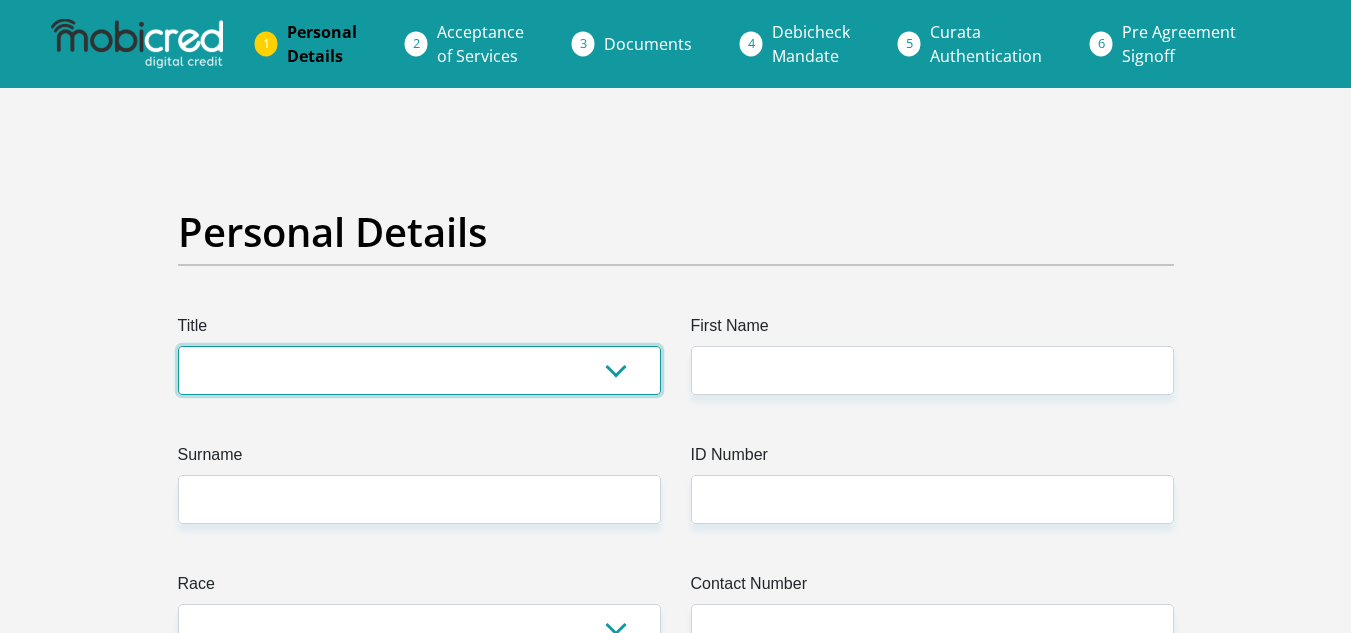 click on "Mr
Ms
Mrs
Dr
Other" at bounding box center [419, 370] 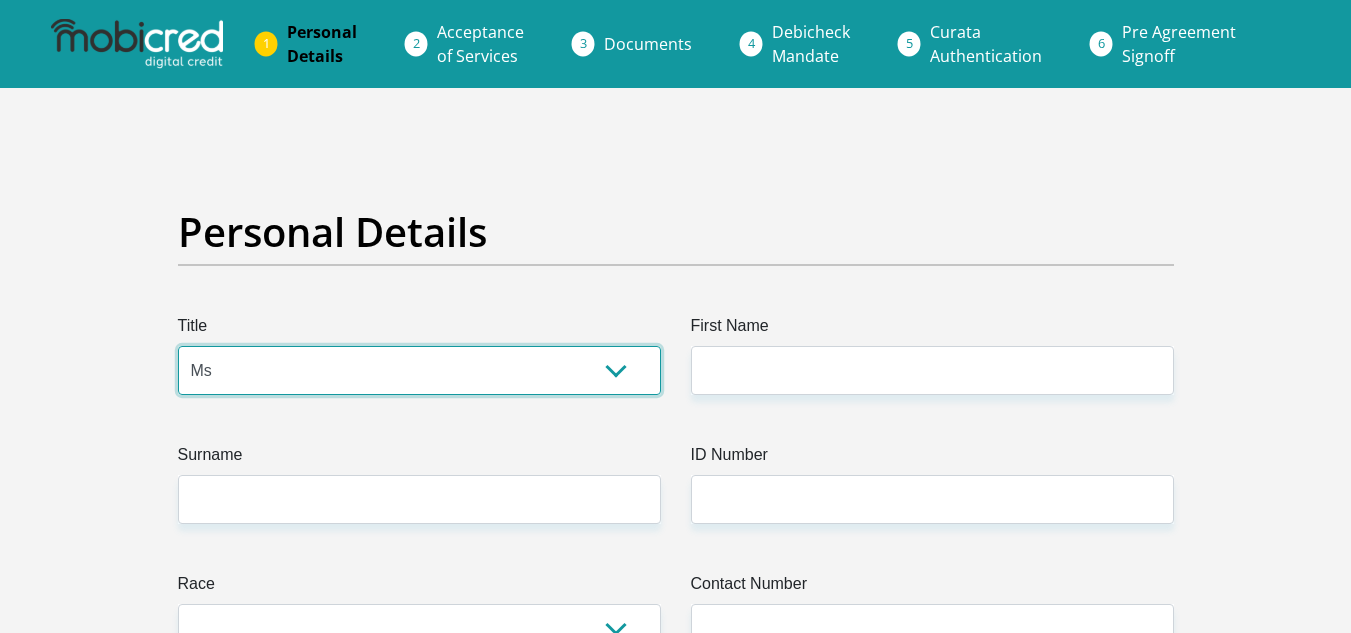click on "Mr
Ms
Mrs
Dr
Other" at bounding box center [419, 370] 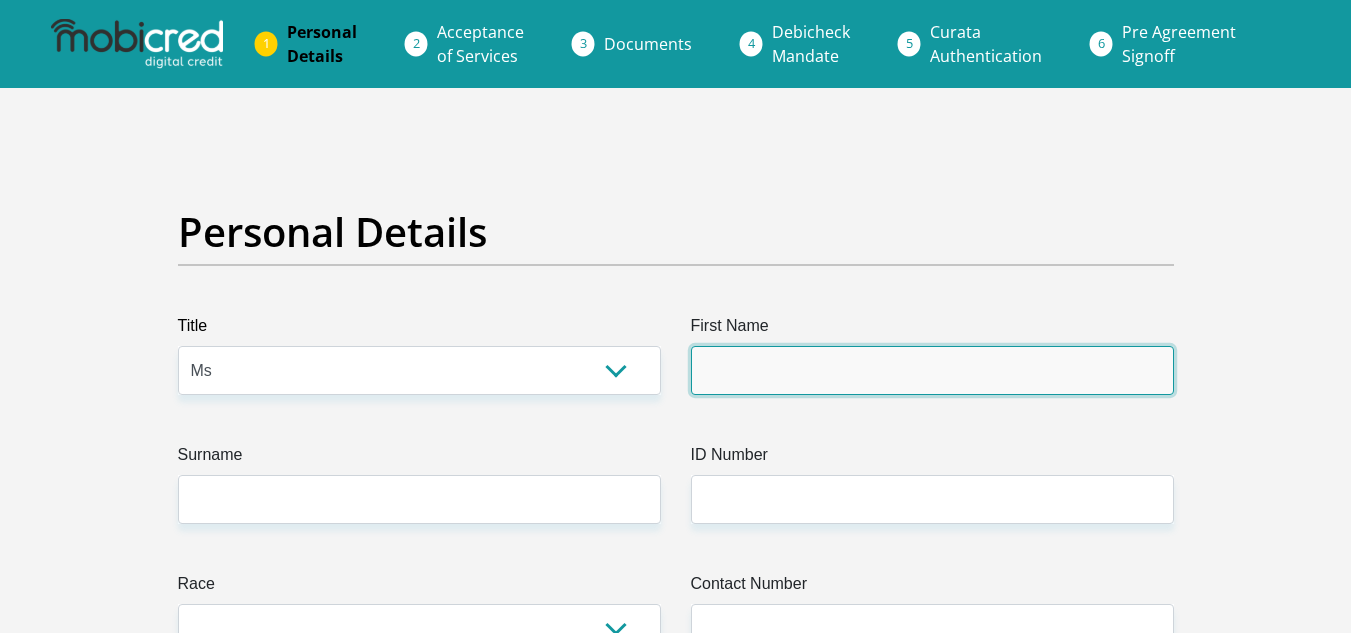 click on "First Name" at bounding box center (932, 370) 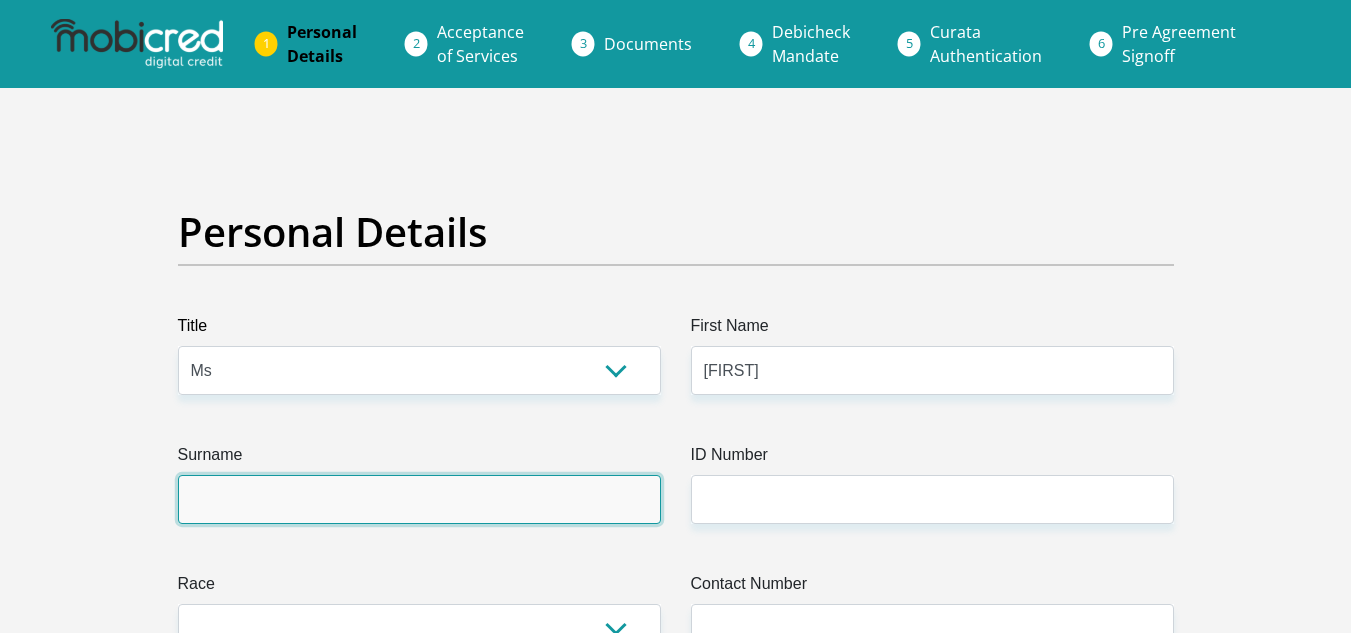 type on "[LAST]" 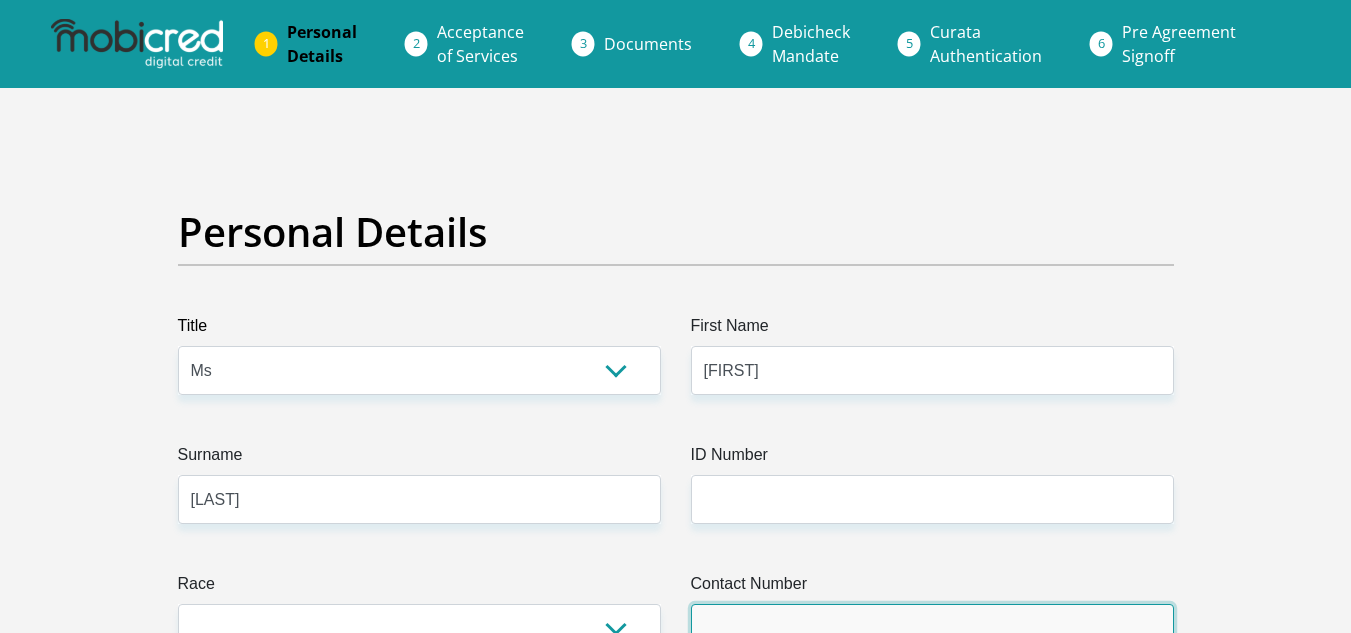 type on "[PHONE]" 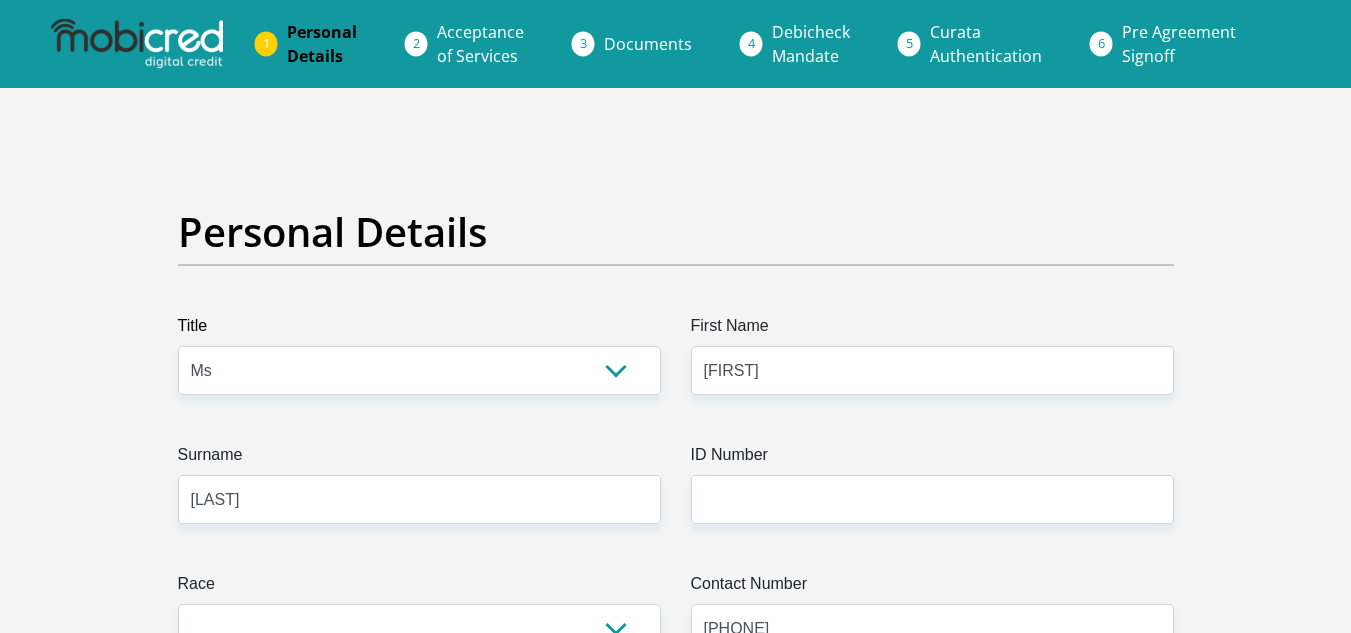 select on "ZAF" 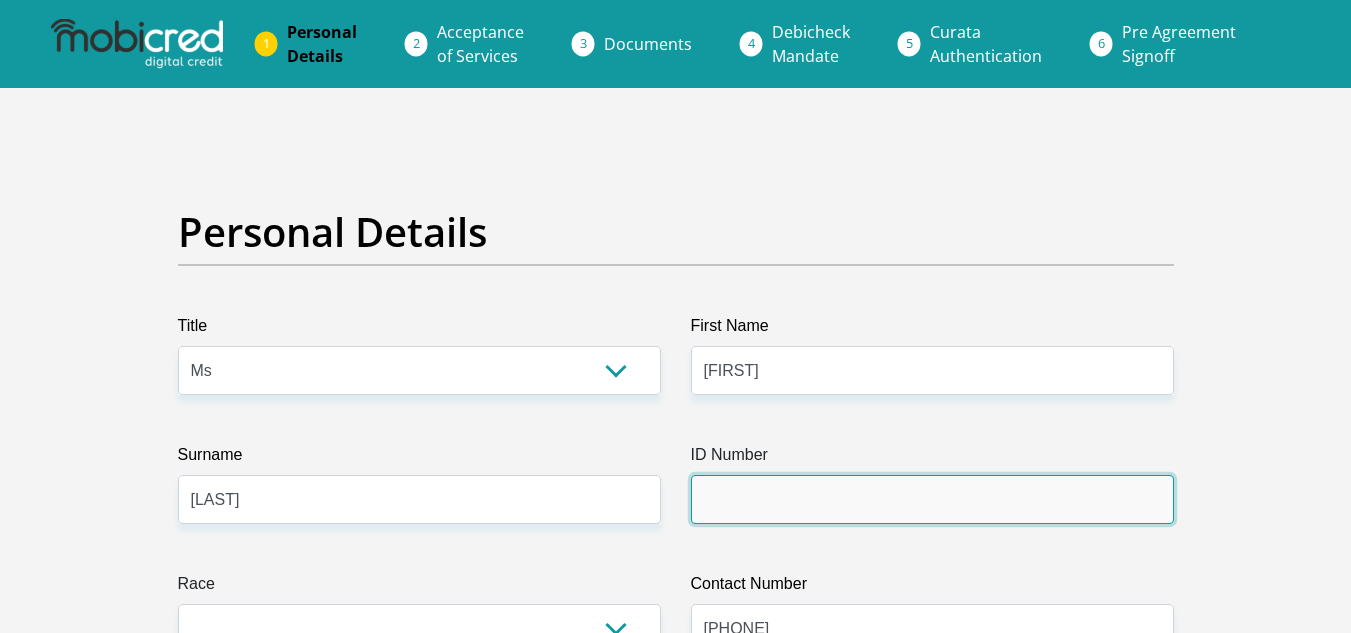 click on "ID Number" at bounding box center [932, 499] 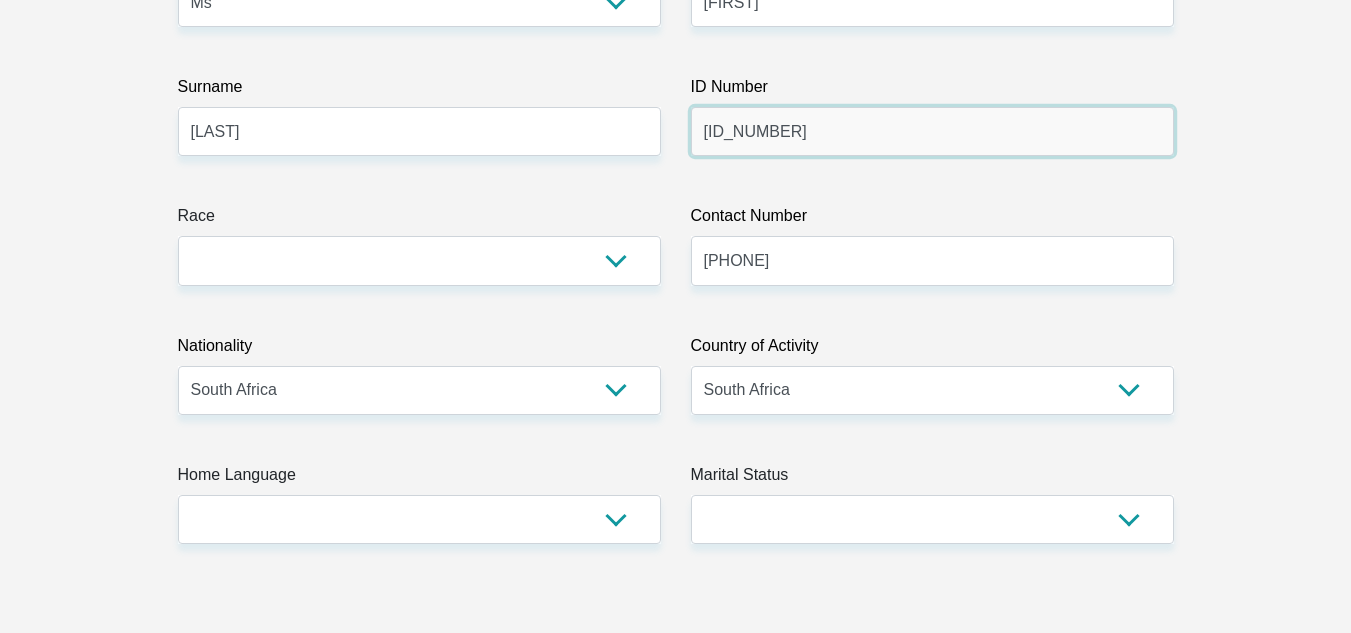 scroll, scrollTop: 373, scrollLeft: 0, axis: vertical 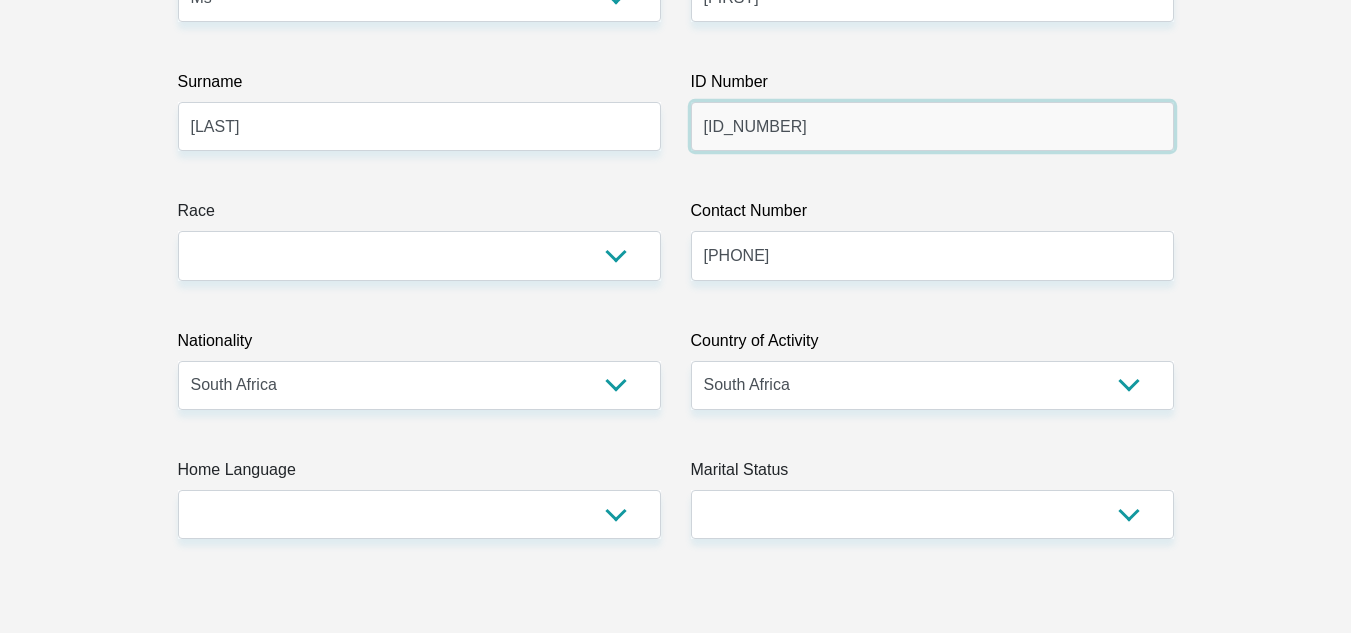 type on "[ID_NUMBER]" 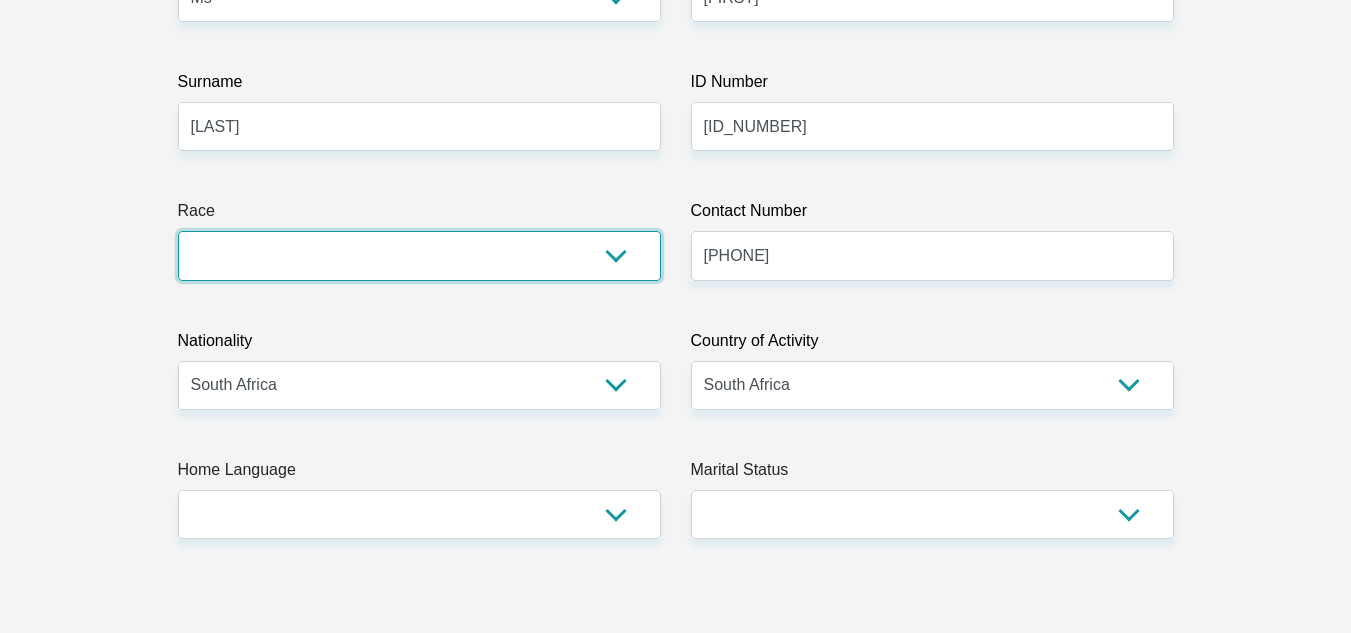 click on "Black
Coloured
Indian
White
Other" at bounding box center [419, 255] 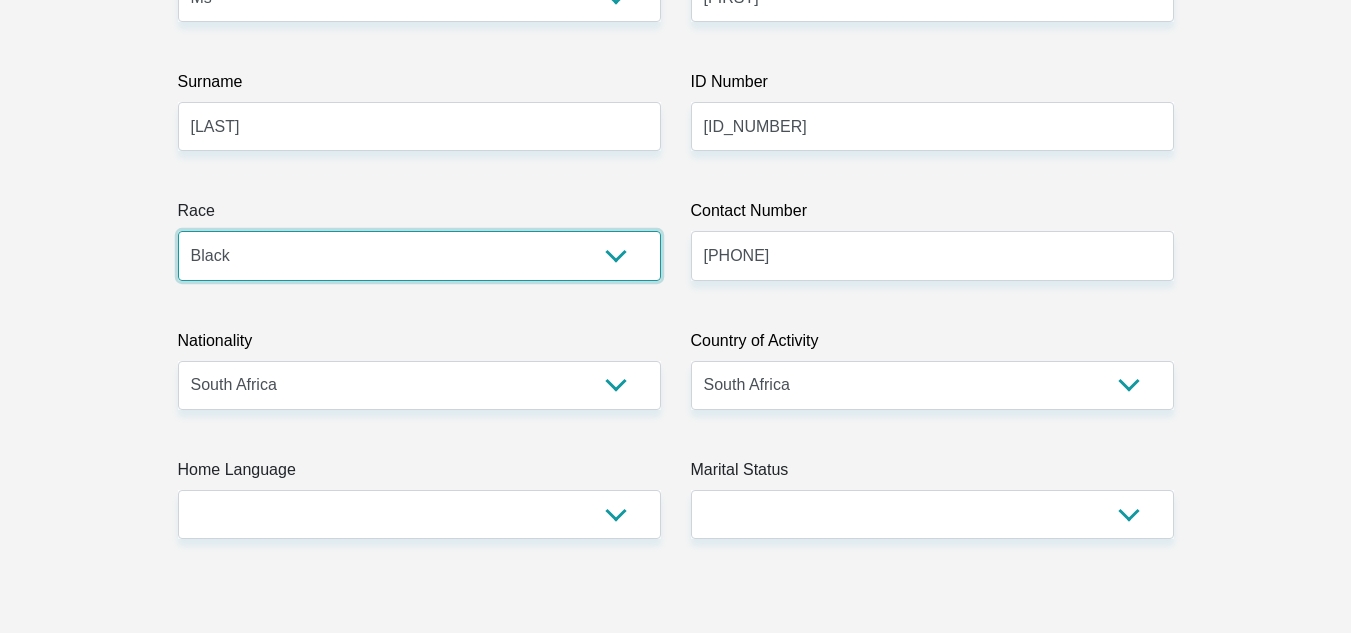 click on "Black
Coloured
Indian
White
Other" at bounding box center (419, 255) 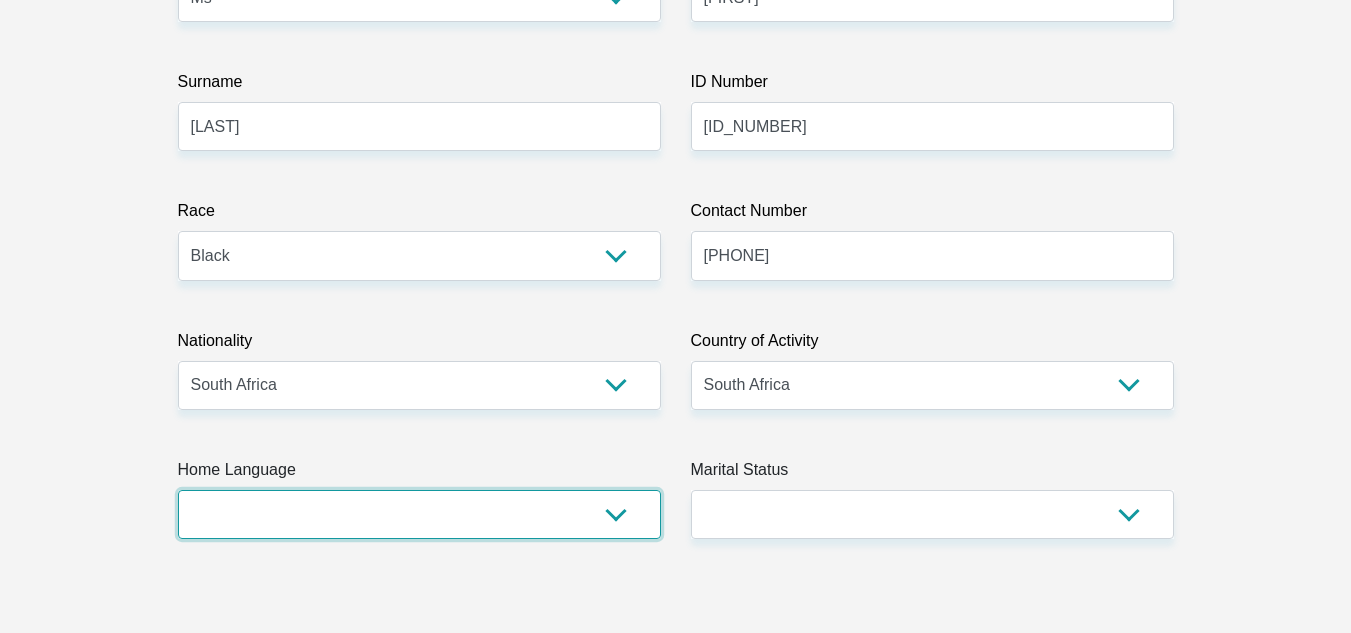 click on "Afrikaans
English
Sepedi
South Ndebele
Southern Sotho
Swati
Tsonga
Tswana
Venda
Xhosa
Zulu
Other" at bounding box center (419, 514) 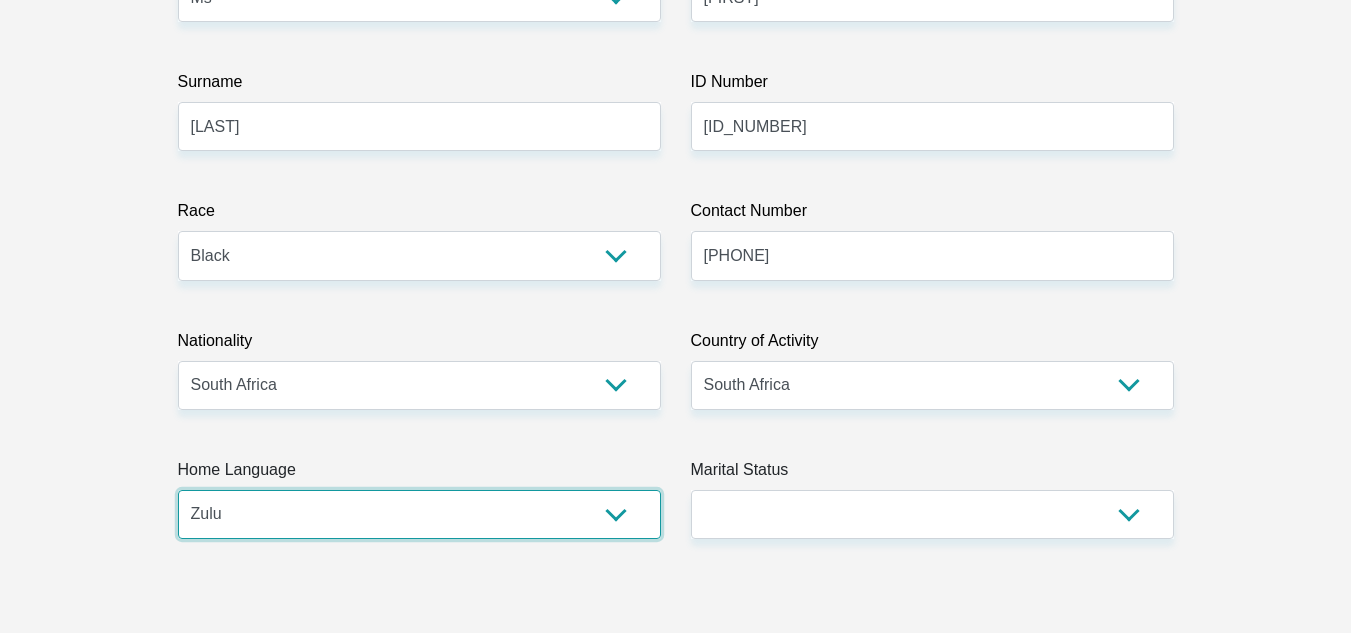 click on "Afrikaans
English
Sepedi
South Ndebele
Southern Sotho
Swati
Tsonga
Tswana
Venda
Xhosa
Zulu
Other" at bounding box center [419, 514] 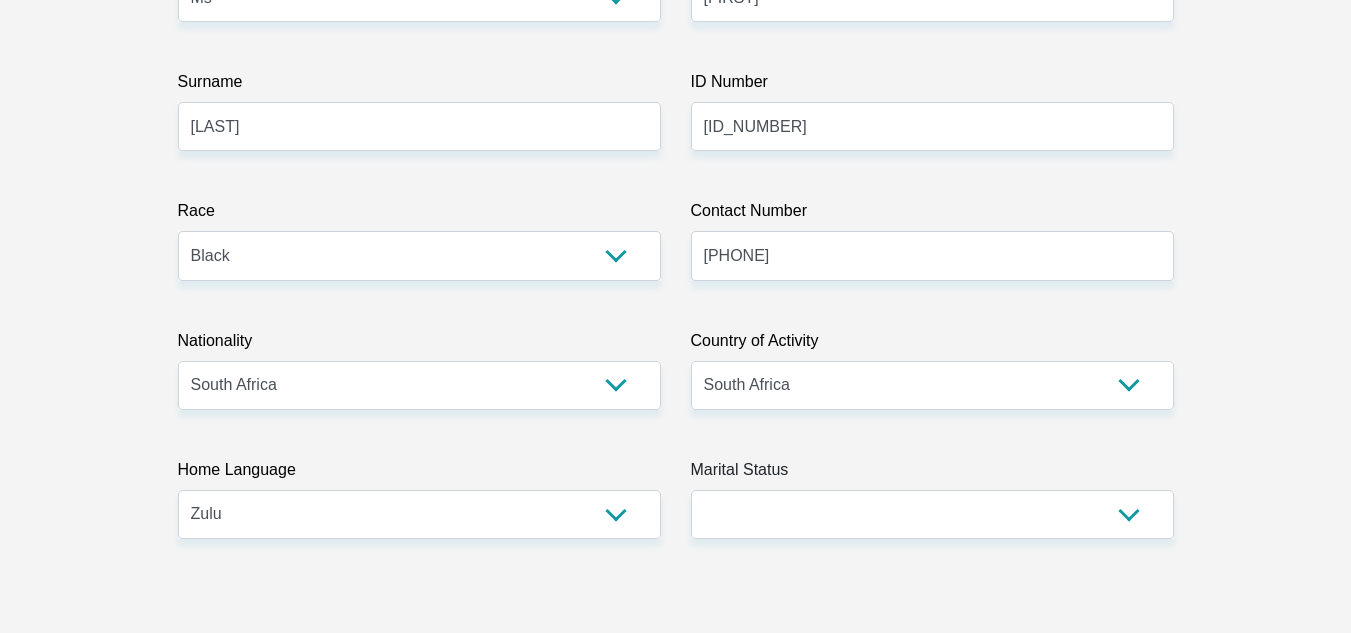 click on "Title
Mr
Ms
Mrs
Dr
Other
First Name
[FIRST]
Surname
[LAST]
ID Number
[ID_NUMBER]
Please input valid ID number
Race
Black
Coloured
Indian
White
Other
Contact Number
[PHONE]
Please input valid contact number
Nationality
South Africa
Afghanistan
Aland Islands  Albania  Angola" at bounding box center [676, 3194] 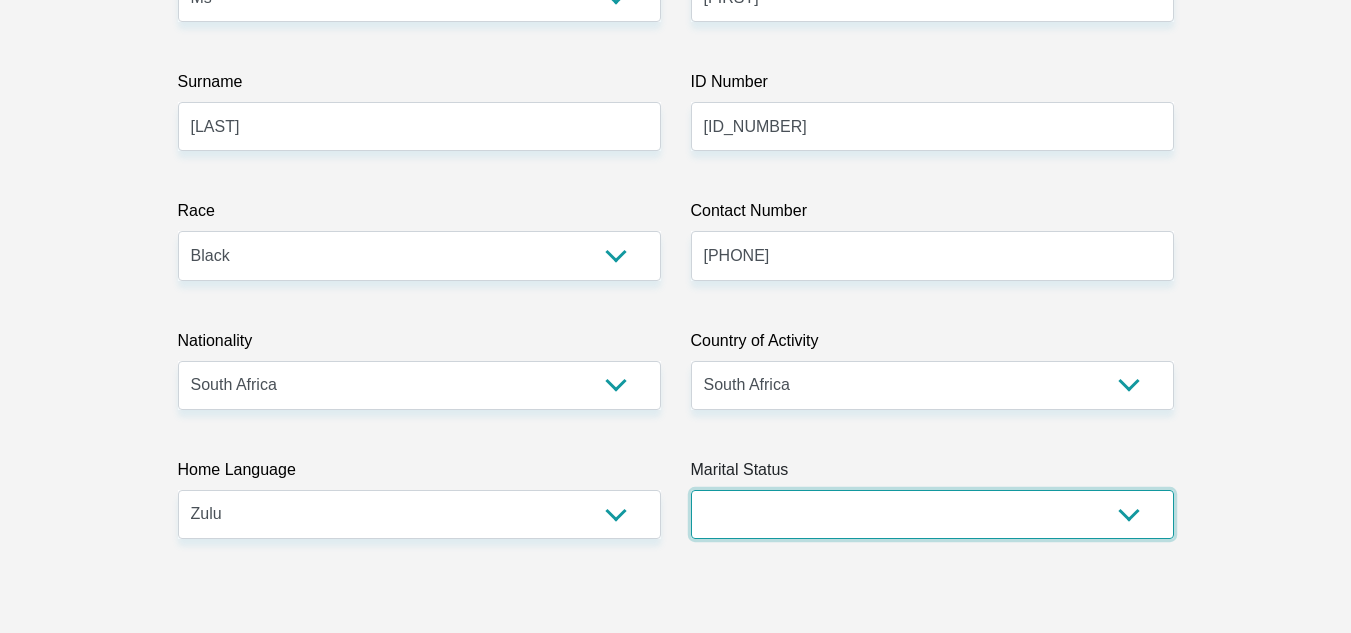 click on "Married ANC
Single
Divorced
Widowed
Married COP or Customary Law" at bounding box center (932, 514) 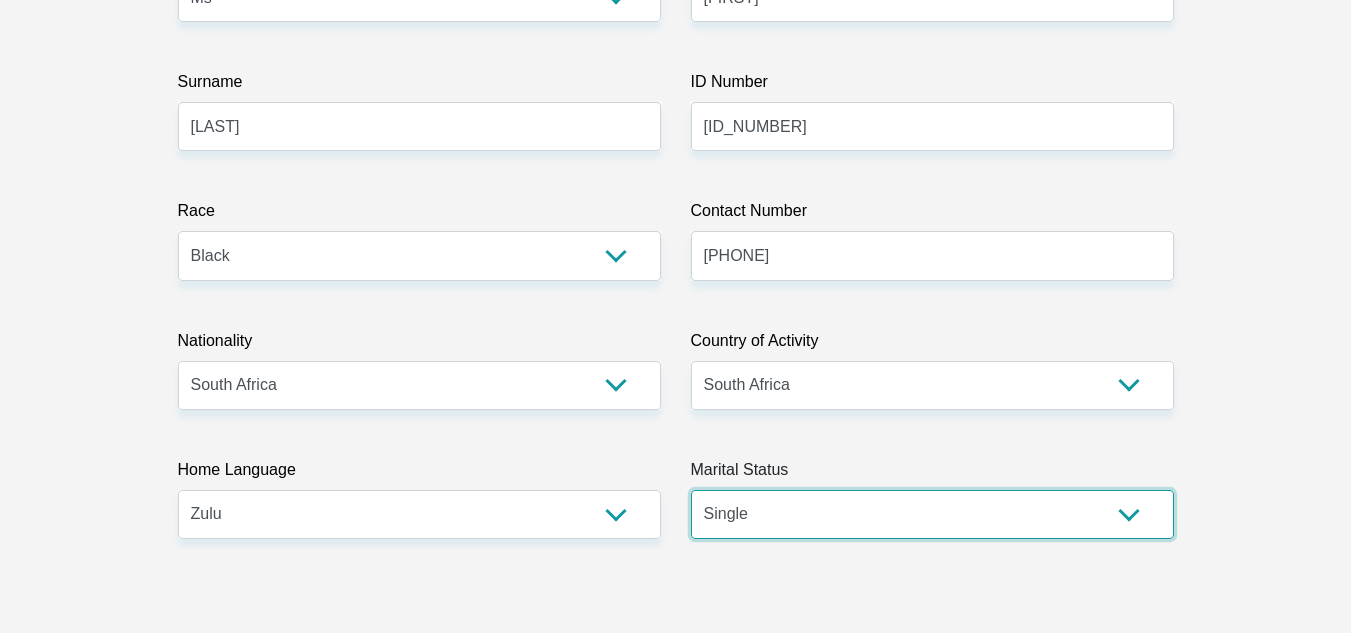 click on "Married ANC
Single
Divorced
Widowed
Married COP or Customary Law" at bounding box center [932, 514] 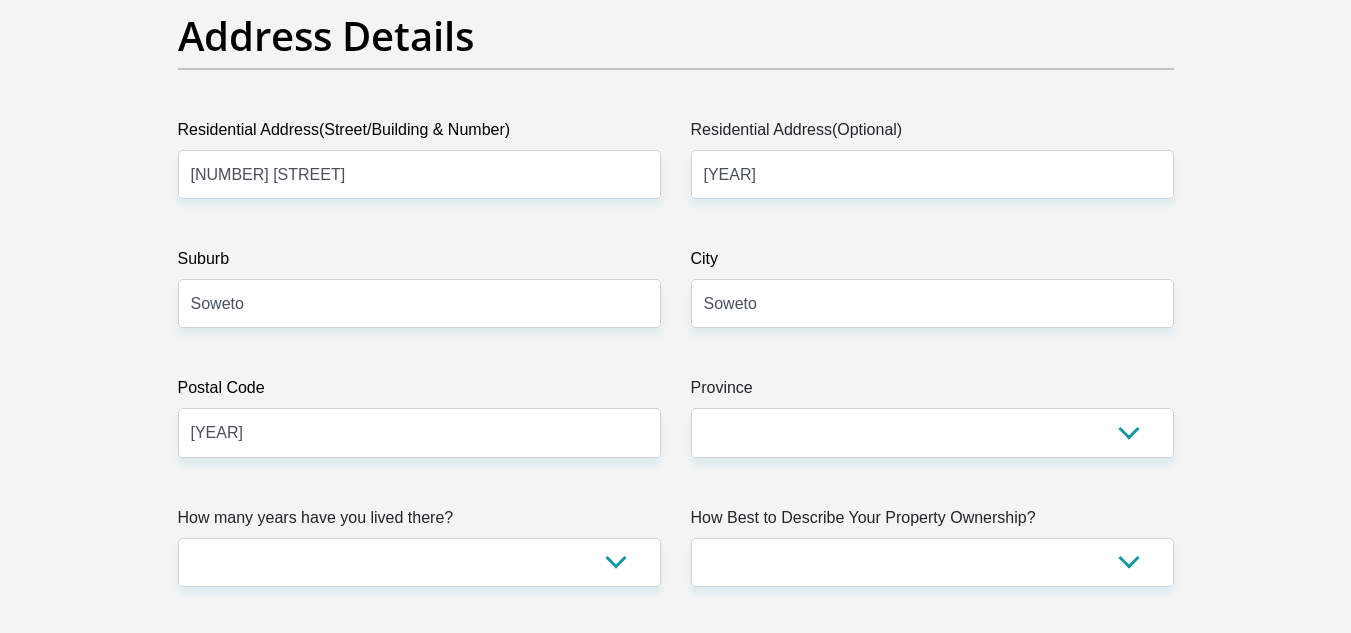scroll, scrollTop: 1027, scrollLeft: 0, axis: vertical 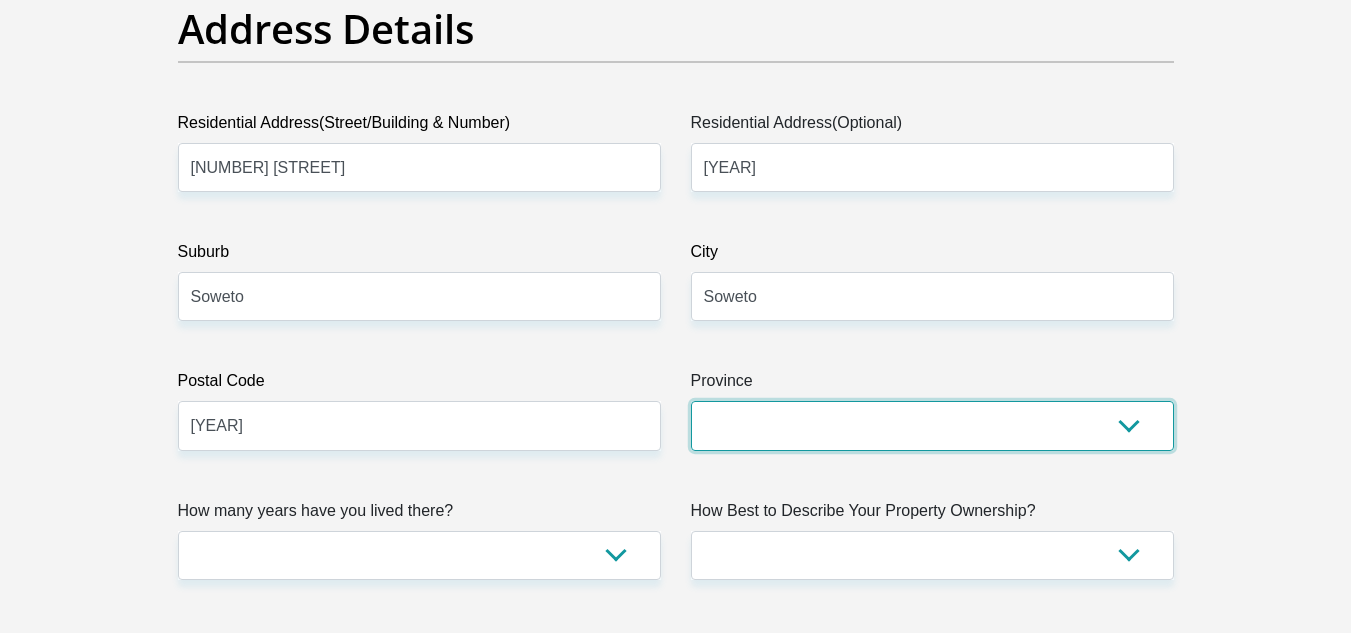 click on "Eastern Cape
Free State
Gauteng
KwaZulu-Natal
Limpopo
Mpumalanga
Northern Cape
North West
Western Cape" at bounding box center (932, 425) 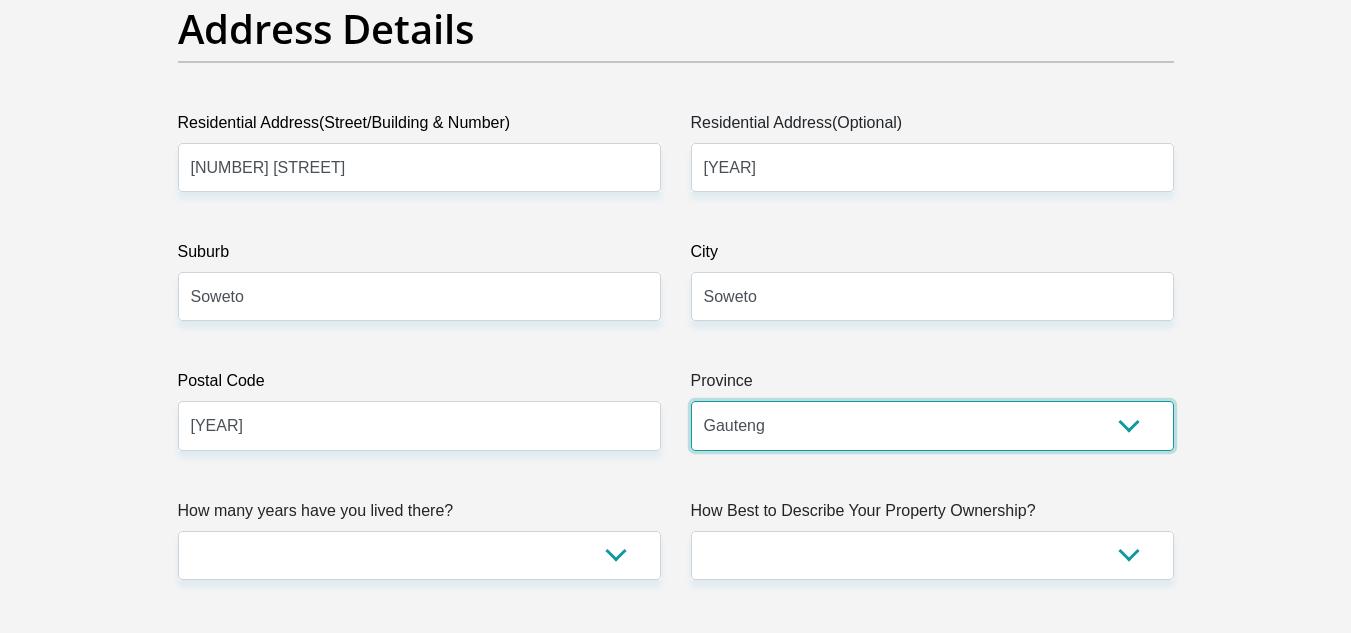 click on "Eastern Cape
Free State
Gauteng
KwaZulu-Natal
Limpopo
Mpumalanga
Northern Cape
North West
Western Cape" at bounding box center [932, 425] 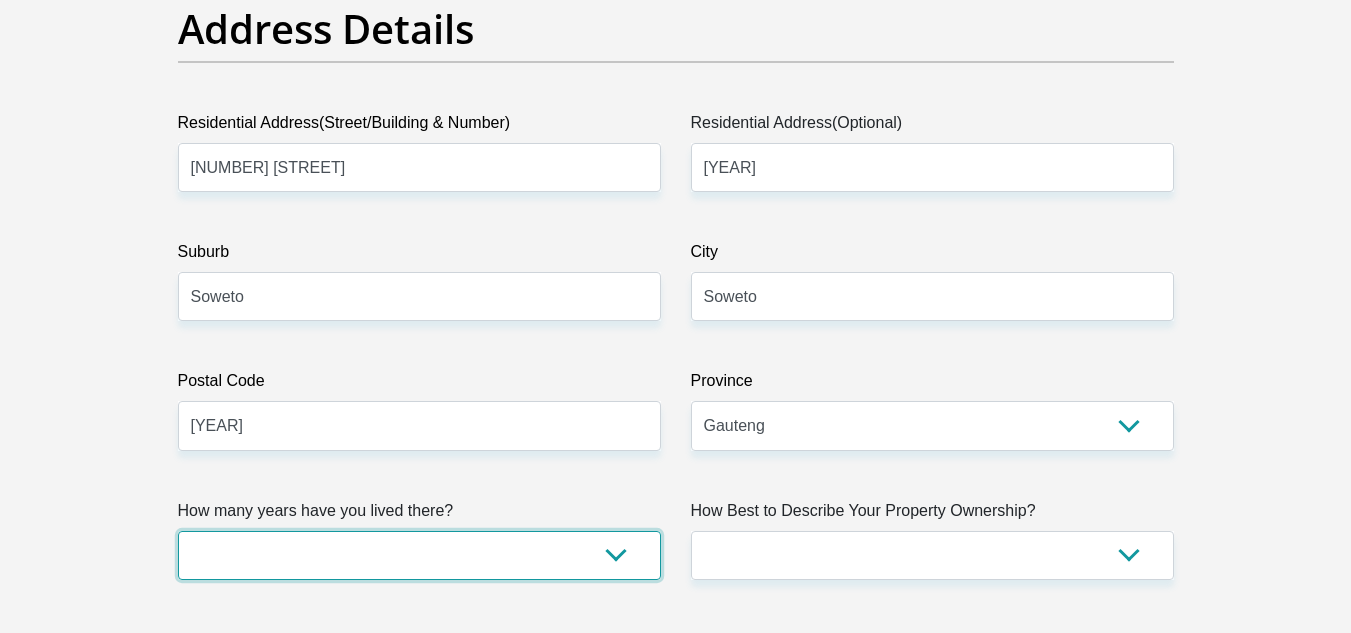 click on "less than 1 year
1-3 years
3-5 years
5+ years" at bounding box center [419, 555] 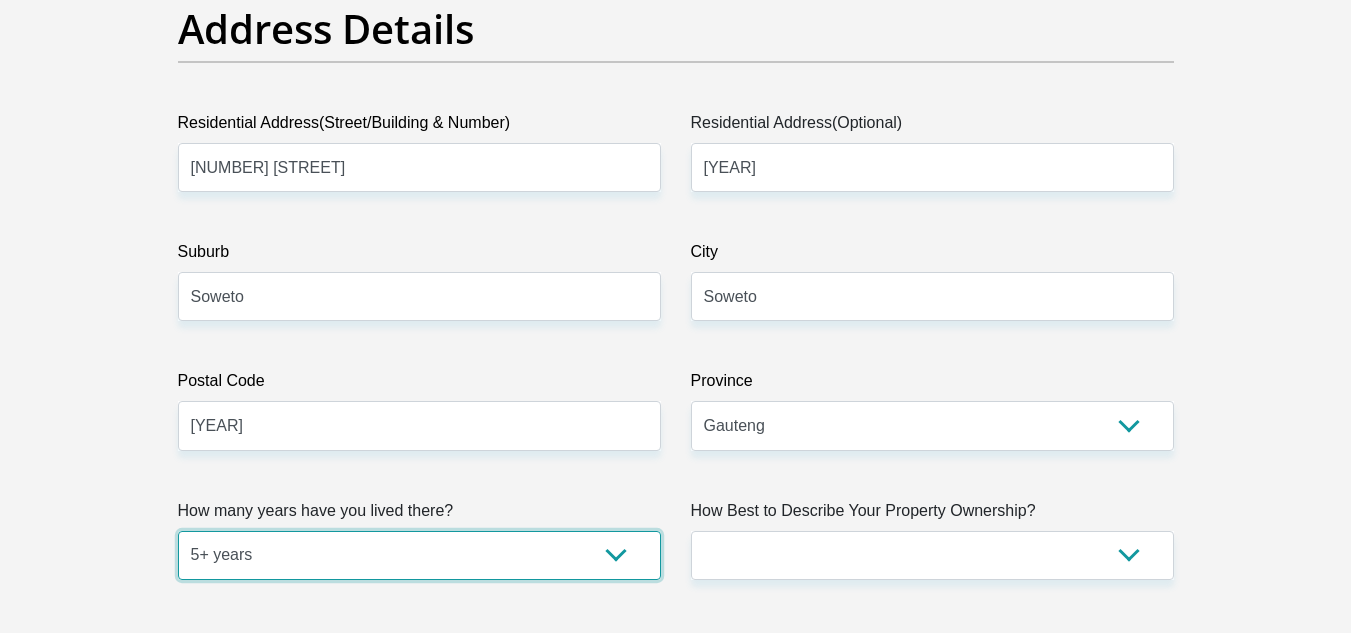click on "less than 1 year
1-3 years
3-5 years
5+ years" at bounding box center (419, 555) 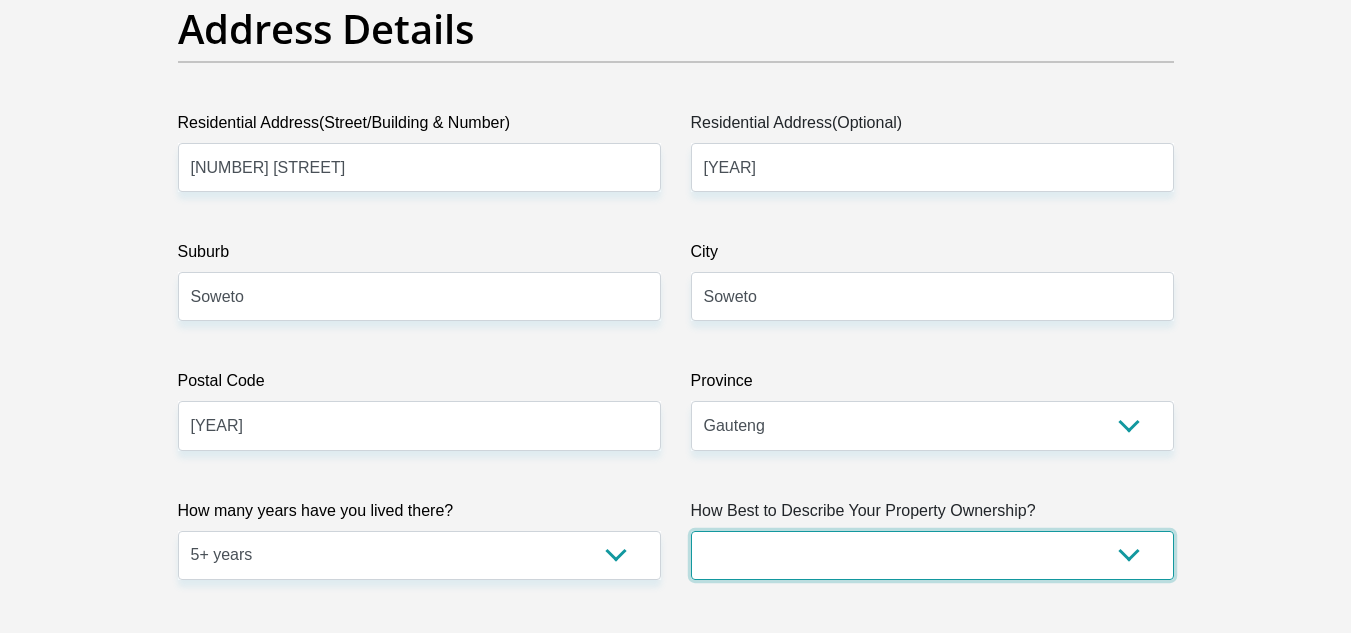 click on "Owned
Rented
Family Owned
Company Dwelling" at bounding box center (932, 555) 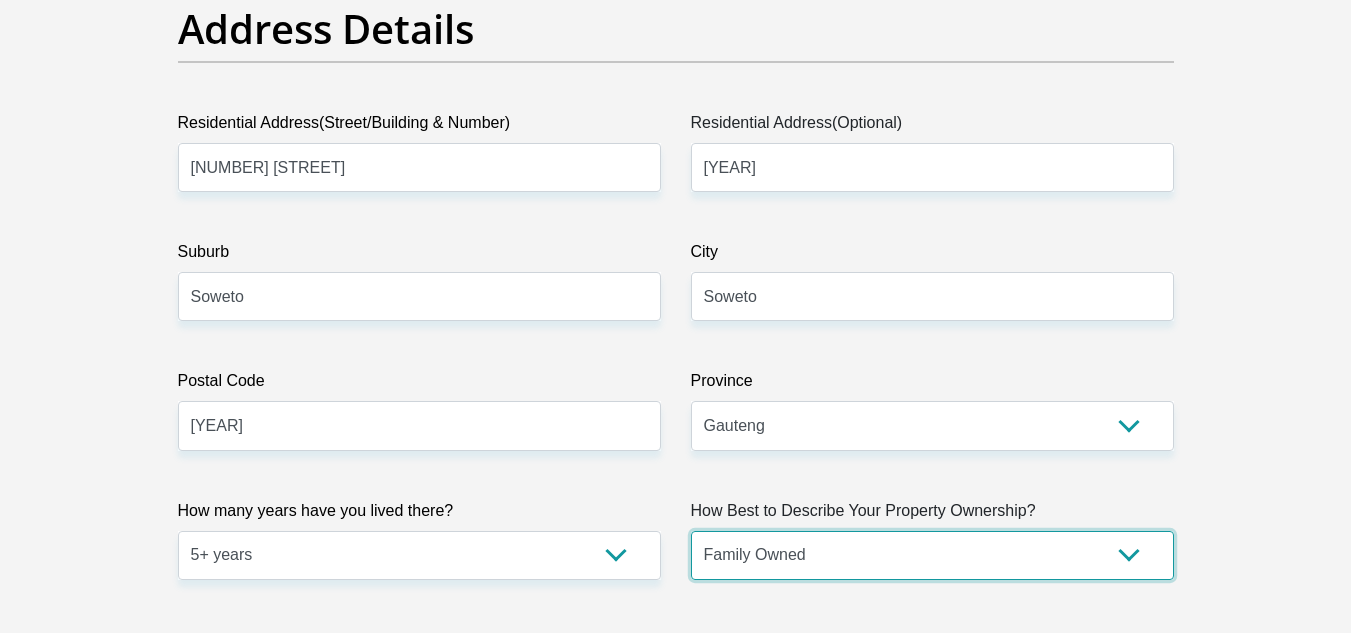 click on "Owned
Rented
Family Owned
Company Dwelling" at bounding box center [932, 555] 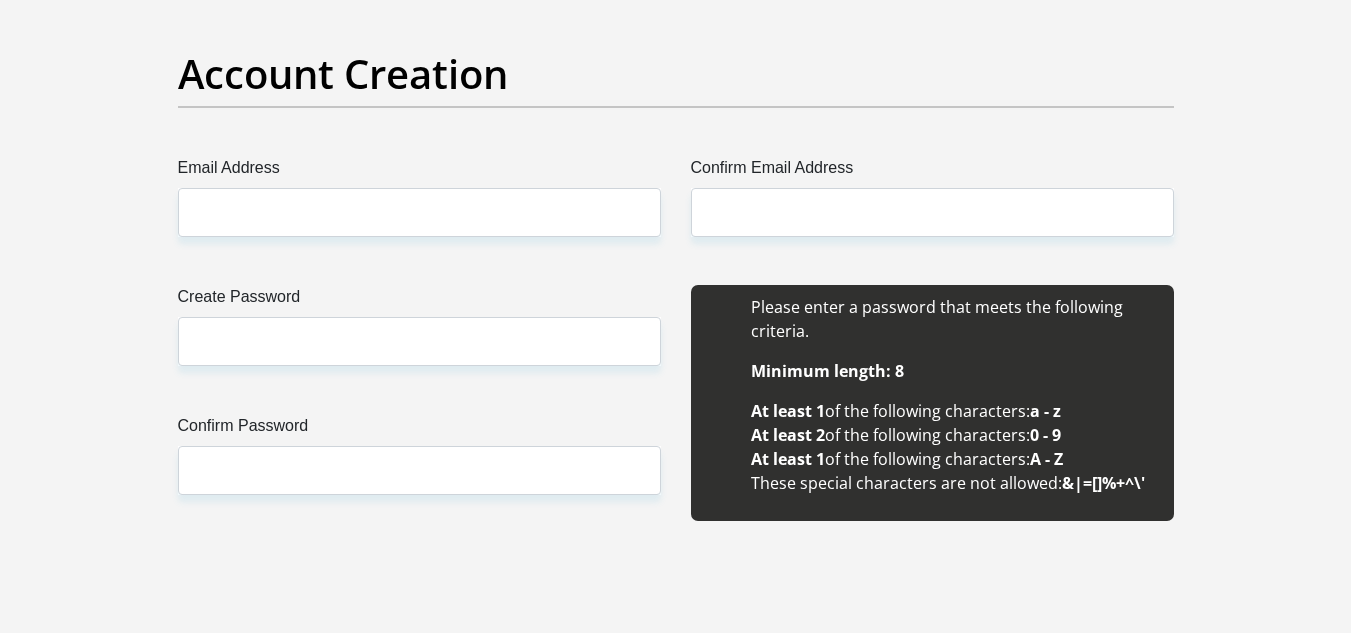 scroll, scrollTop: 1680, scrollLeft: 0, axis: vertical 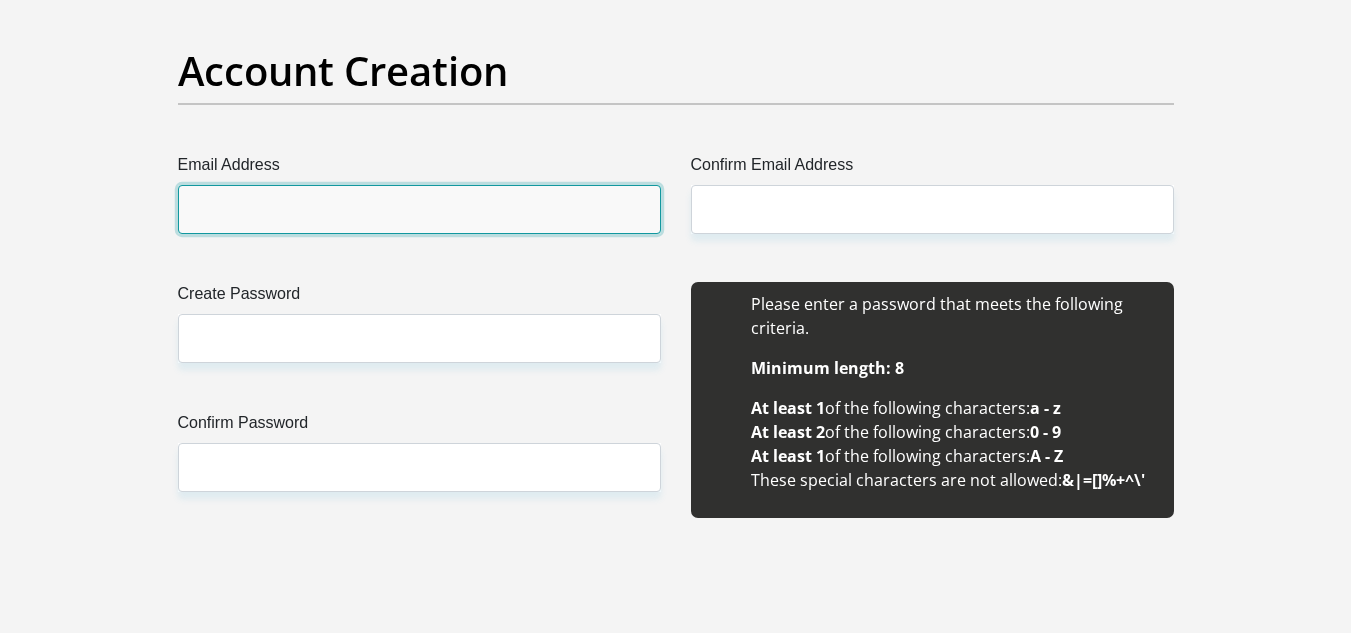 click on "Email Address" at bounding box center (419, 209) 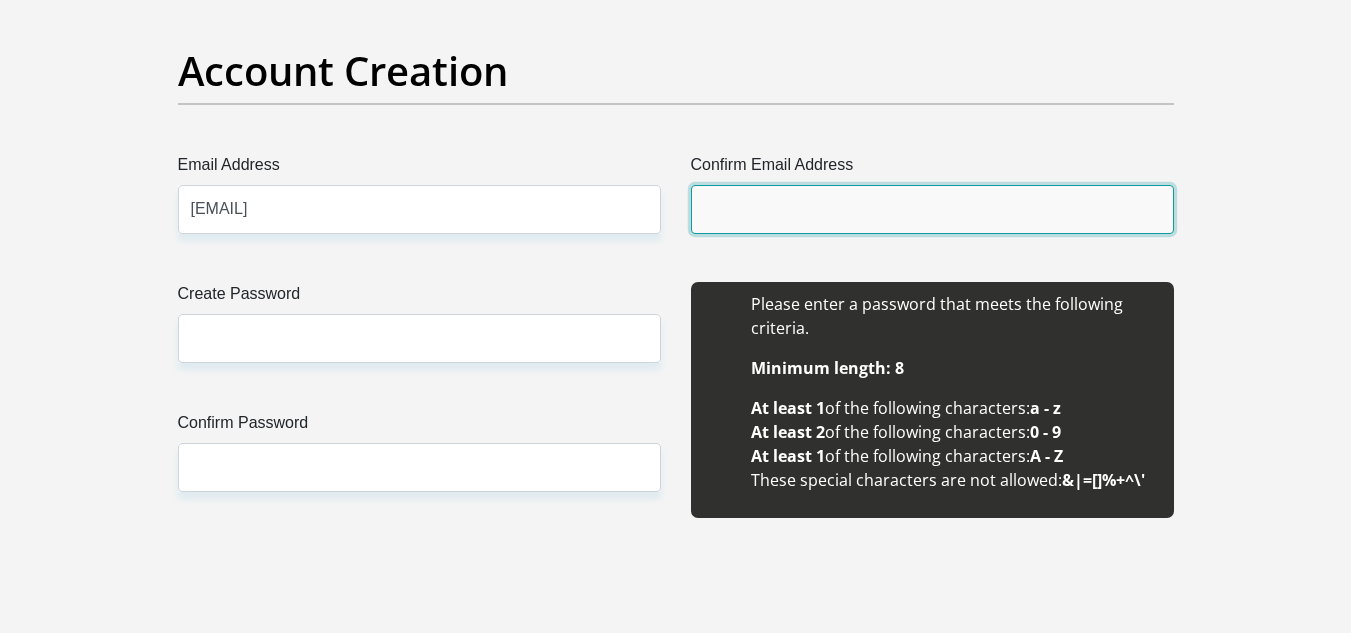 type on "[EMAIL]" 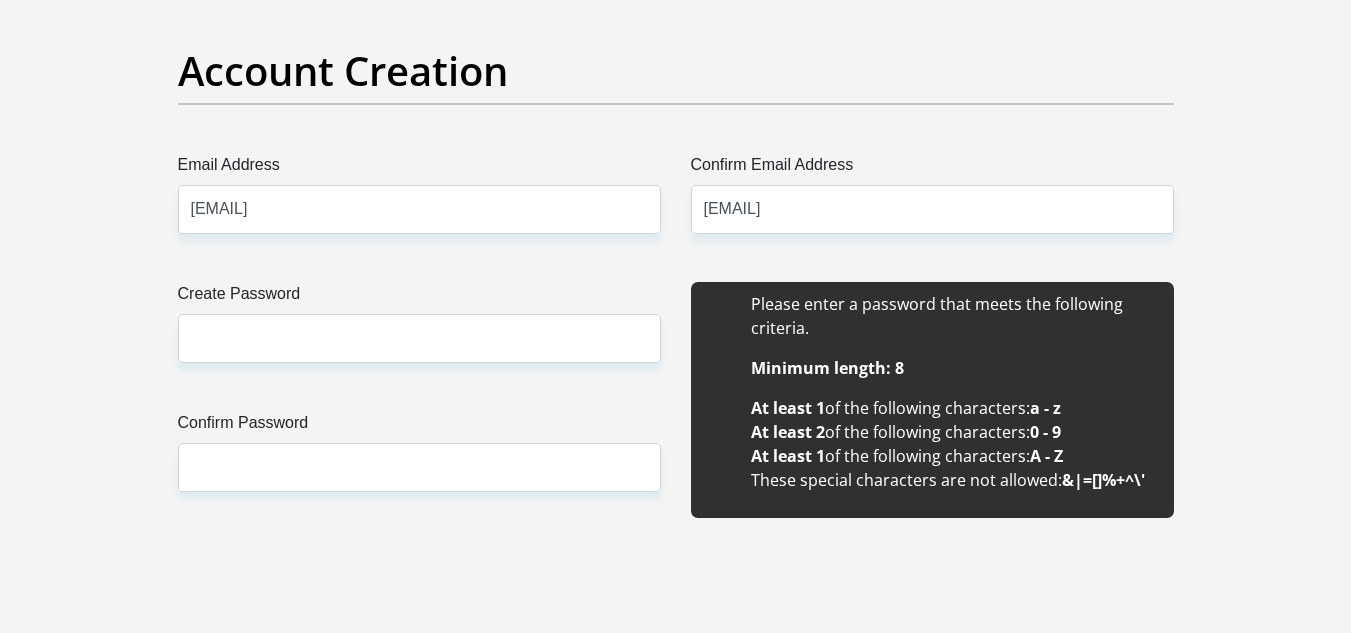 type 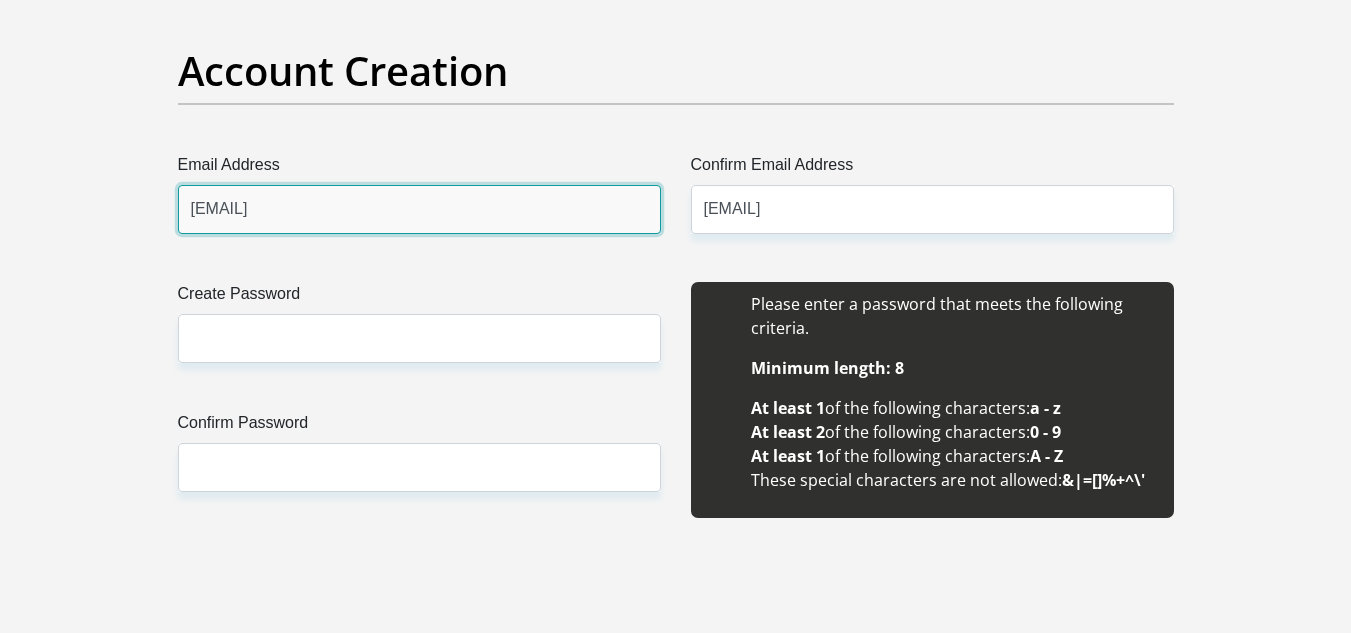 type 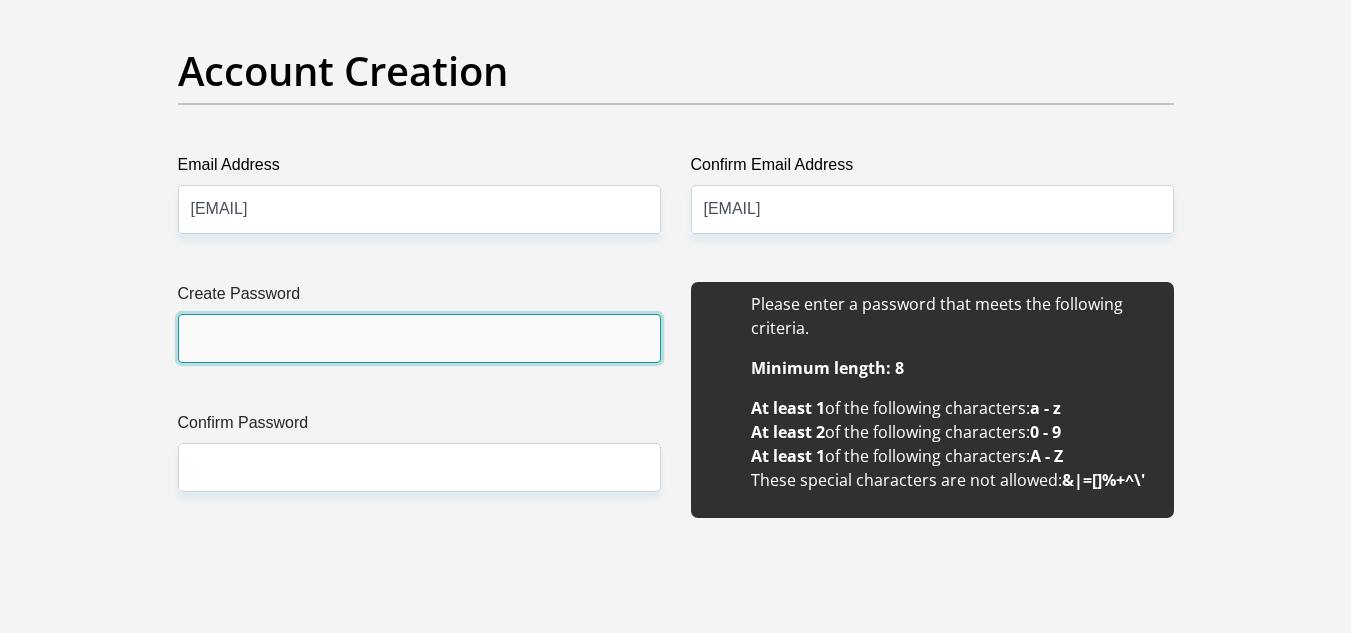 click on "Create Password" at bounding box center (419, 338) 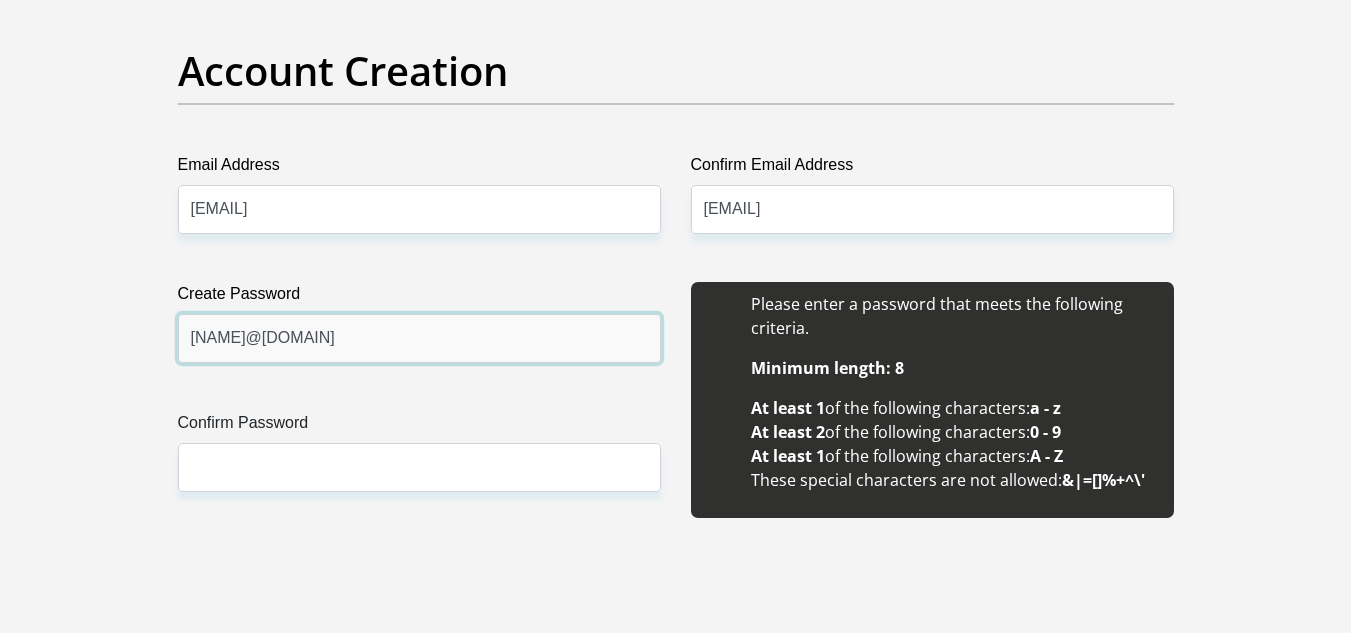 type on "[NAME]@[DOMAIN]" 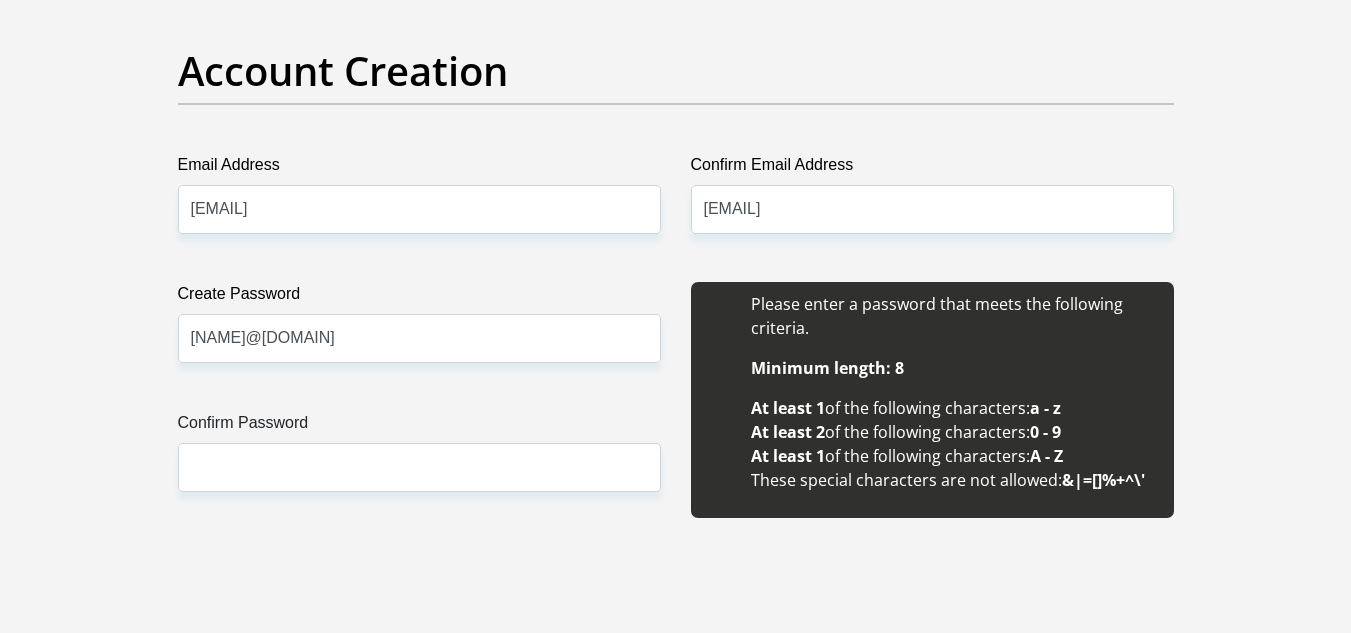 click on "Confirm Password" at bounding box center [419, 427] 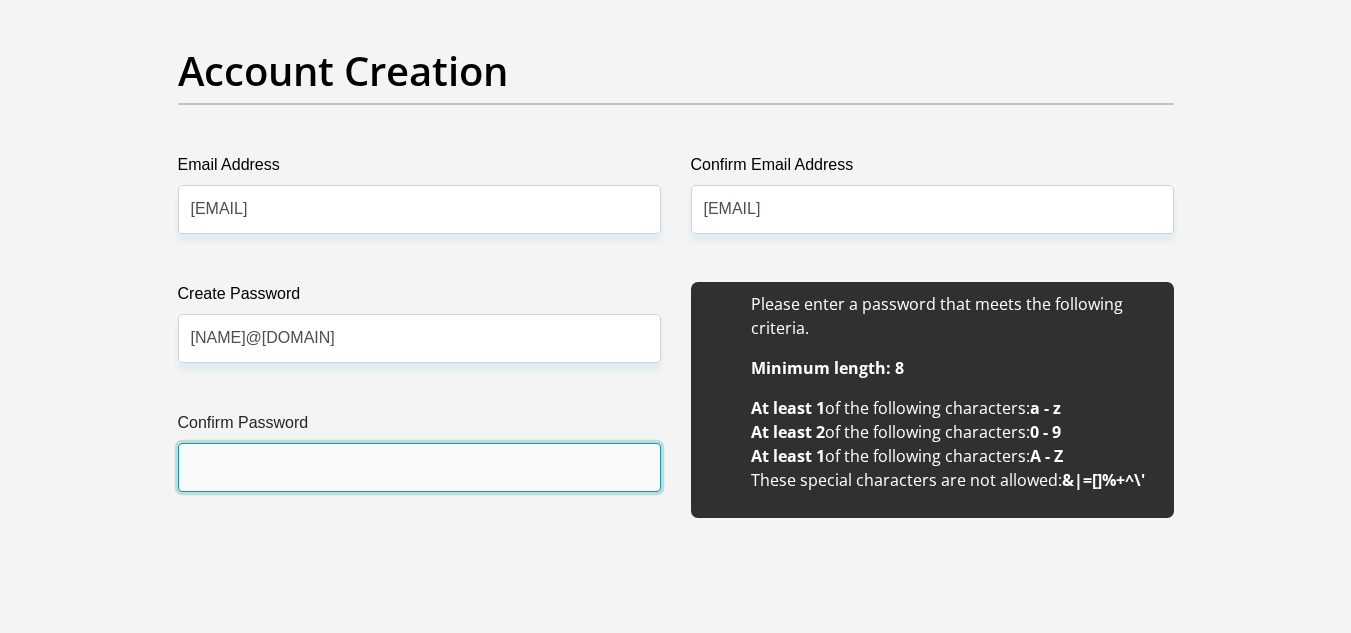 click on "Confirm Password" at bounding box center (419, 467) 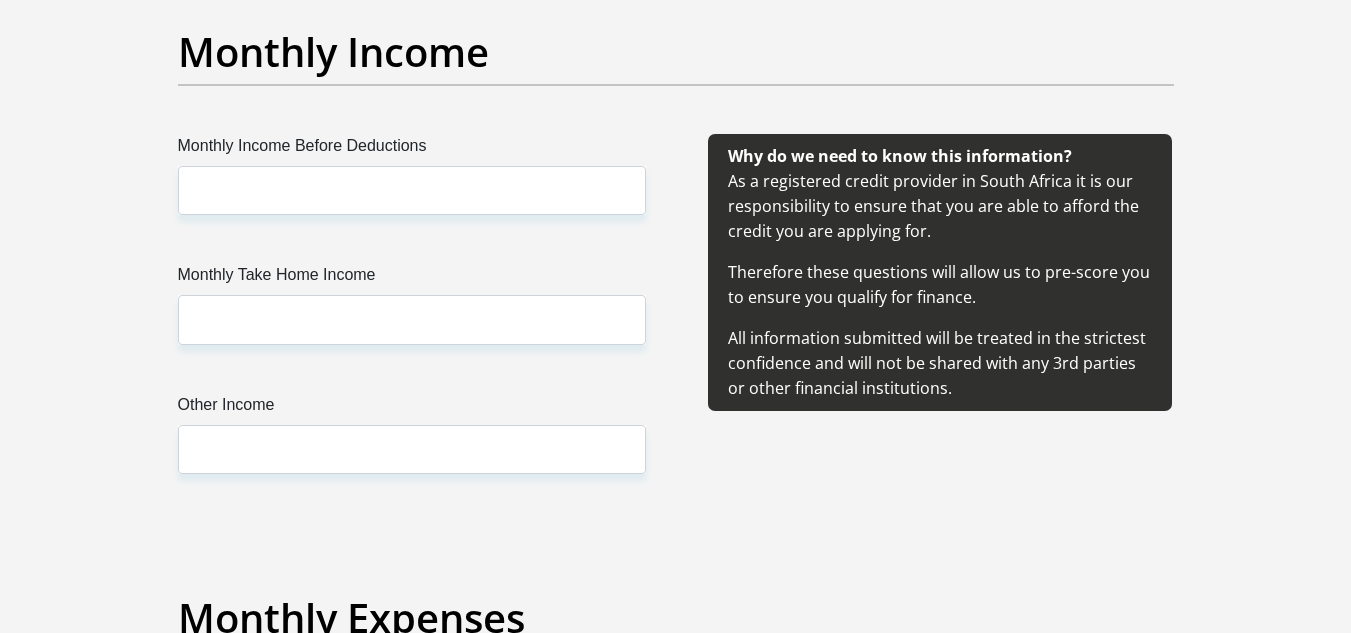 scroll, scrollTop: 2320, scrollLeft: 0, axis: vertical 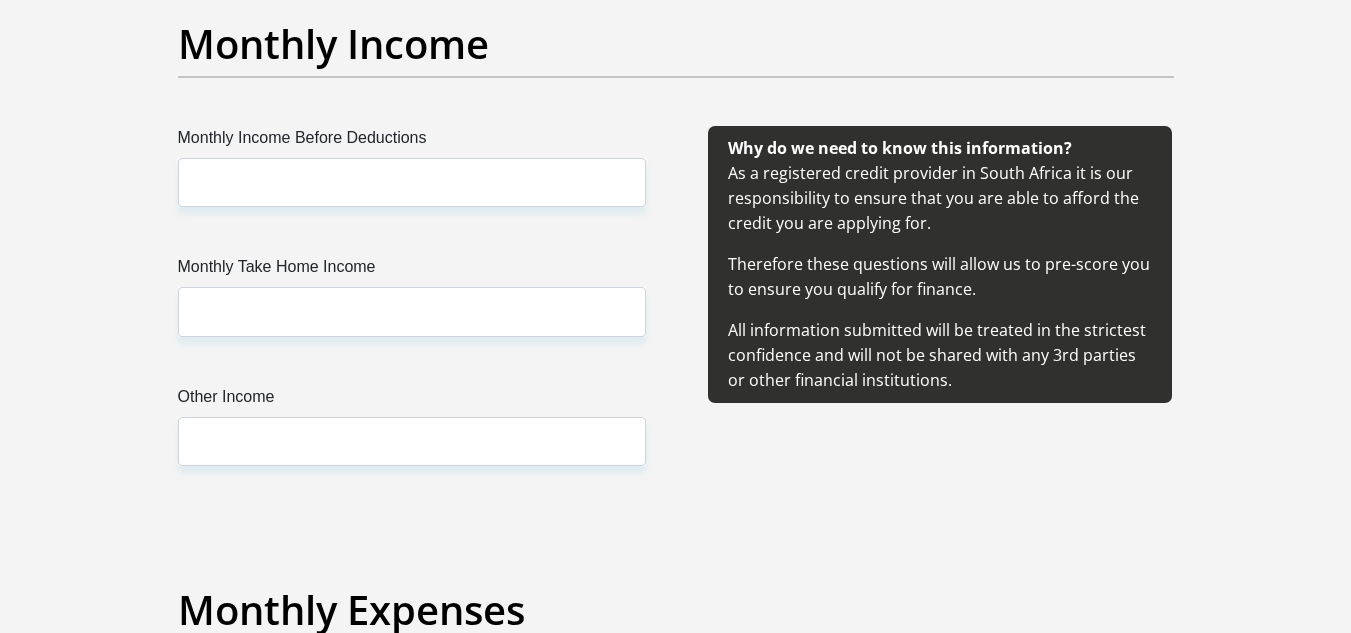 type on "[NAME]@[DOMAIN]" 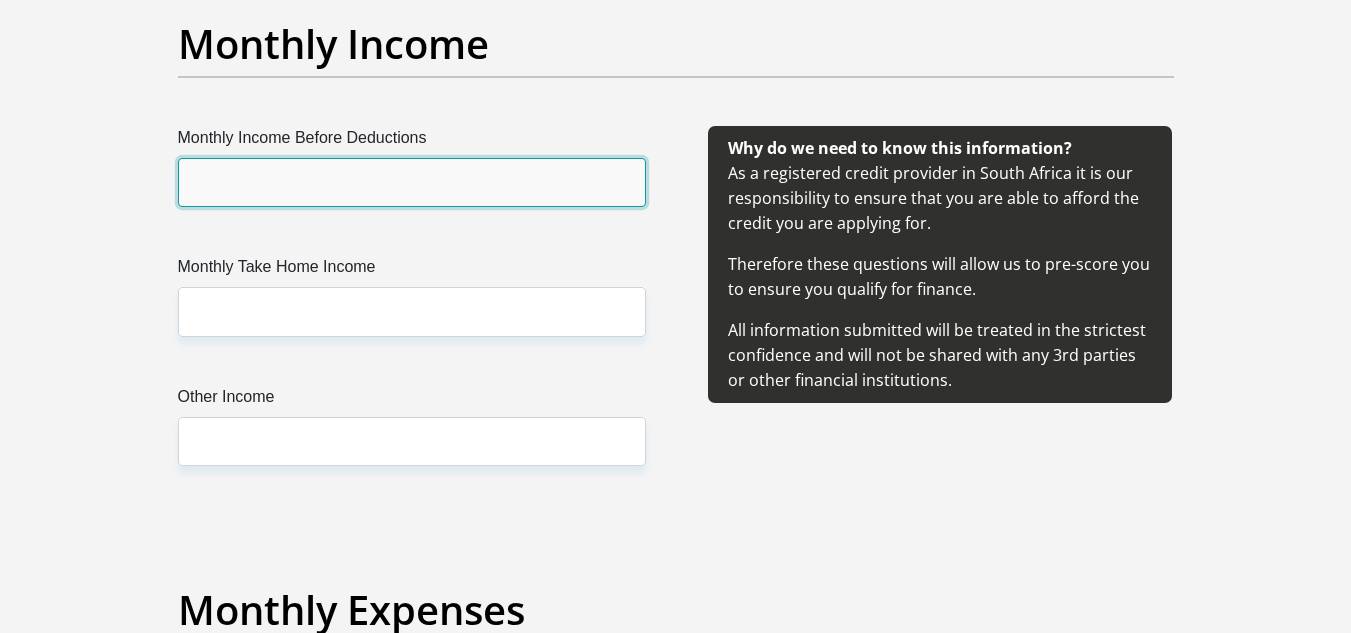 click on "Monthly Income Before Deductions" at bounding box center (412, 182) 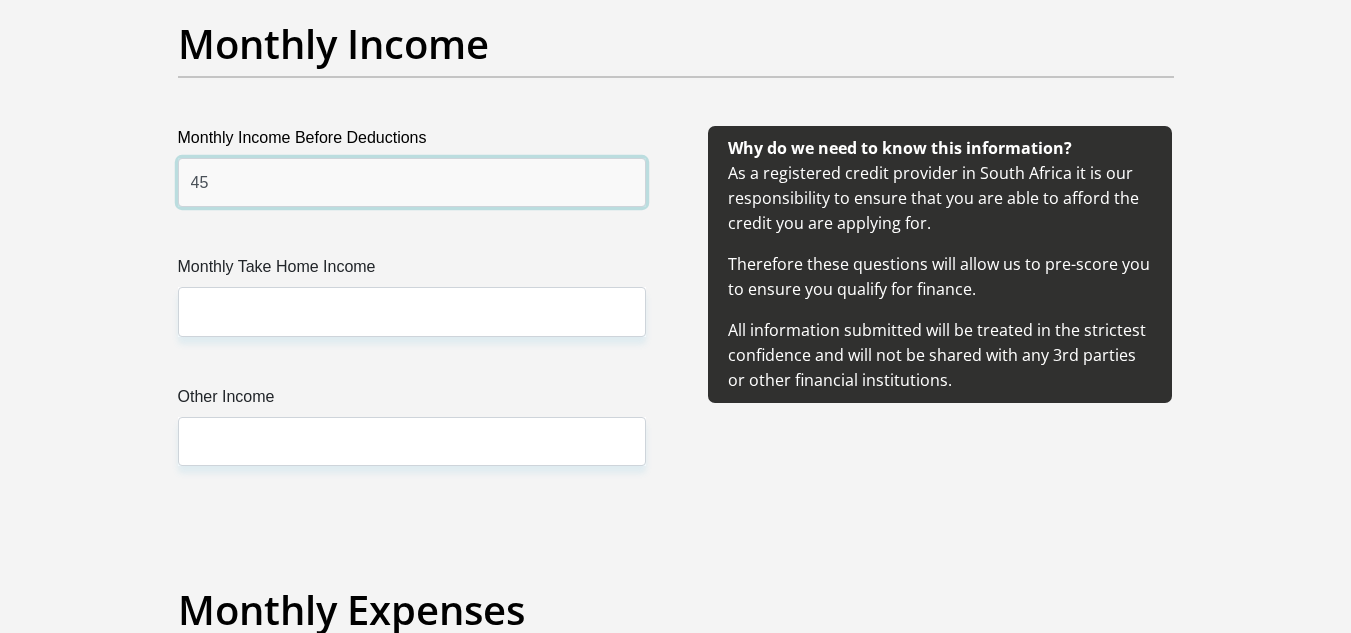 type on "4" 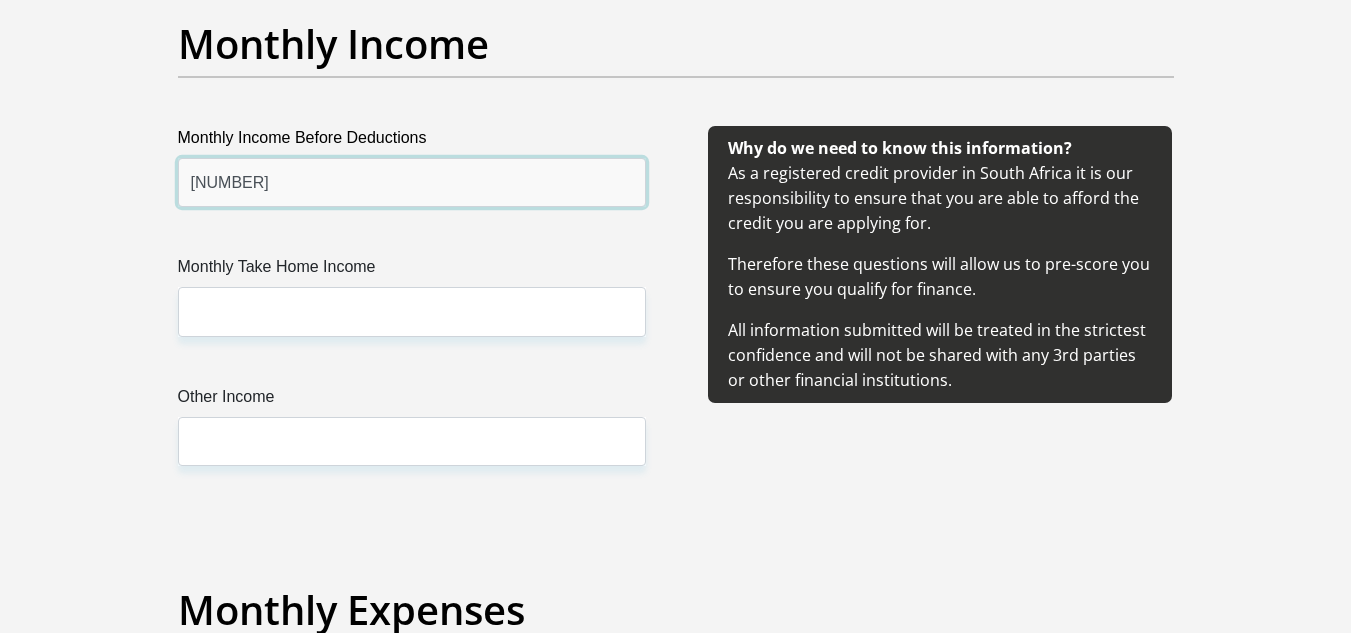 type on "[NUMBER]" 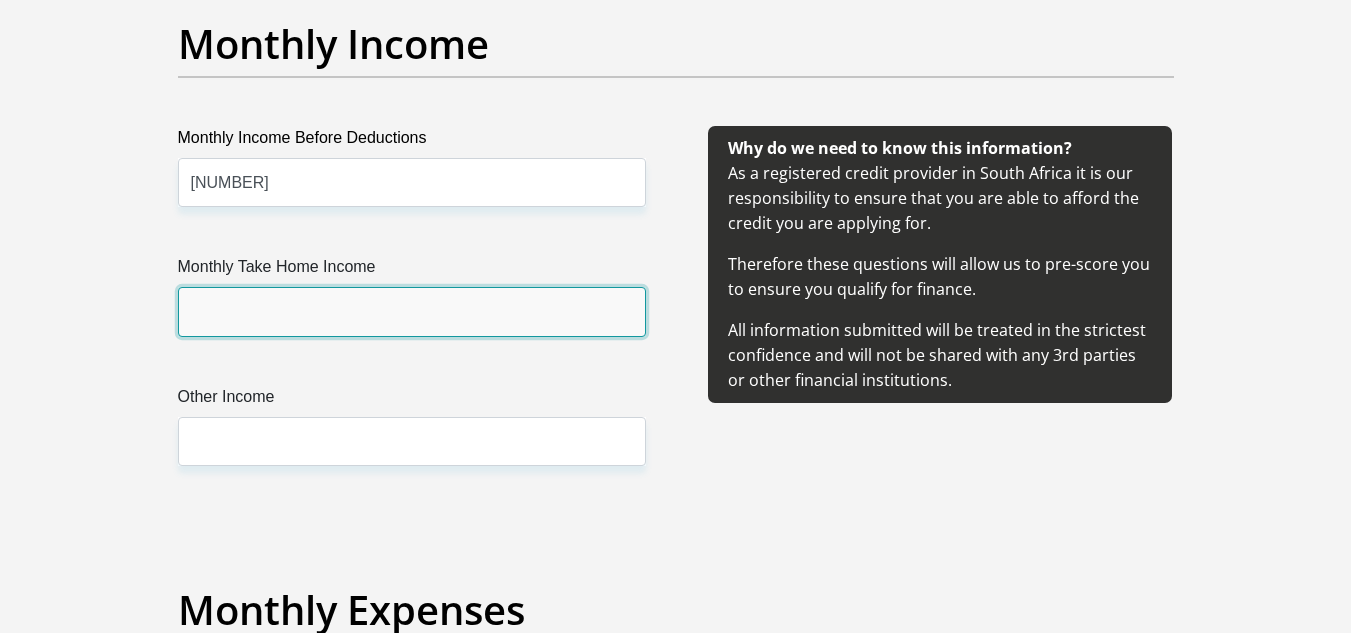 click on "Monthly Take Home Income" at bounding box center (412, 311) 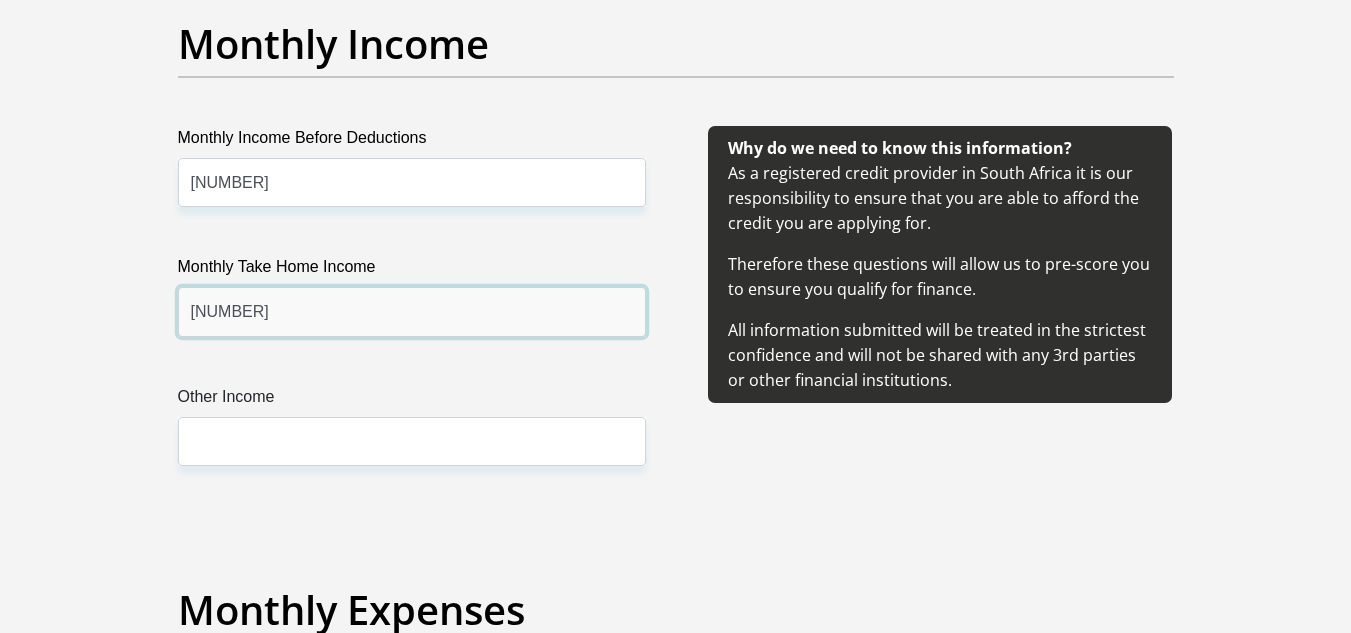 type on "[NUMBER]" 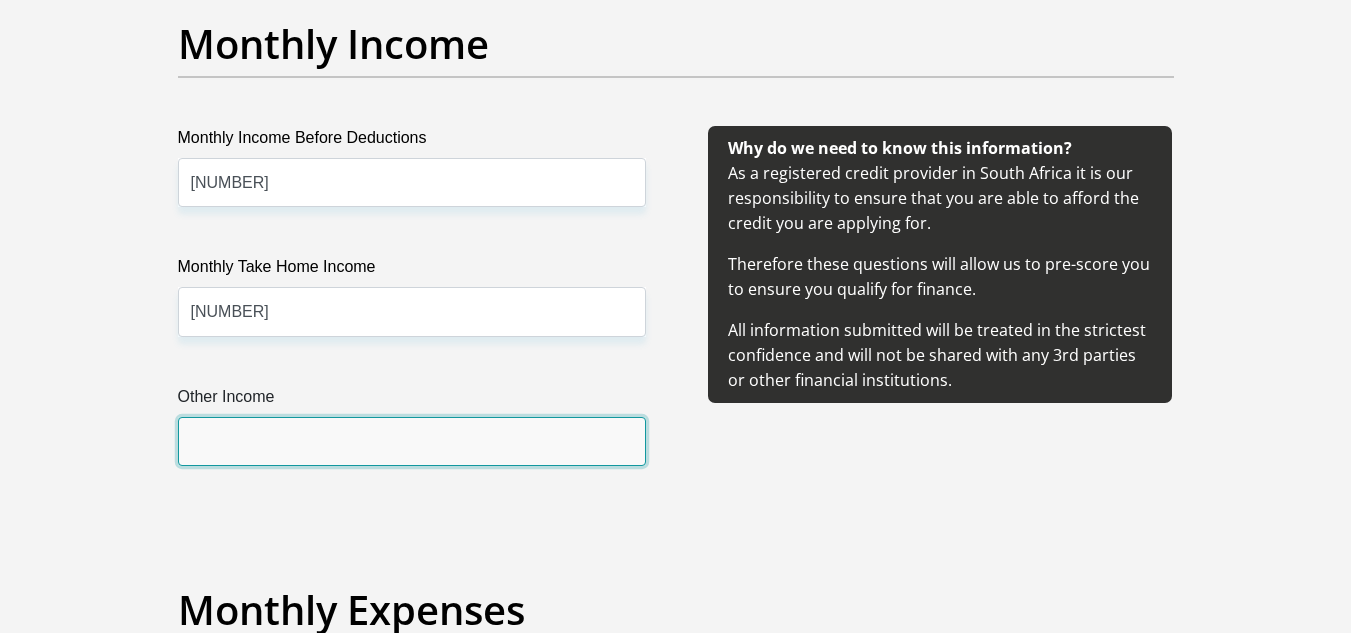 click on "Other Income" at bounding box center (412, 441) 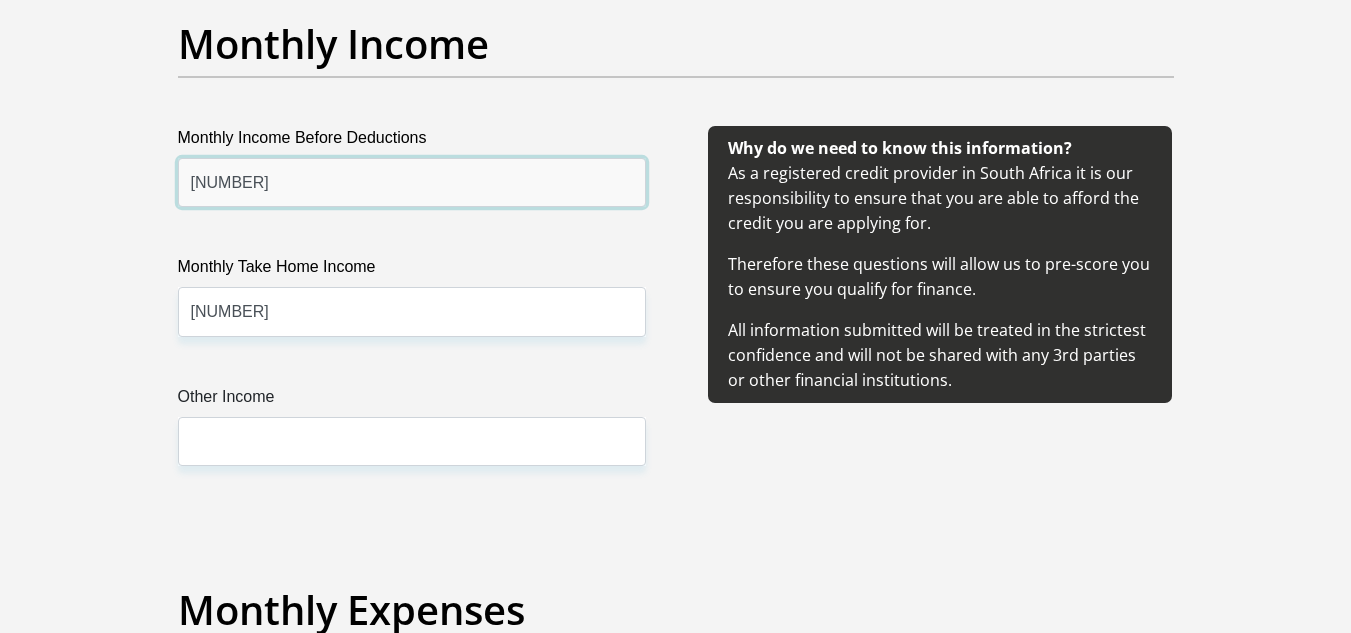 click on "[NUMBER]" at bounding box center (412, 182) 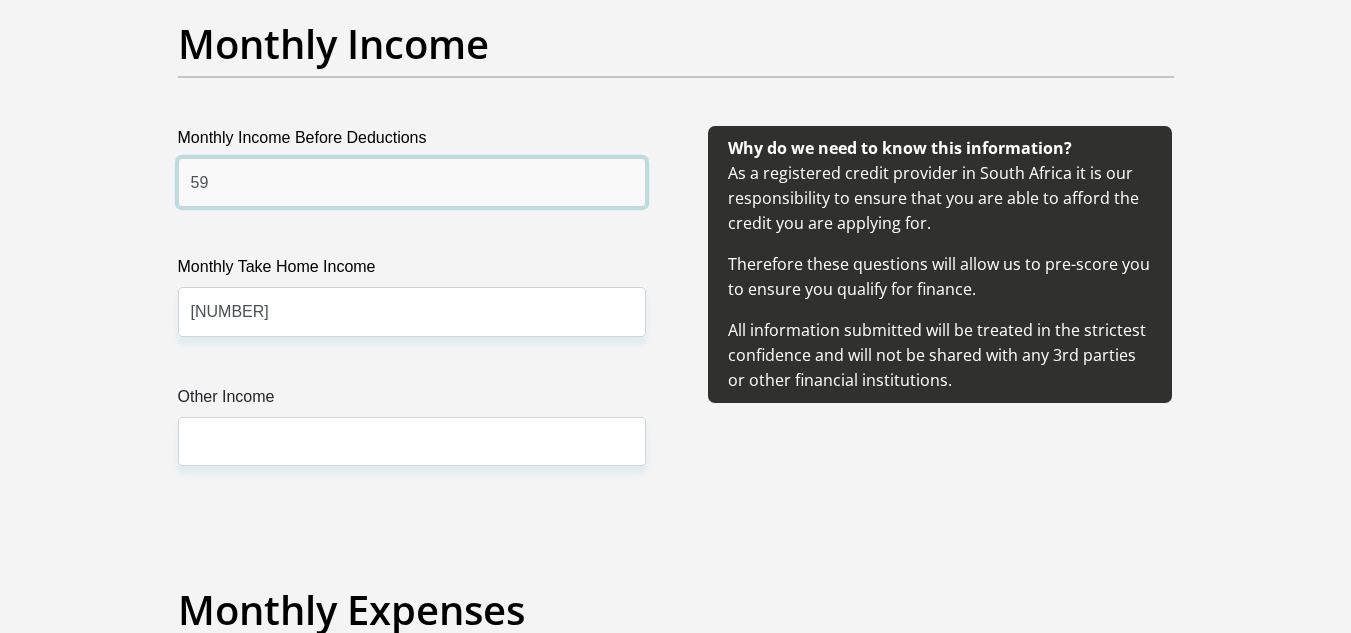 type on "5" 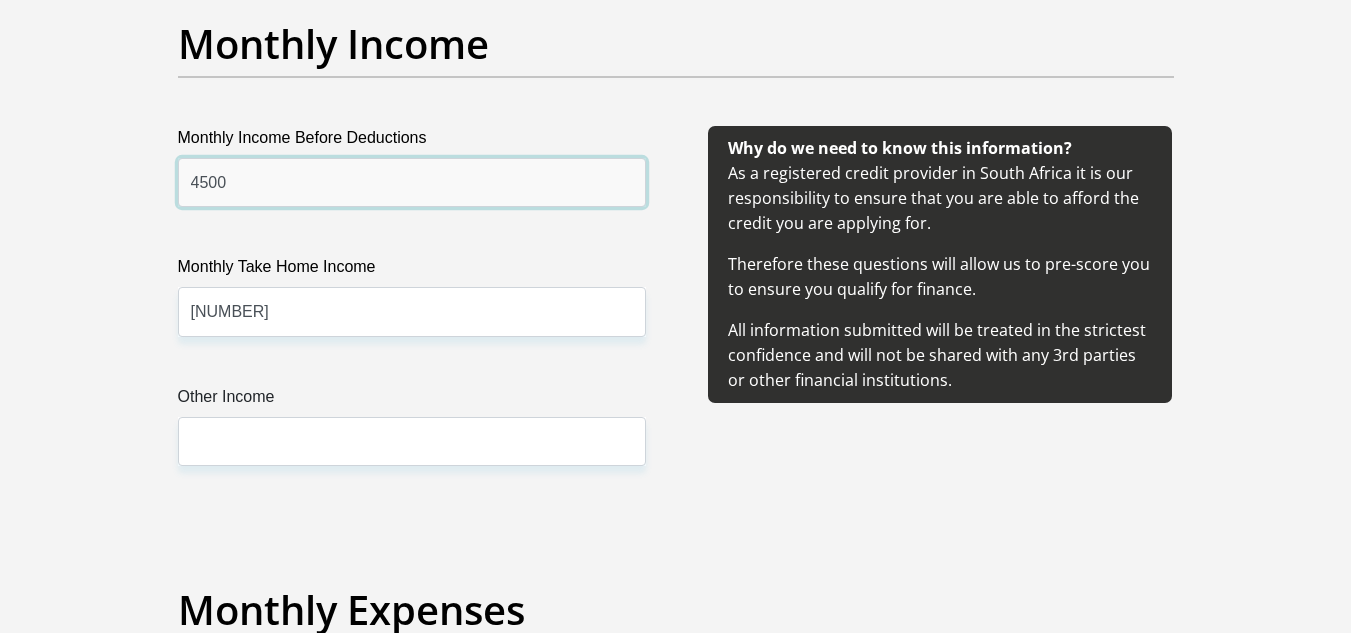 type on "4500" 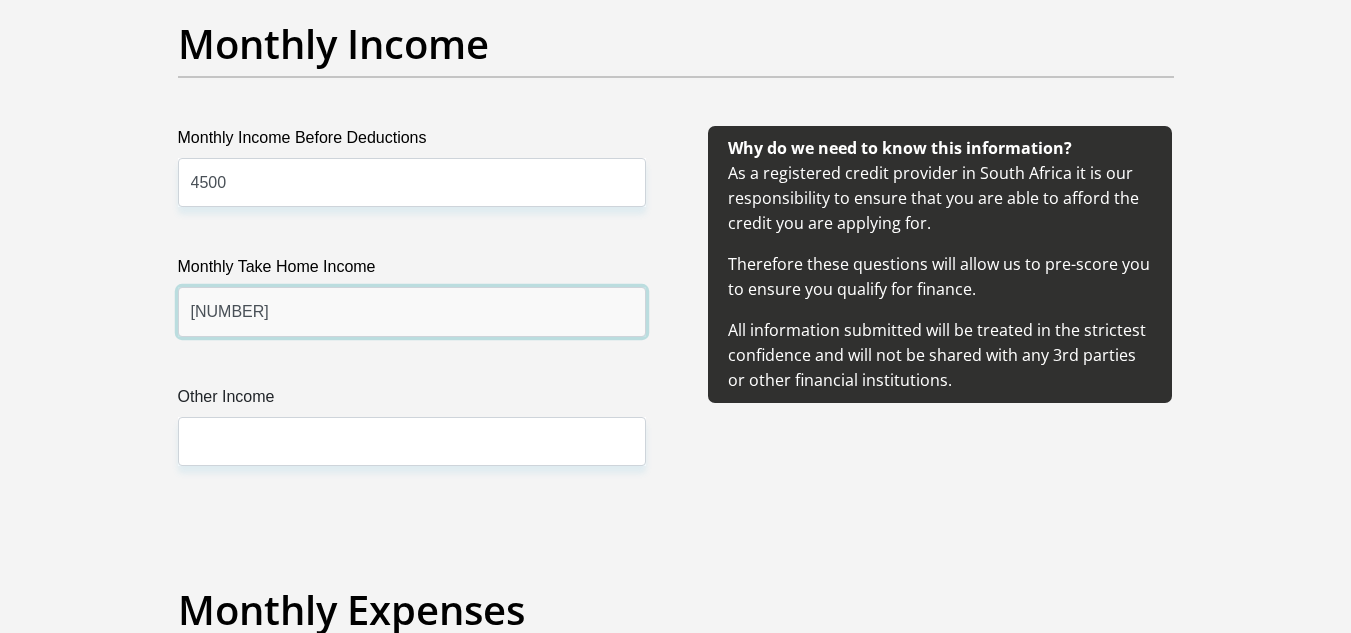 click on "[NUMBER]" at bounding box center [412, 311] 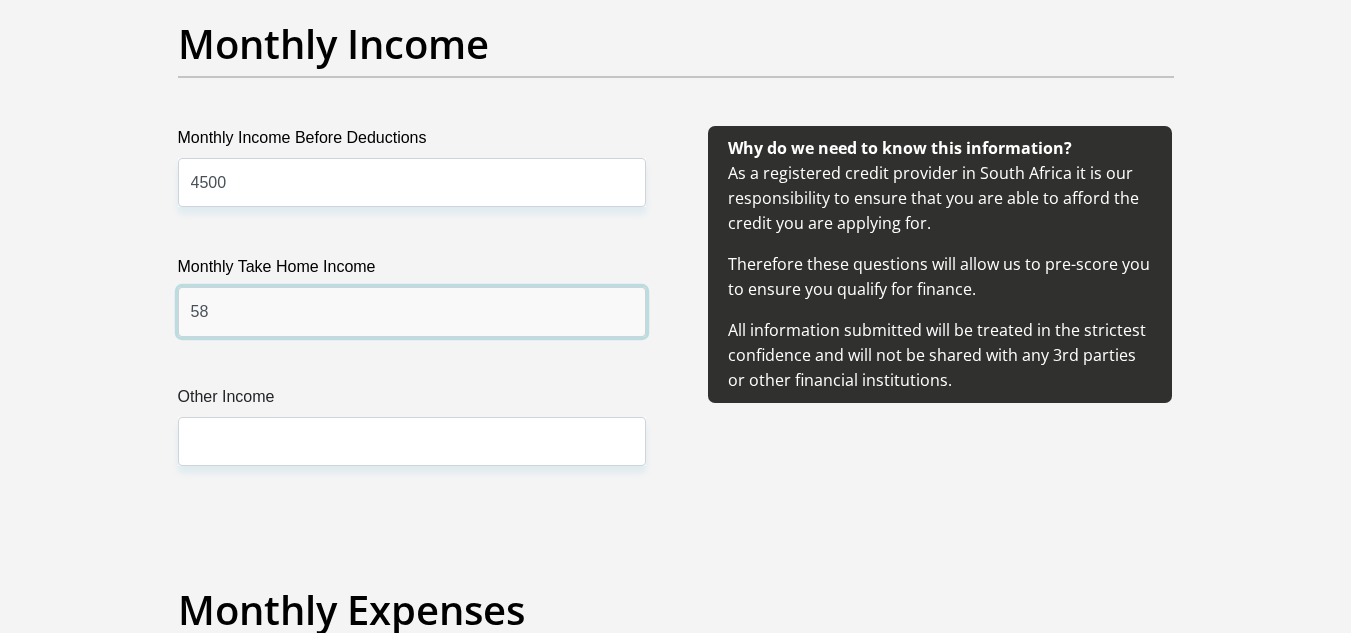 type on "5" 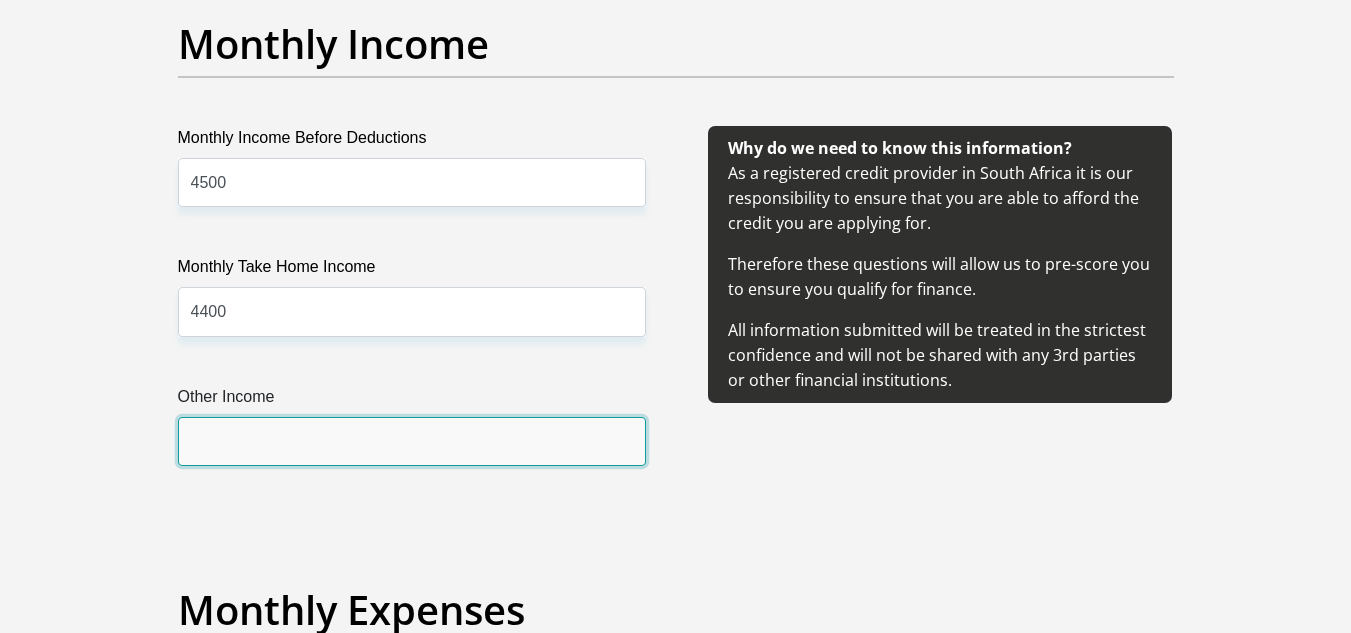 click on "Other Income" at bounding box center (412, 441) 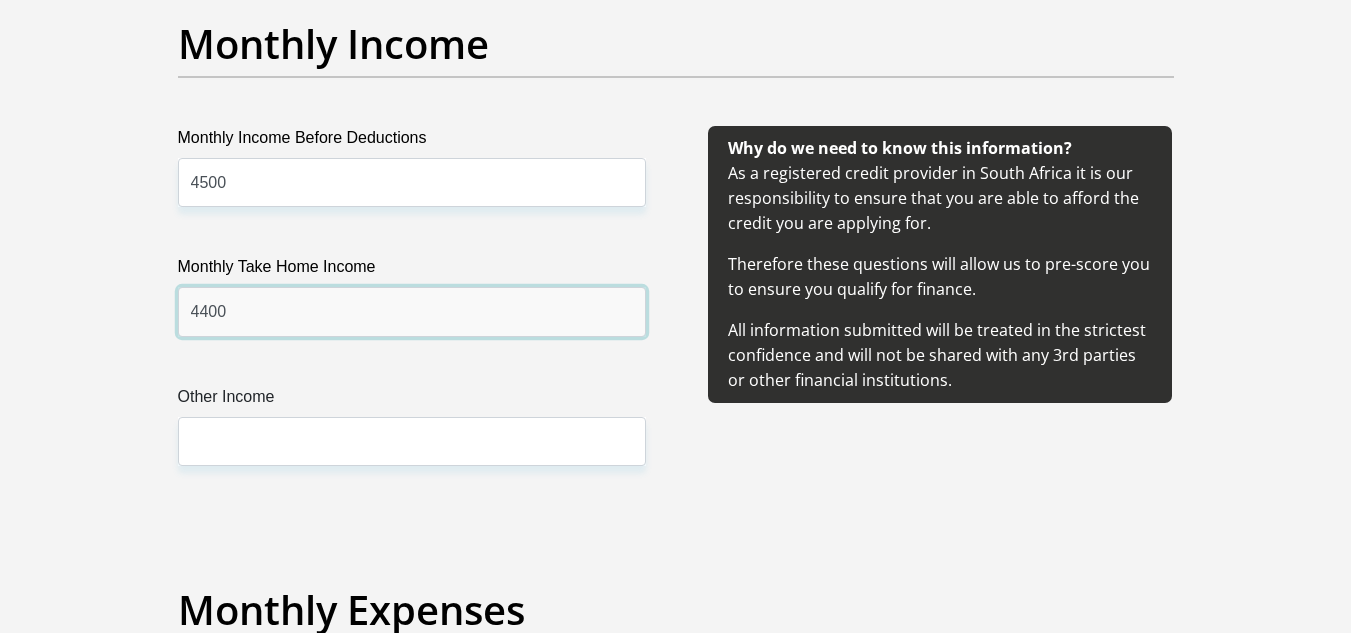 click on "4400" at bounding box center (412, 311) 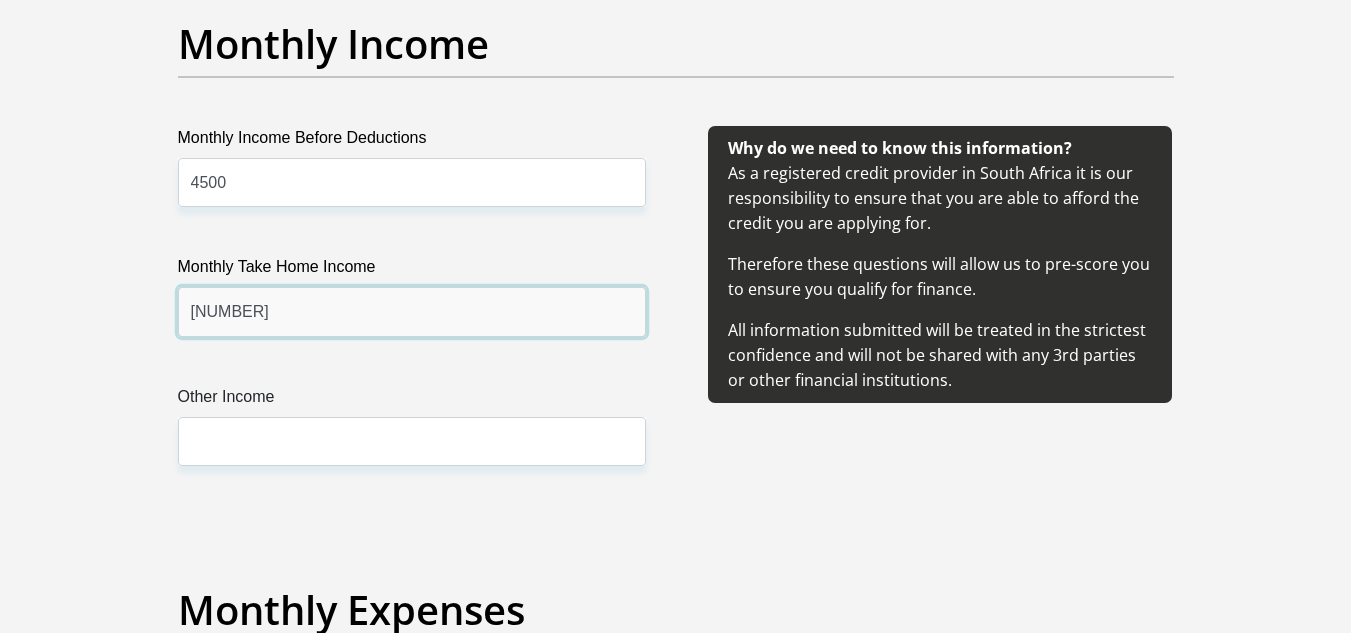 type on "[NUMBER]" 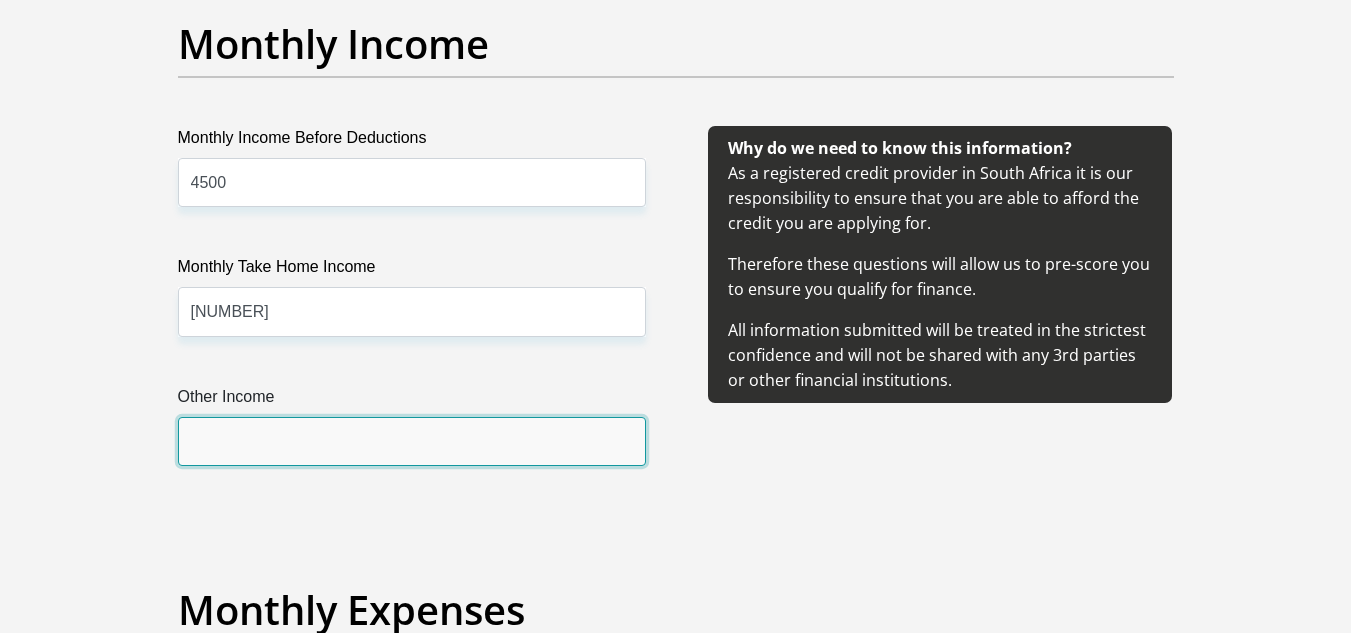 click on "Other Income" at bounding box center [412, 441] 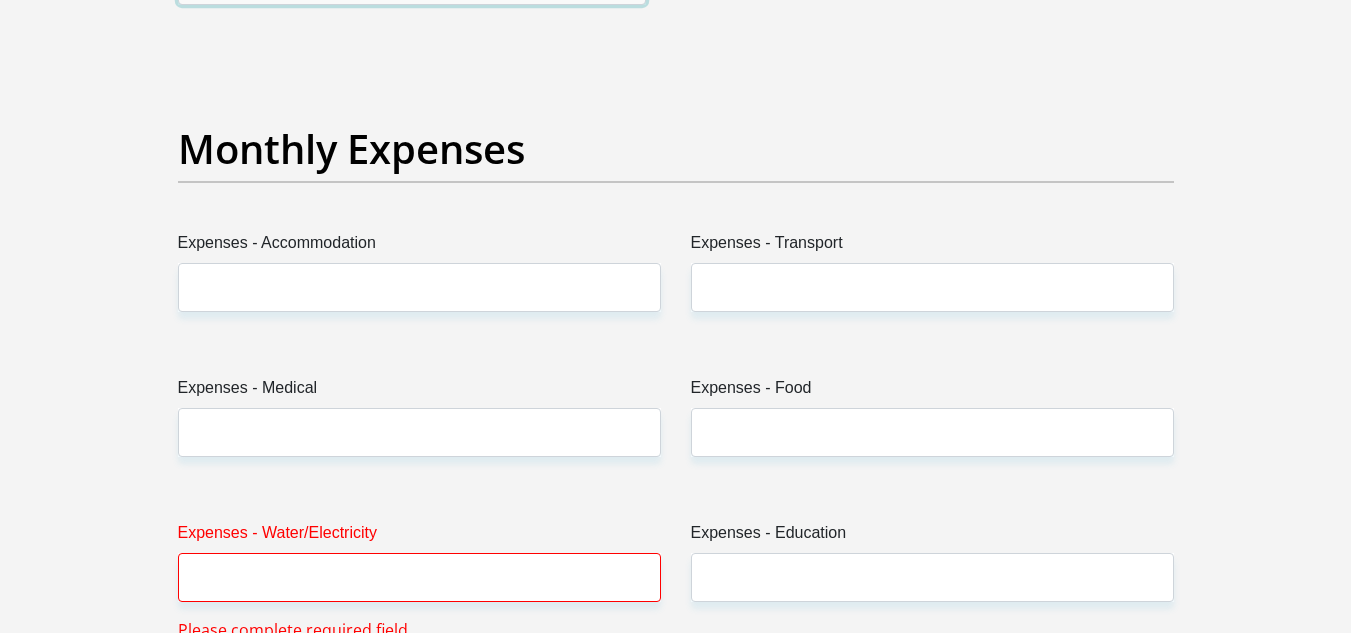 scroll, scrollTop: 2800, scrollLeft: 0, axis: vertical 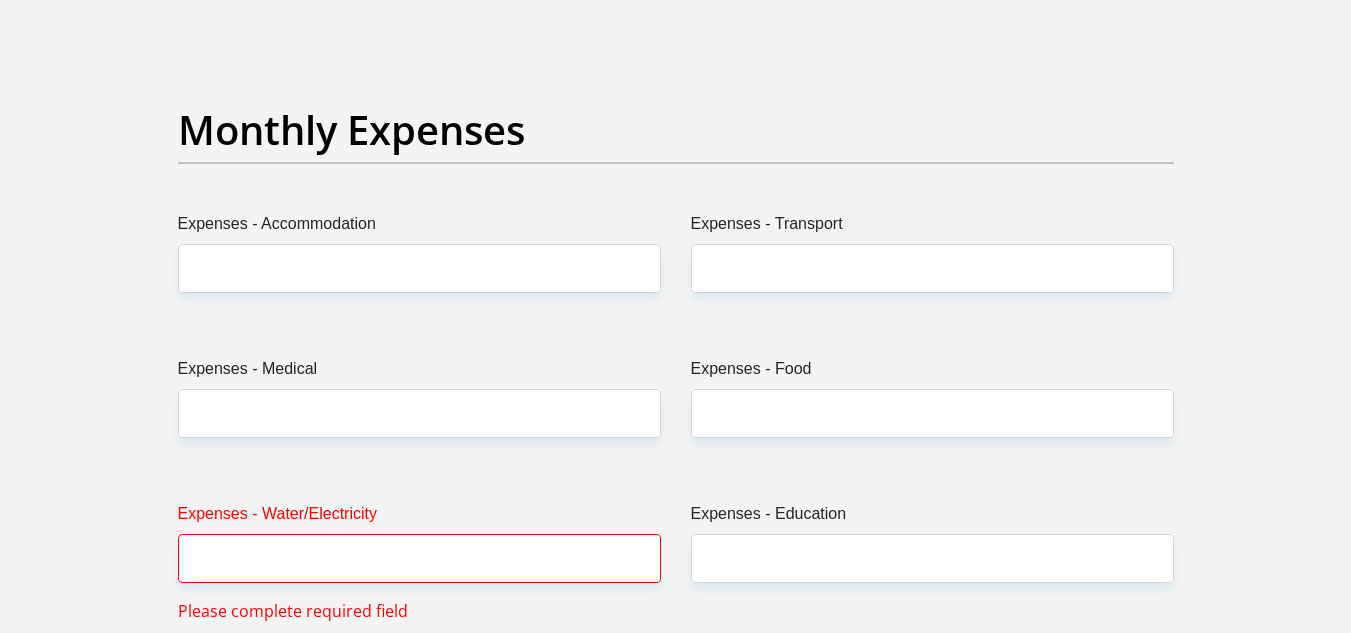 type on "2000" 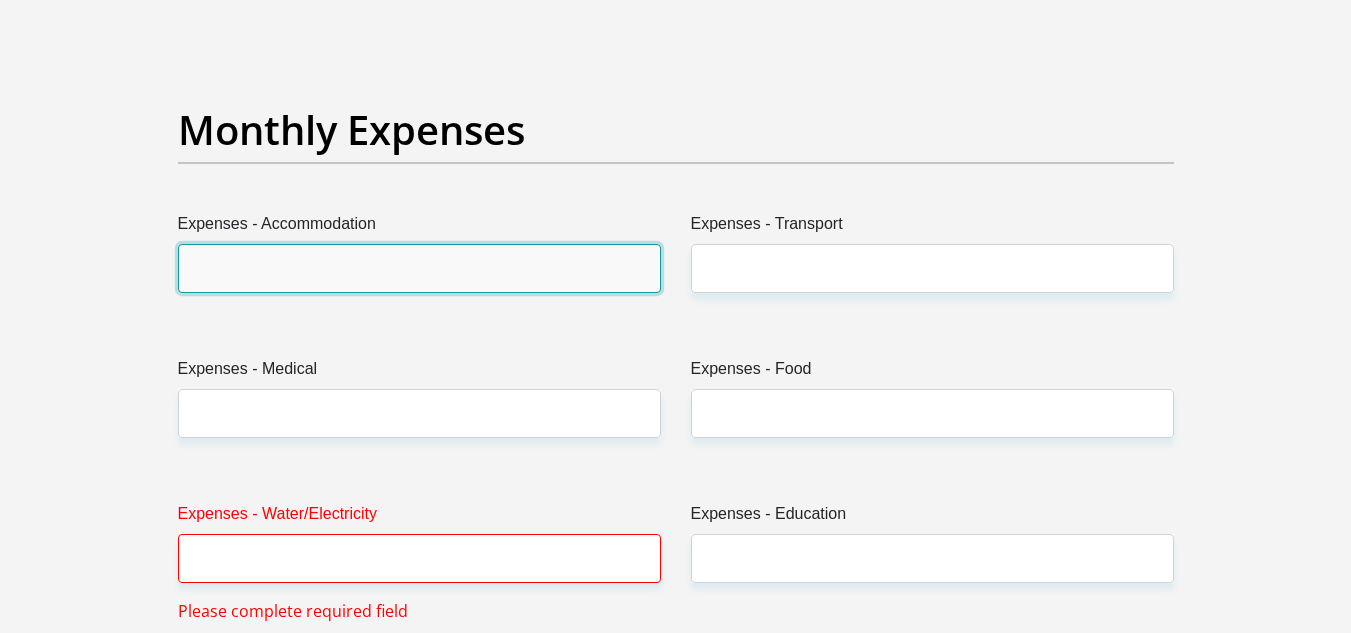 click on "Expenses - Accommodation" at bounding box center [419, 268] 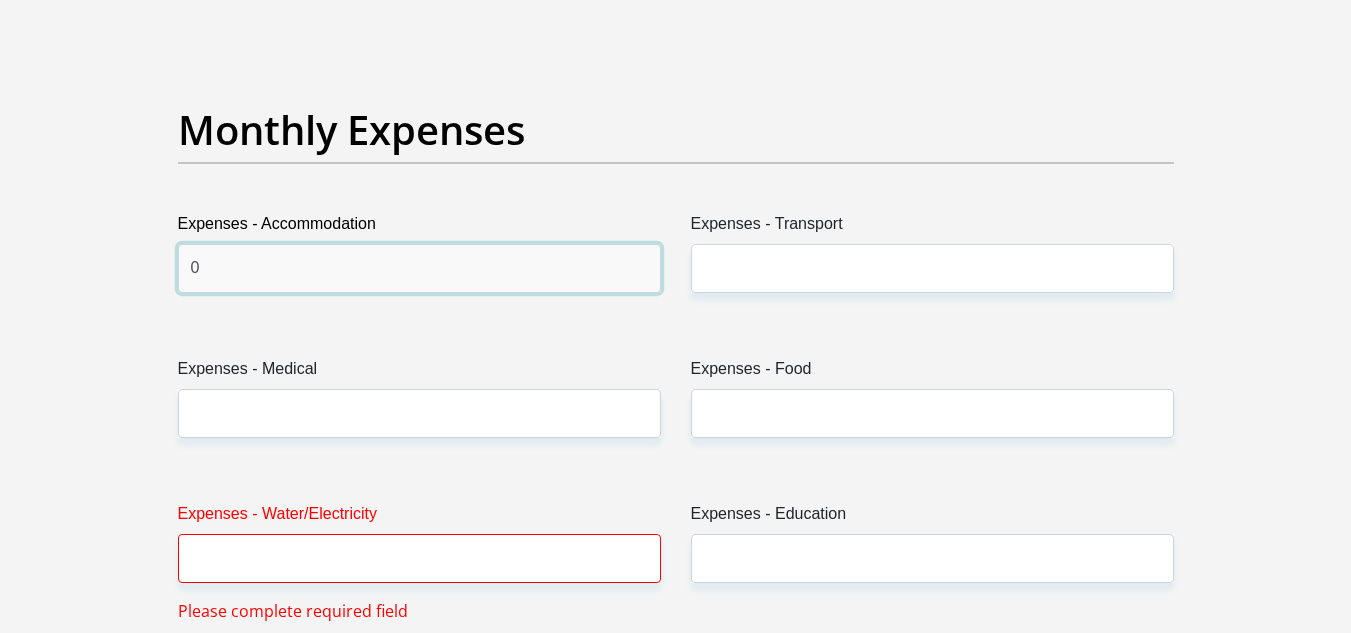 type on "0" 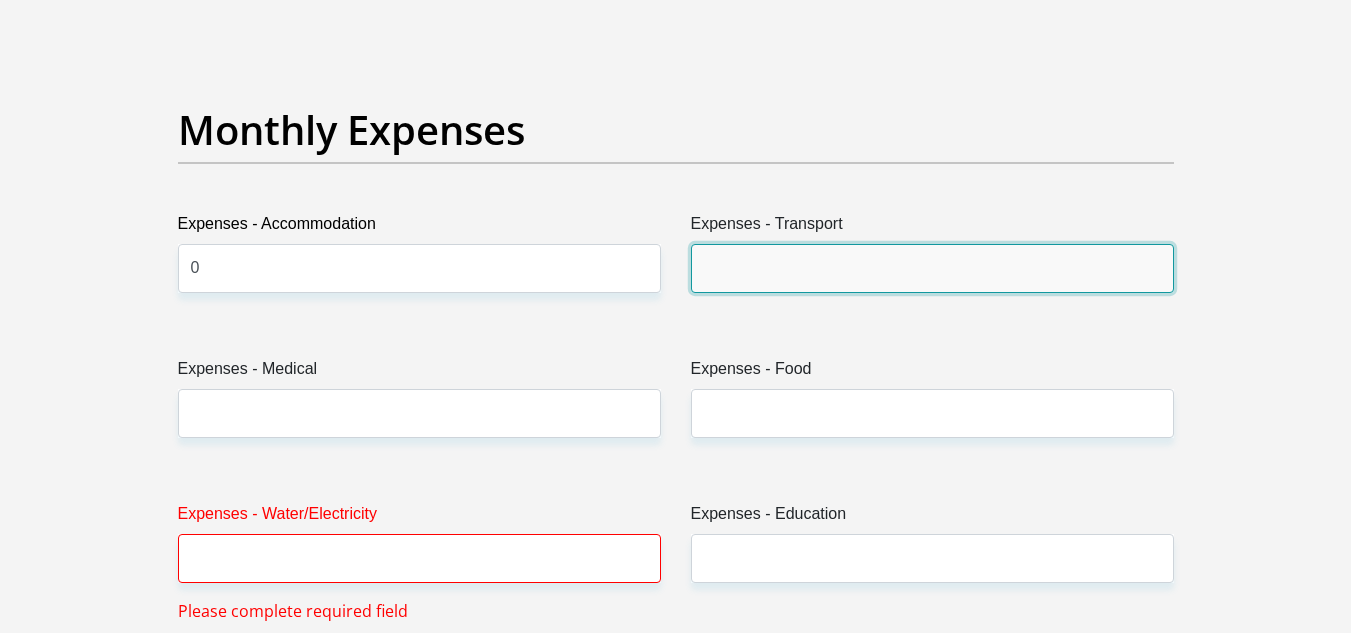 click on "Expenses - Transport" at bounding box center [932, 268] 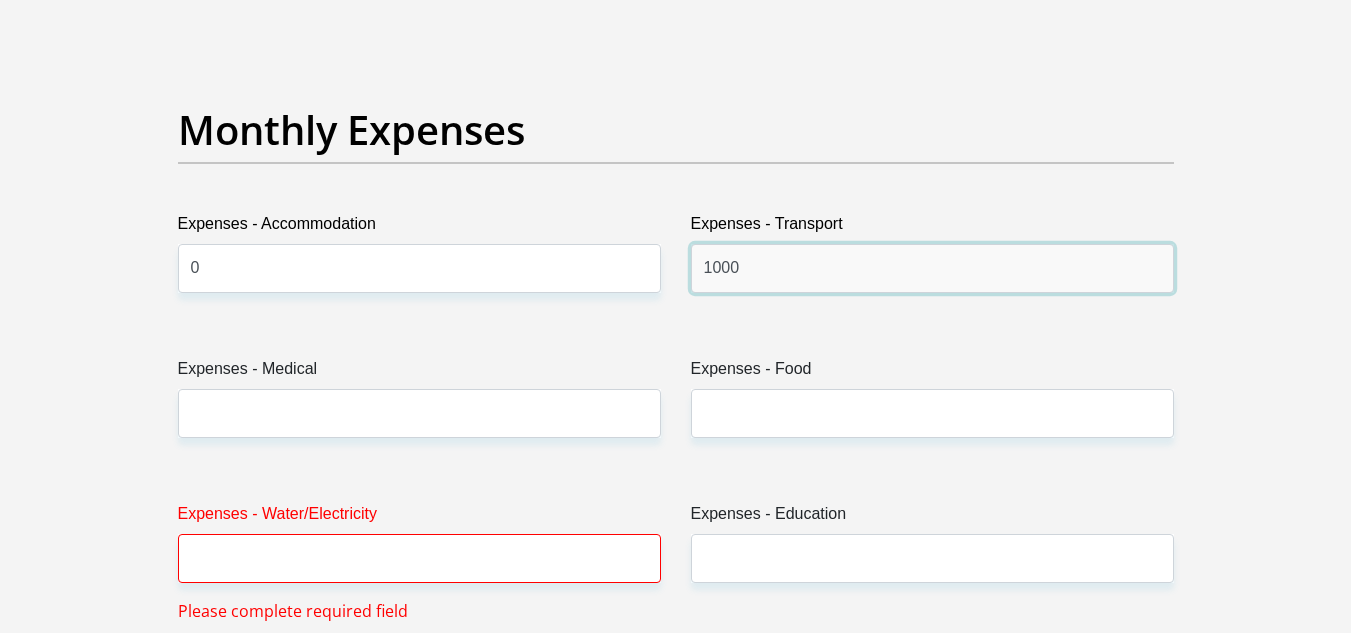 type on "1000" 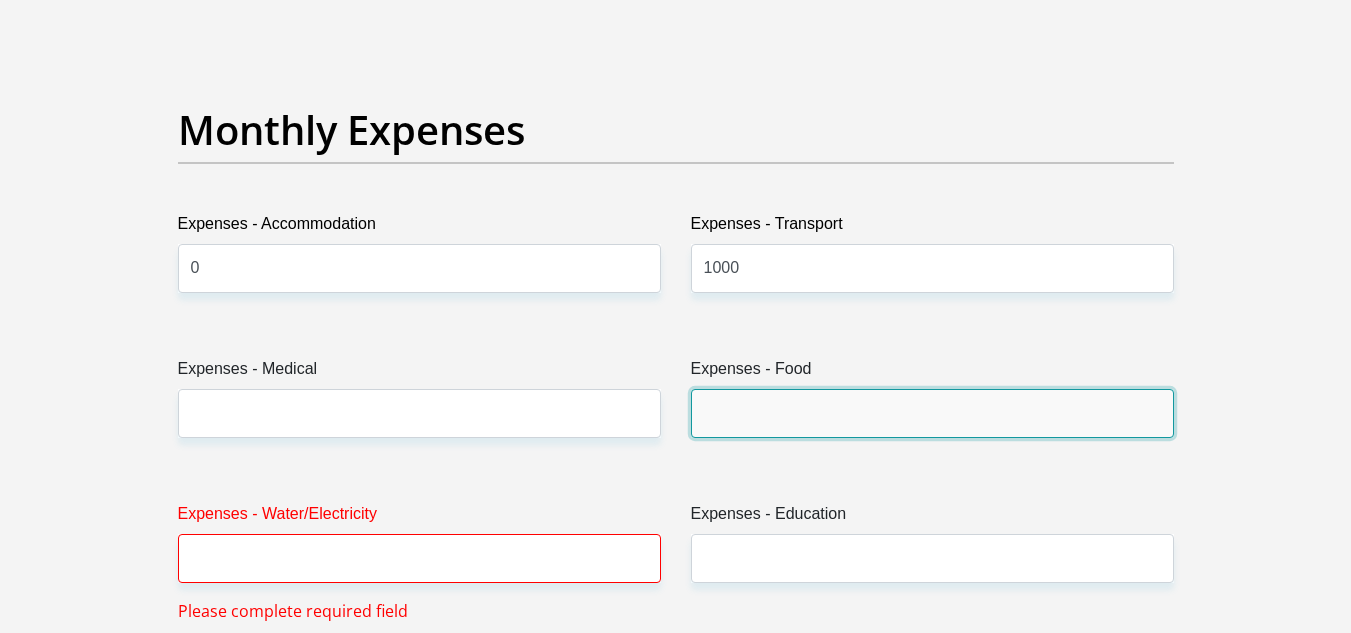 click on "Expenses - Food" at bounding box center (932, 413) 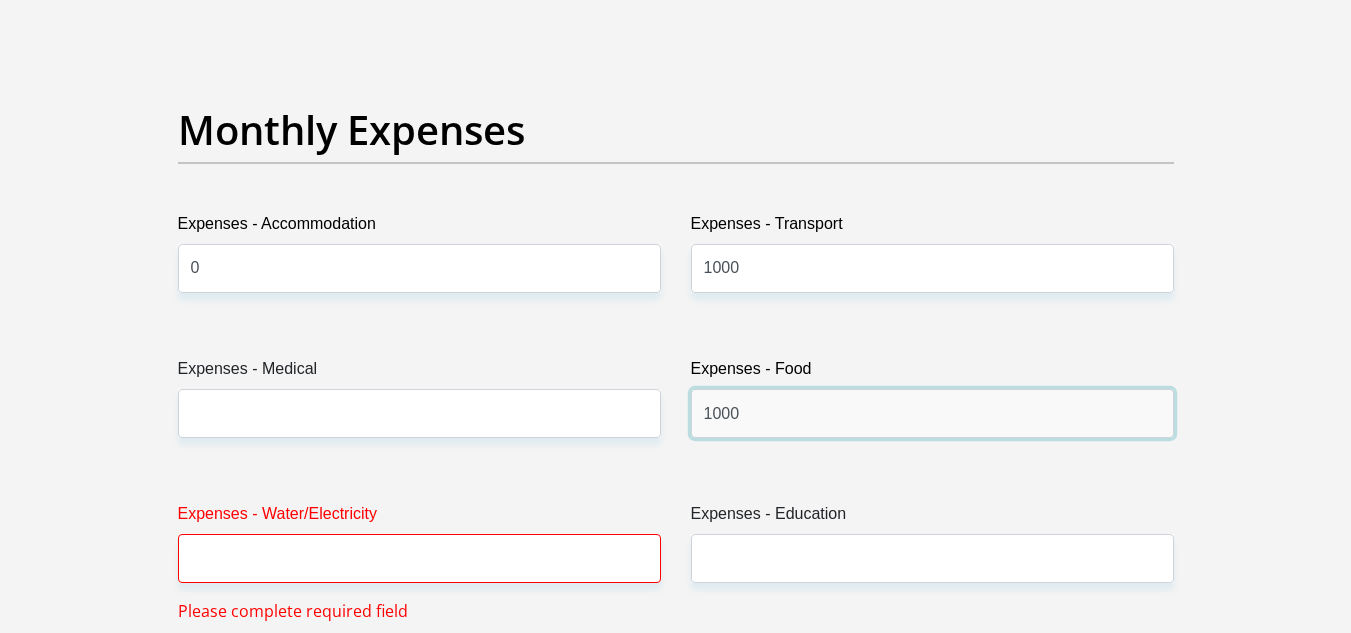 type on "1000" 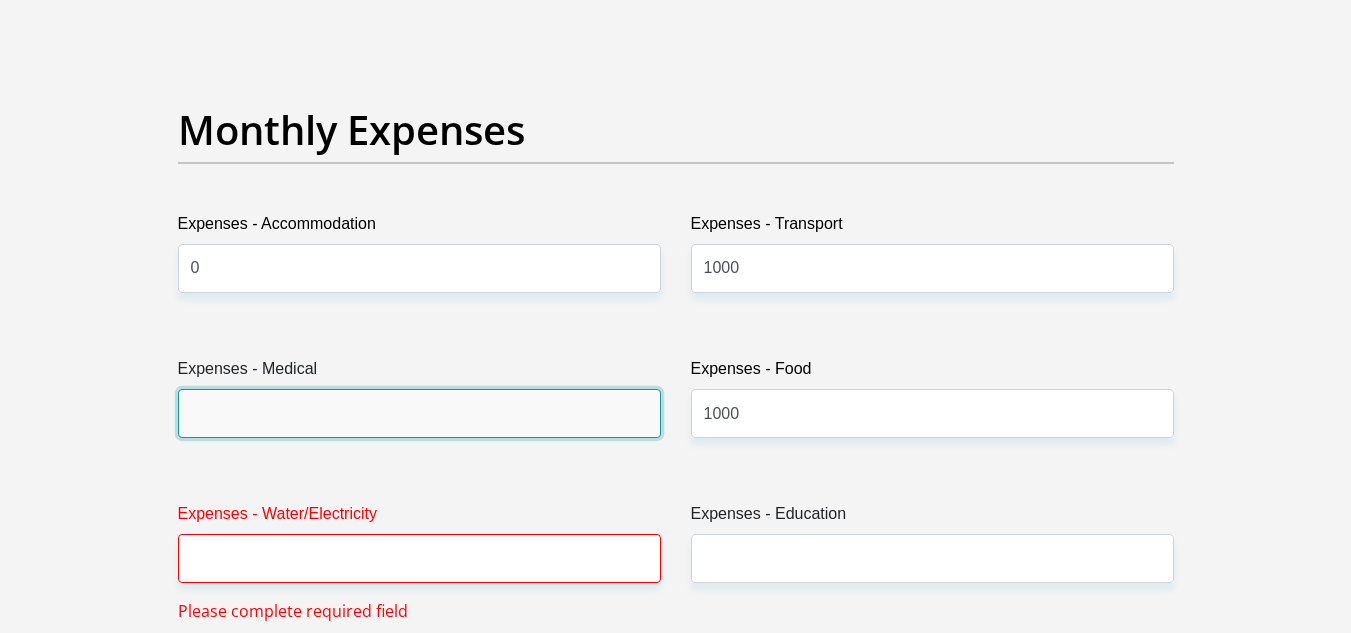 click on "Expenses - Medical" at bounding box center [419, 413] 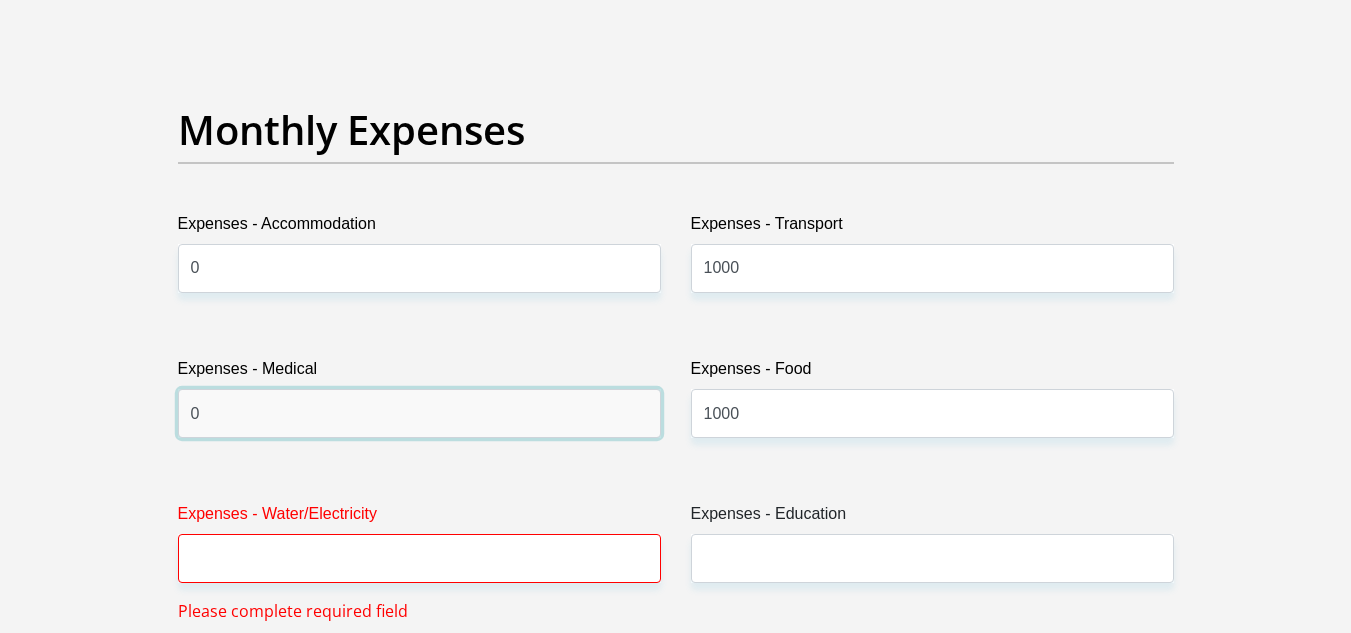 type on "0" 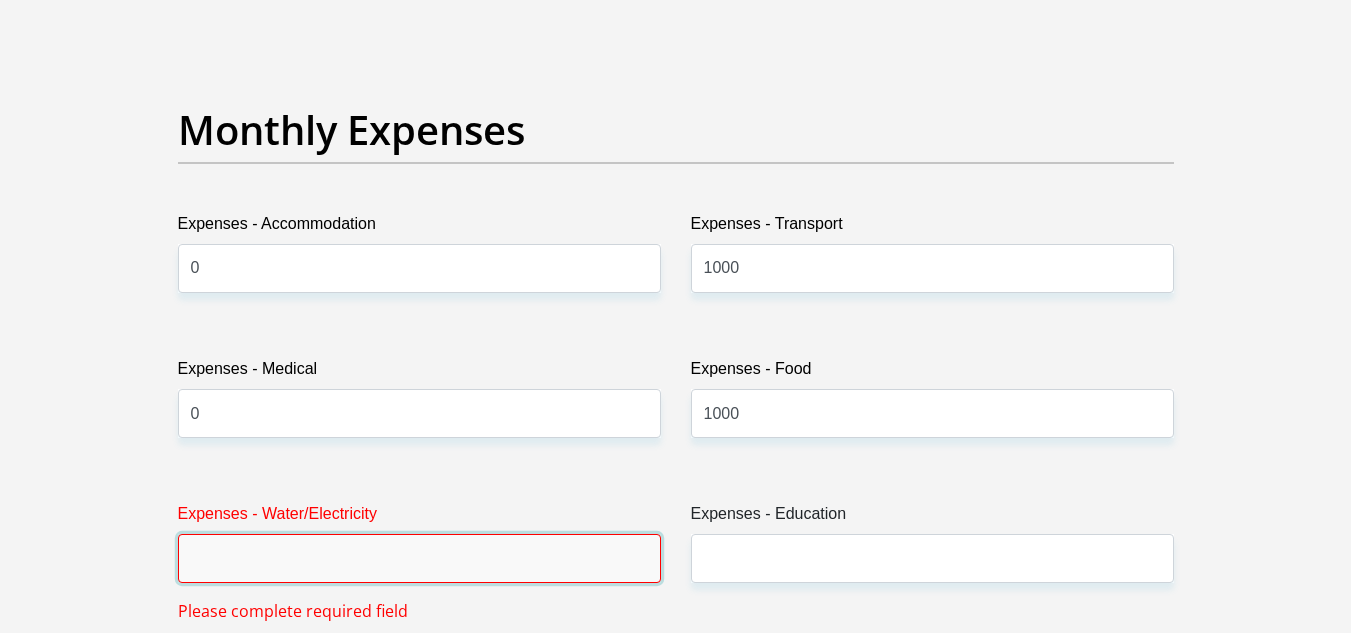click on "Expenses - Water/Electricity" at bounding box center (419, 558) 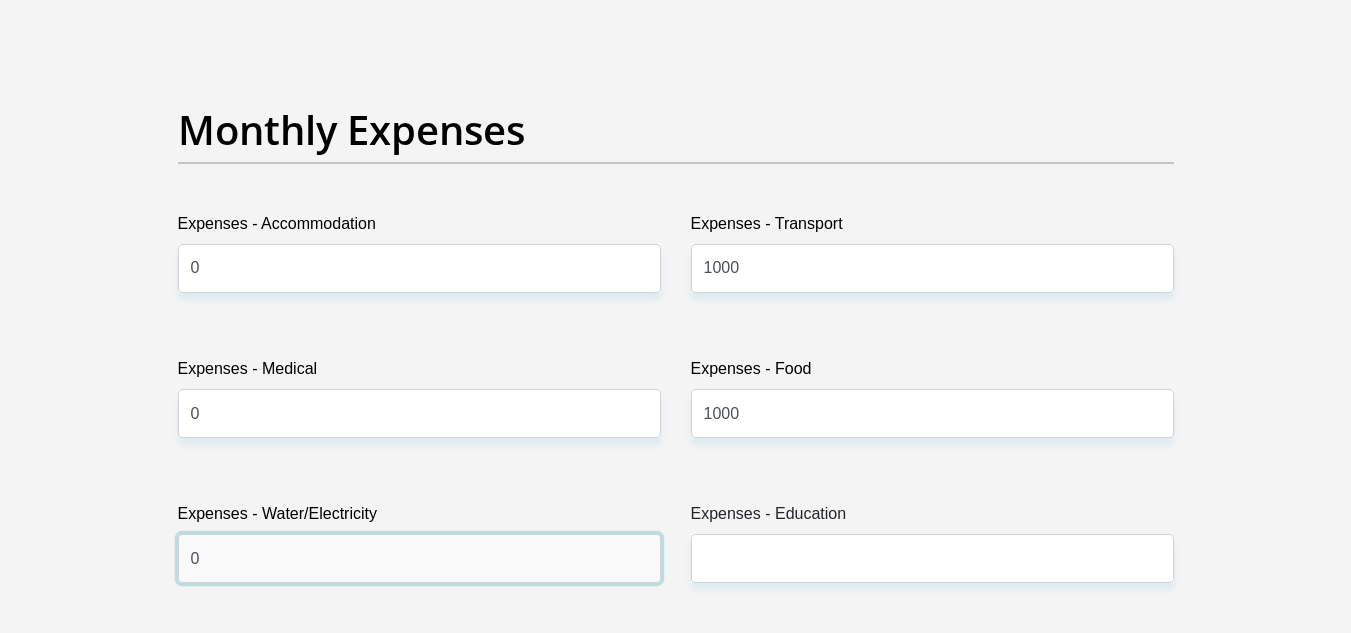 type on "0" 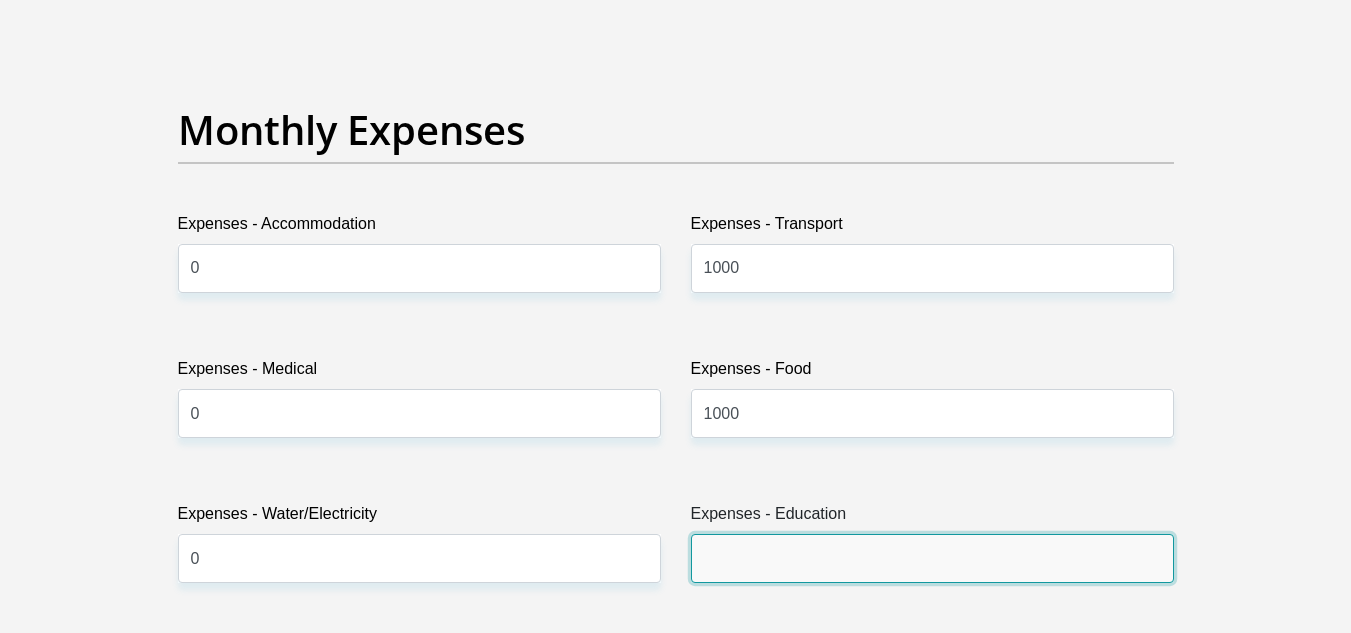 click on "Expenses - Education" at bounding box center (932, 558) 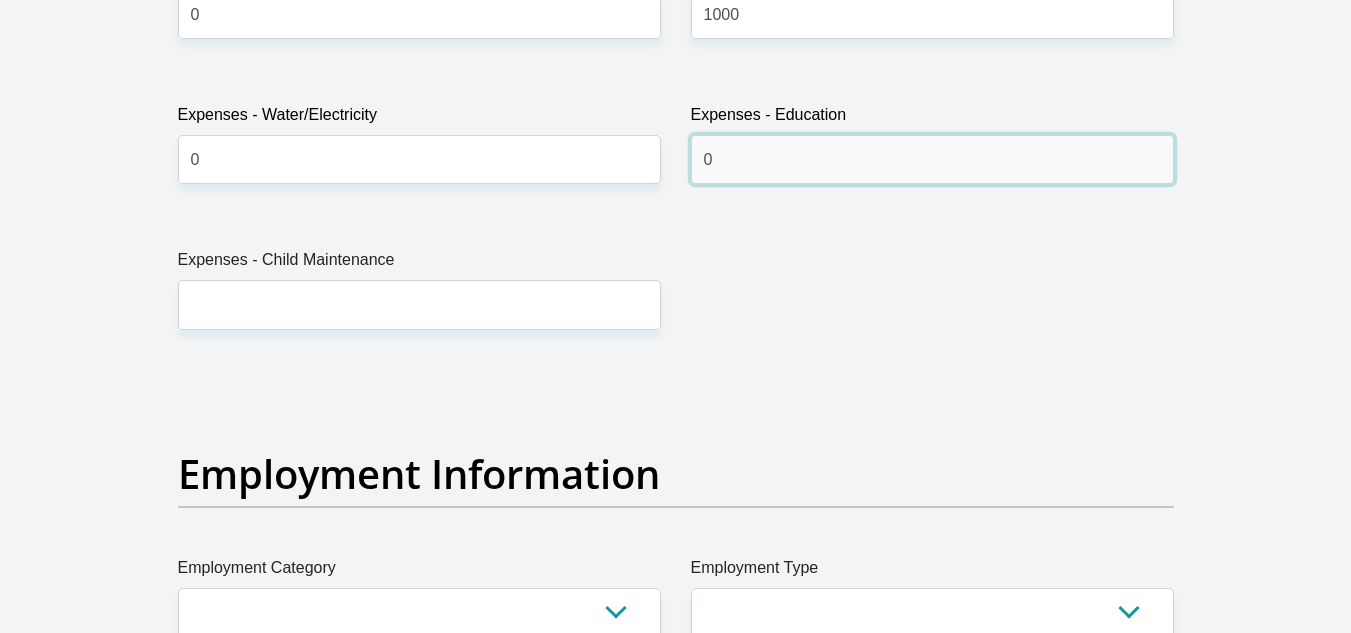 scroll, scrollTop: 3200, scrollLeft: 0, axis: vertical 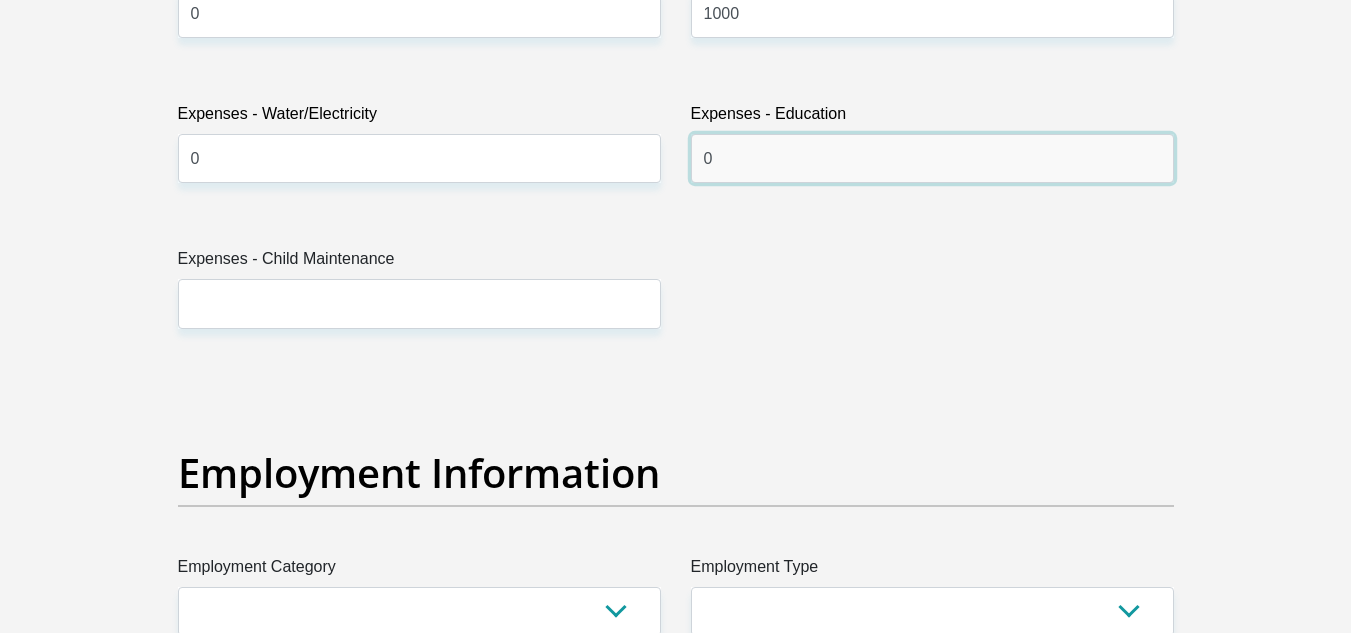type on "0" 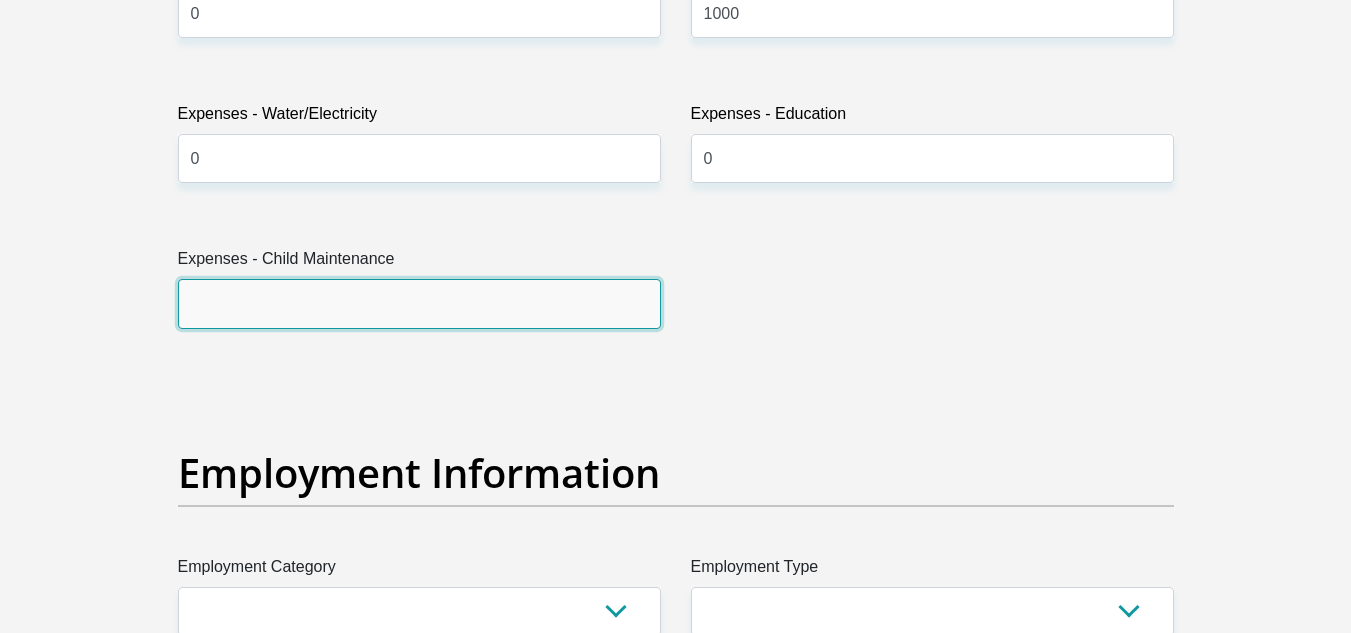 click on "Expenses - Child Maintenance" at bounding box center (419, 303) 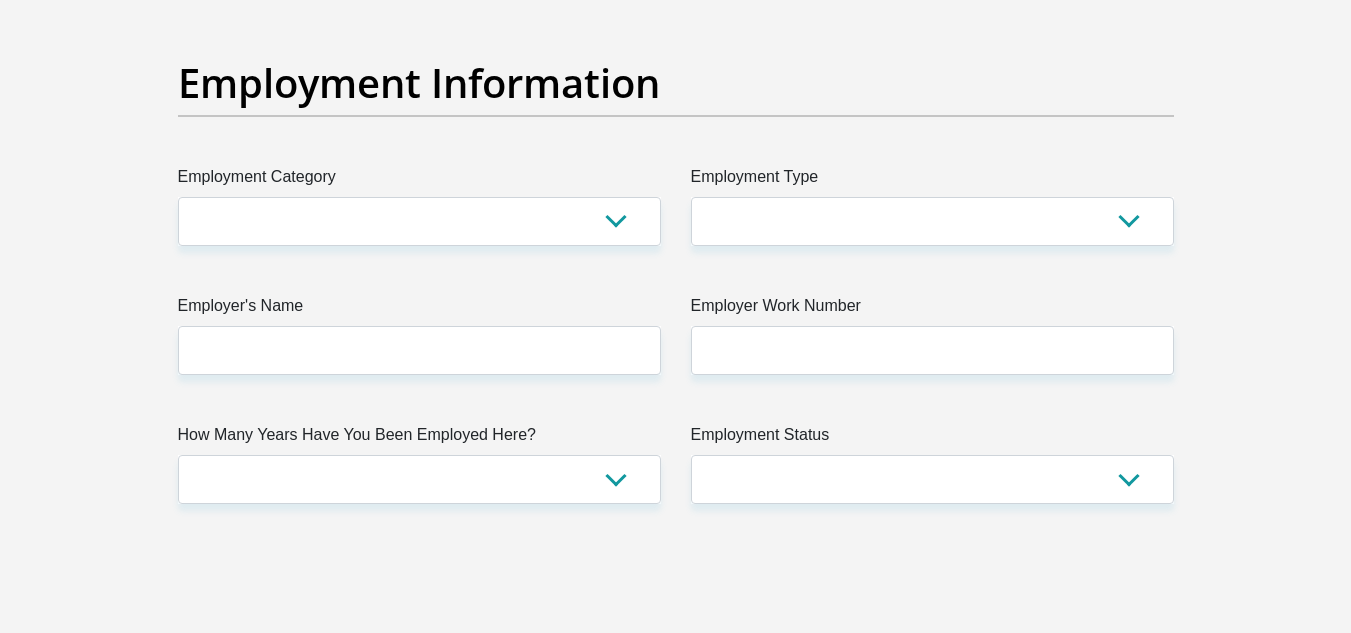scroll, scrollTop: 3600, scrollLeft: 0, axis: vertical 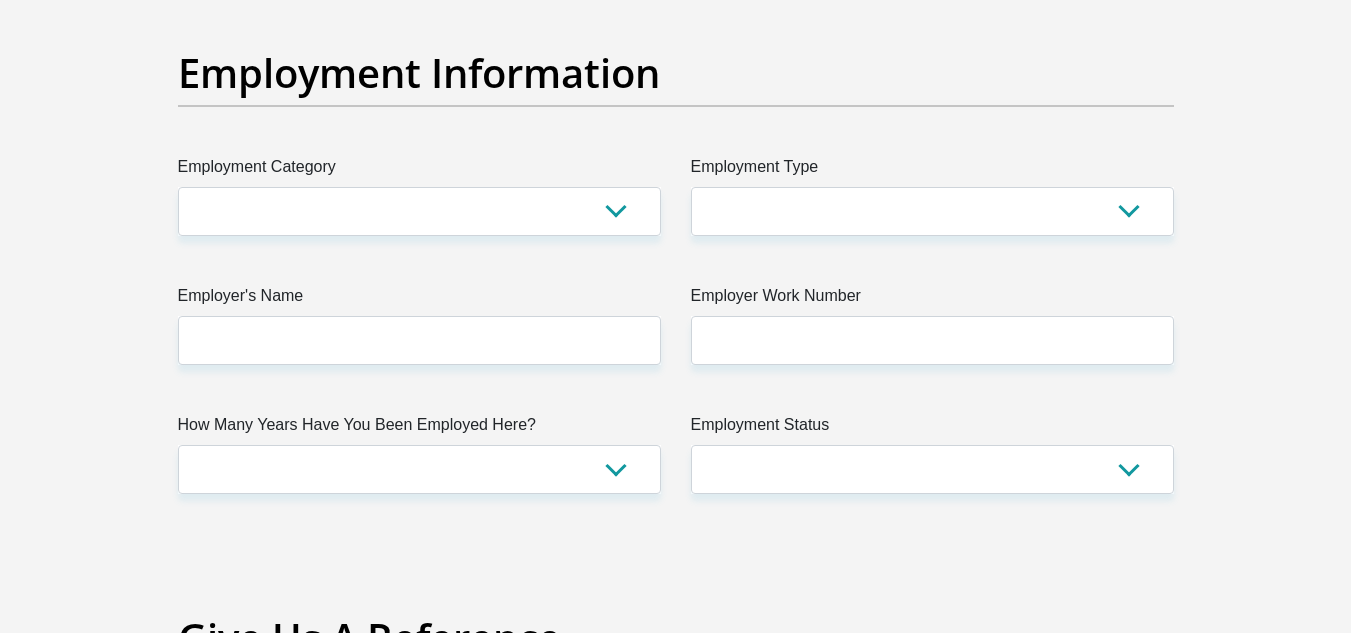 type on "0" 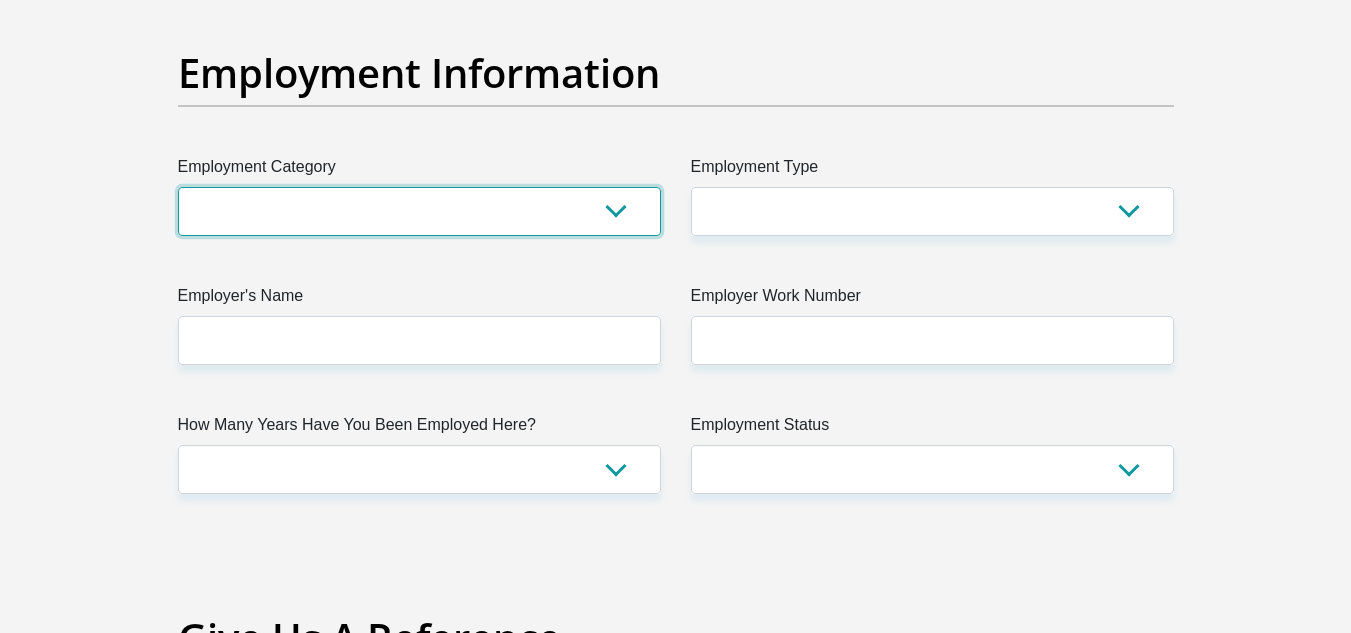 click on "AGRICULTURE
ALCOHOL & TOBACCO
CONSTRUCTION MATERIALS
METALLURGY
EQUIPMENT FOR RENEWABLE ENERGY
SPECIALIZED CONTRACTORS
CAR
GAMING (INCL. INTERNET
OTHER WHOLESALE
UNLICENSED PHARMACEUTICALS
CURRENCY EXCHANGE HOUSES
OTHER FINANCIAL INSTITUTIONS & INSURANCE
REAL ESTATE AGENTS
OIL & GAS
OTHER MATERIALS (E.G. IRON ORE)
PRECIOUS STONES & PRECIOUS METALS
POLITICAL ORGANIZATIONS
RELIGIOUS ORGANIZATIONS(NOT SECTS)
ACTI. HAVING BUSINESS DEAL WITH PUBLIC ADMINISTRATION
LAUNDROMATS" at bounding box center (419, 211) 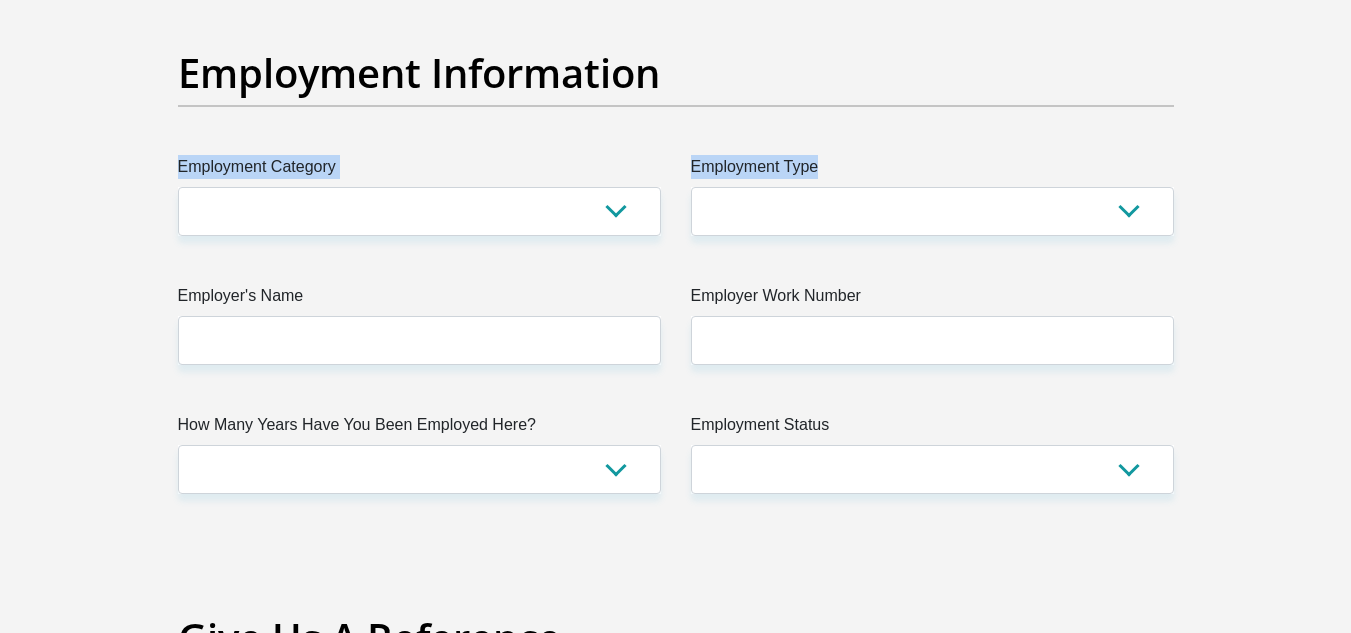 drag, startPoint x: 888, startPoint y: 151, endPoint x: 886, endPoint y: 197, distance: 46.043457 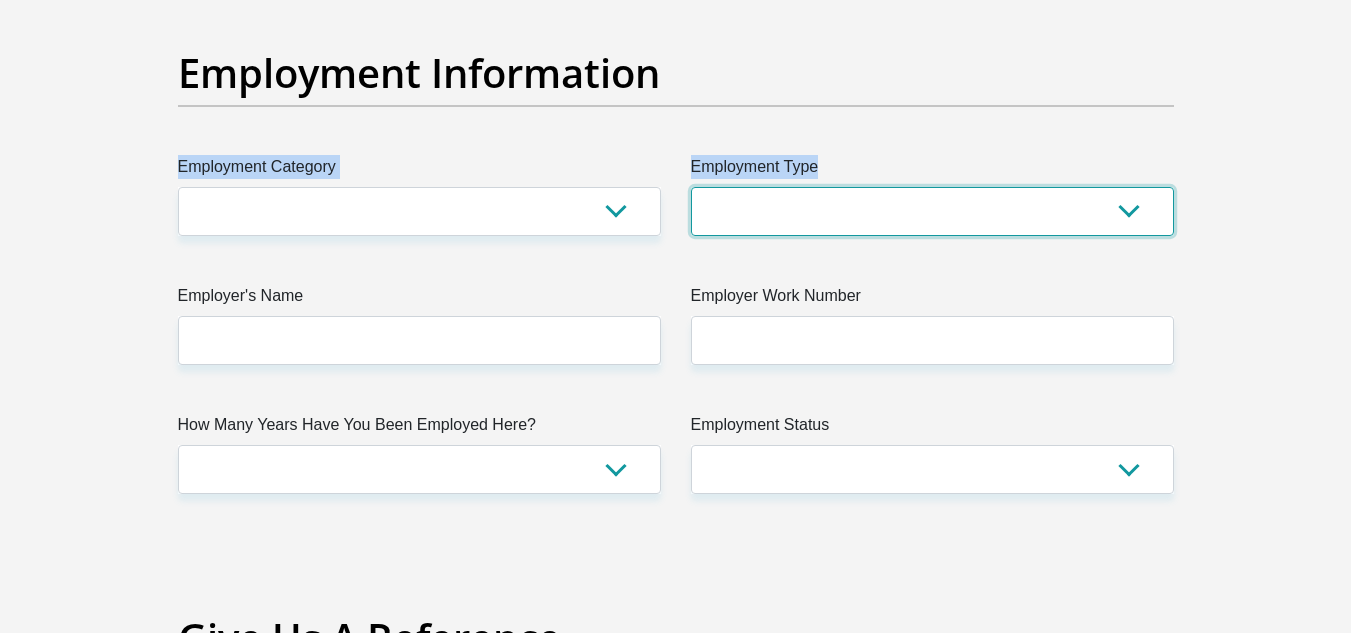 click on "College/Lecturer
Craft Seller
Creative
Driver
Executive
Farmer
Forces - Non Commissioned
Forces - Officer
Hawker
Housewife
Labourer
Licenced Professional
Manager
Miner
Non Licenced Professional
Office Staff/Clerk
Outside Worker
Pensioner
Permanent Teacher
Production/Manufacturing
Sales
Self-Employed
Semi-Professional Worker
Service Industry  Social Worker  Student" at bounding box center (932, 211) 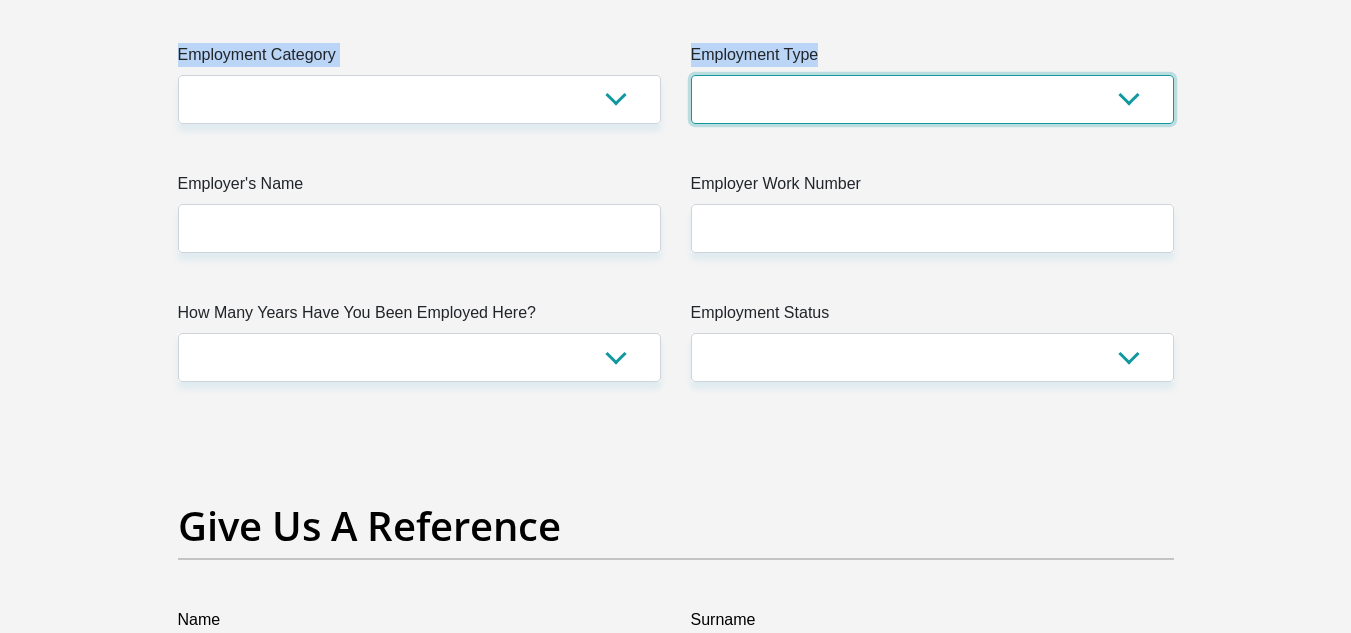 scroll, scrollTop: 3720, scrollLeft: 0, axis: vertical 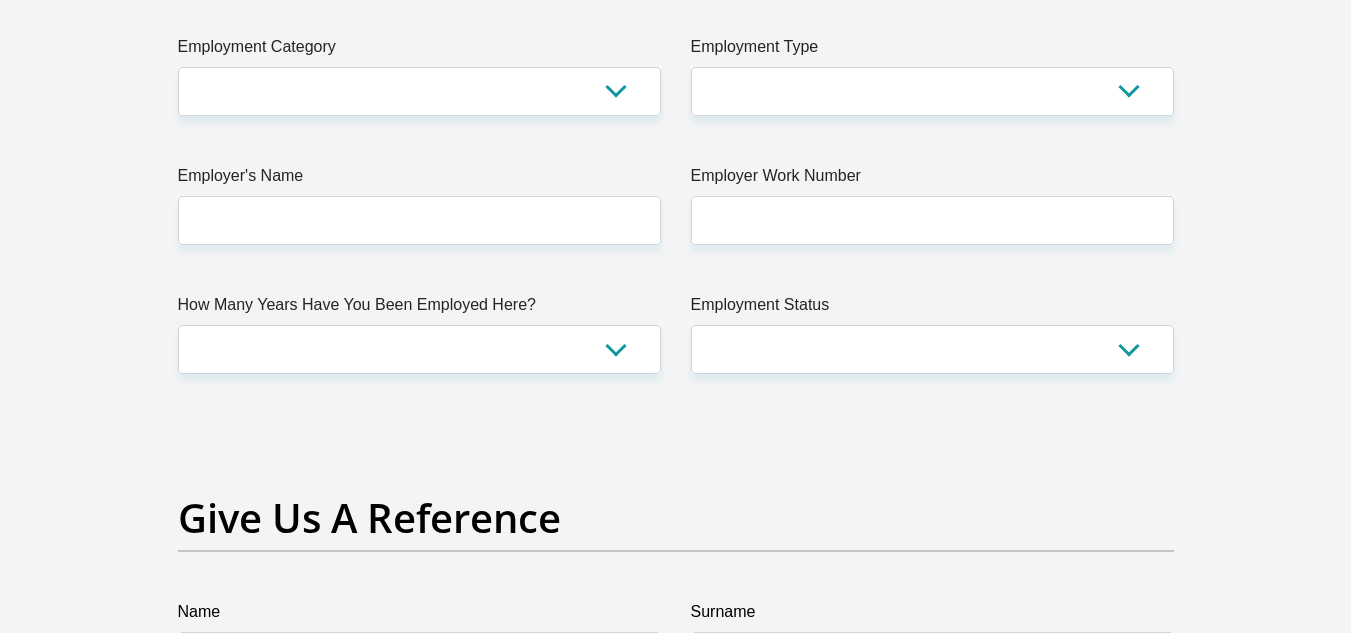 drag, startPoint x: 1176, startPoint y: 78, endPoint x: 1140, endPoint y: 84, distance: 36.496574 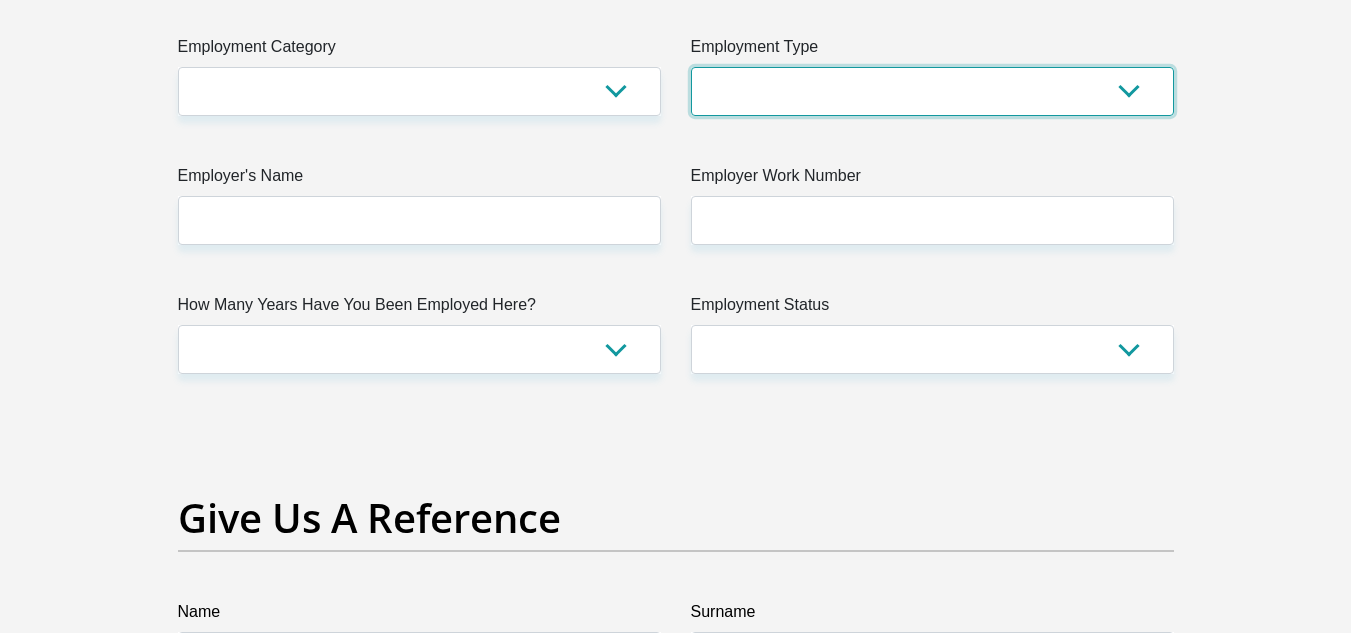 click on "College/Lecturer
Craft Seller
Creative
Driver
Executive
Farmer
Forces - Non Commissioned
Forces - Officer
Hawker
Housewife
Labourer
Licenced Professional
Manager
Miner
Non Licenced Professional
Office Staff/Clerk
Outside Worker
Pensioner
Permanent Teacher
Production/Manufacturing
Sales
Self-Employed
Semi-Professional Worker
Service Industry  Social Worker  Student" at bounding box center [932, 91] 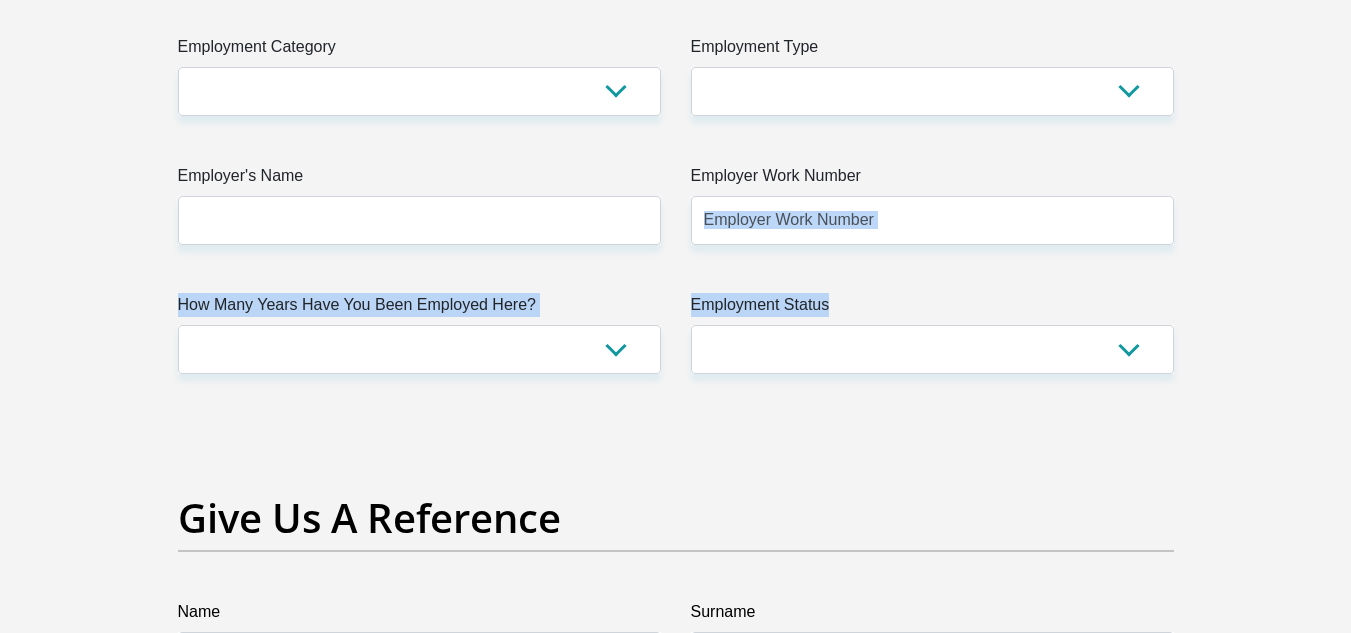 drag, startPoint x: 1253, startPoint y: 242, endPoint x: 993, endPoint y: 366, distance: 288.05554 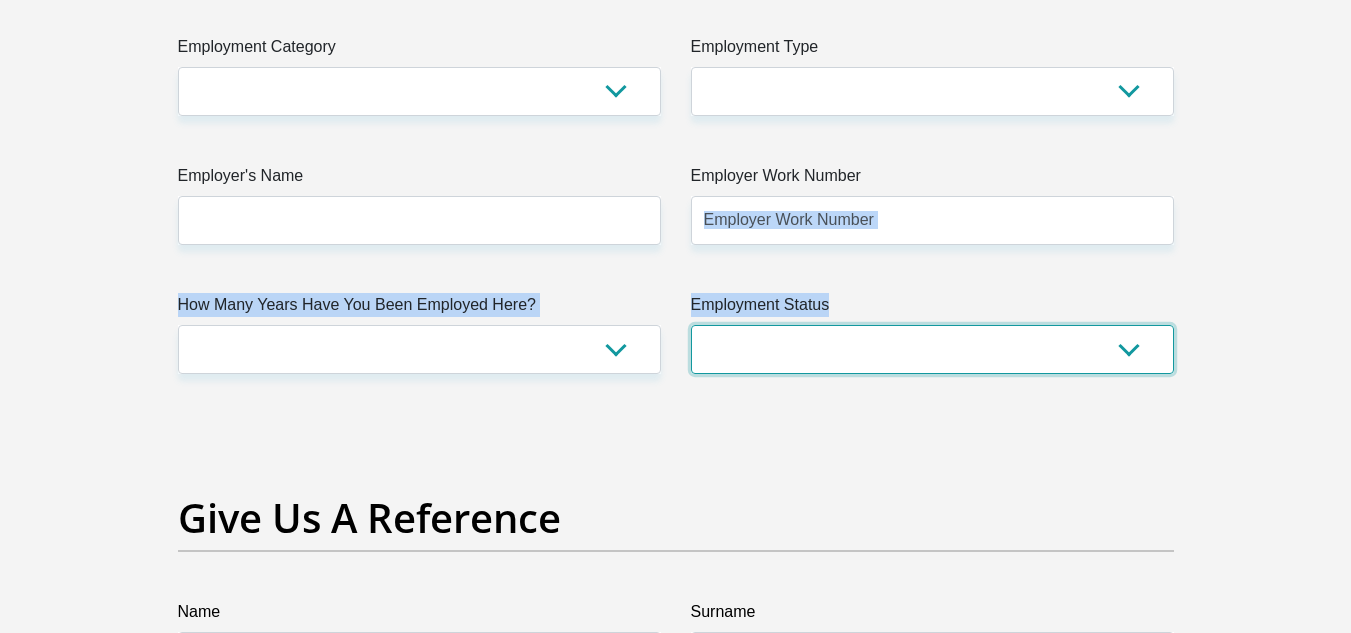 click on "Permanent/Full-time
Part-time/Casual
Contract Worker
Self-Employed
Housewife
Retired
Student
Medically Boarded
Disability
Unemployed" at bounding box center [932, 349] 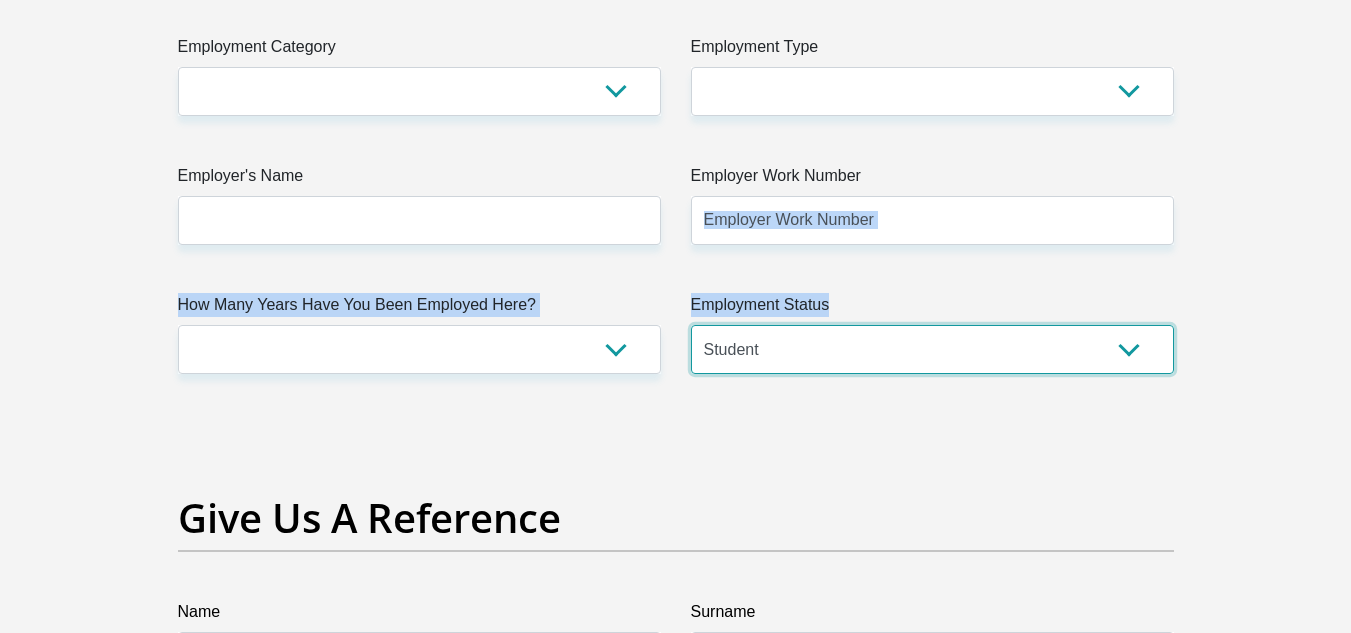click on "Permanent/Full-time
Part-time/Casual
Contract Worker
Self-Employed
Housewife
Retired
Student
Medically Boarded
Disability
Unemployed" at bounding box center (932, 349) 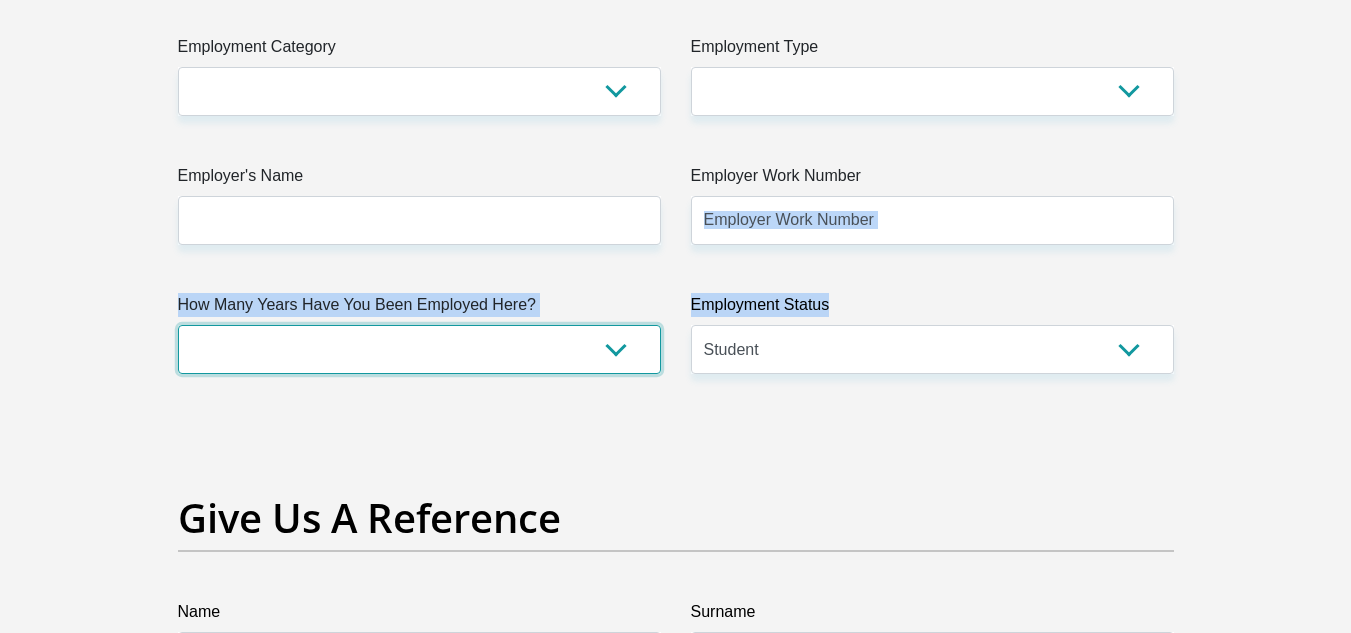 click on "less than 1 year
1-3 years
3-5 years
5+ years" at bounding box center [419, 349] 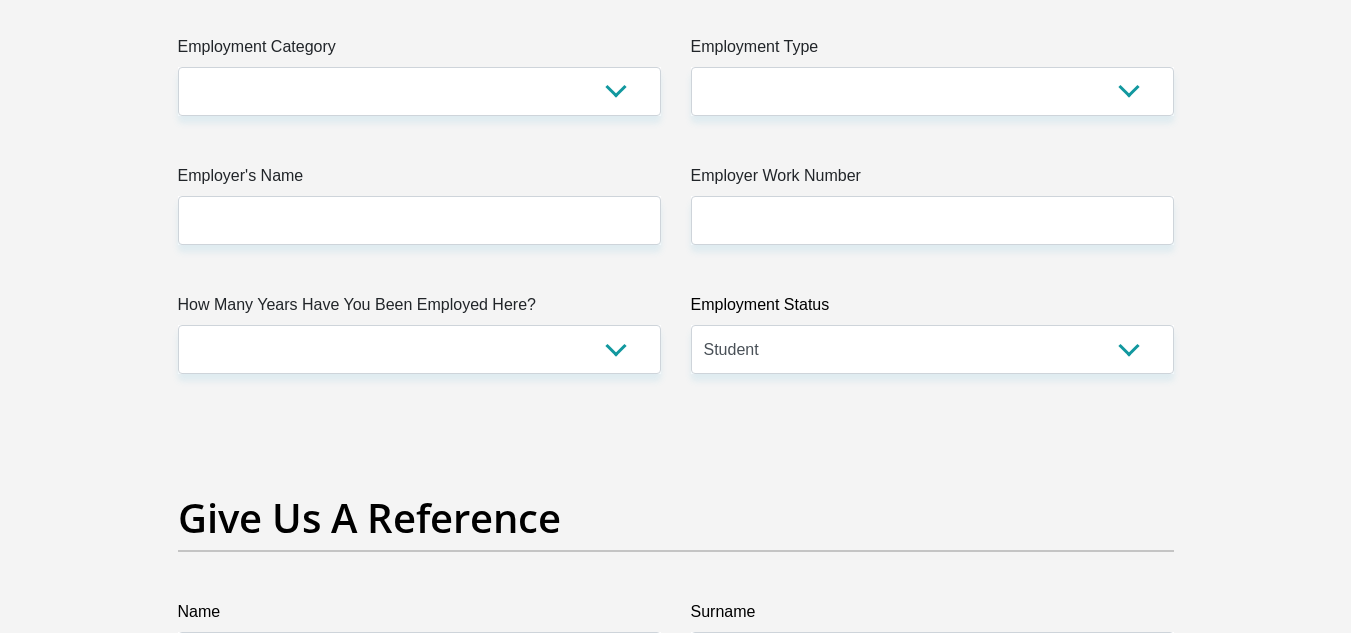 click on "Give Us A Reference" at bounding box center [676, 547] 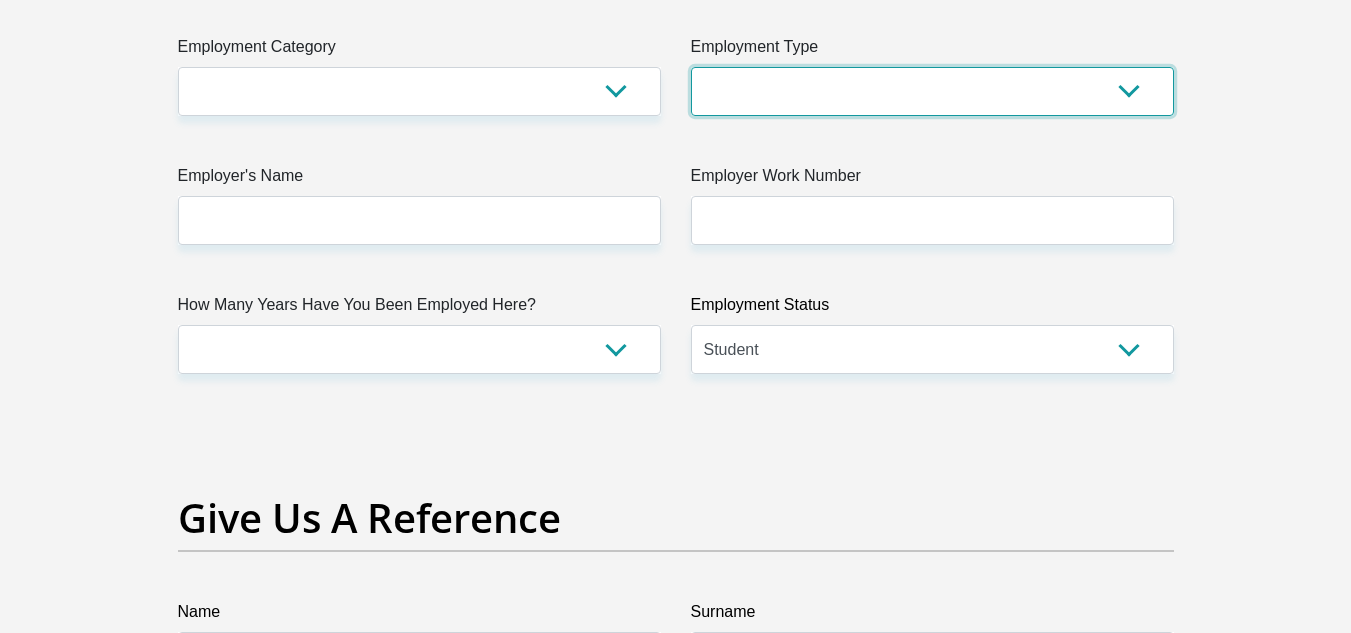 click on "College/Lecturer
Craft Seller
Creative
Driver
Executive
Farmer
Forces - Non Commissioned
Forces - Officer
Hawker
Housewife
Labourer
Licenced Professional
Manager
Miner
Non Licenced Professional
Office Staff/Clerk
Outside Worker
Pensioner
Permanent Teacher
Production/Manufacturing
Sales
Self-Employed
Semi-Professional Worker
Service Industry  Social Worker  Student" at bounding box center (932, 91) 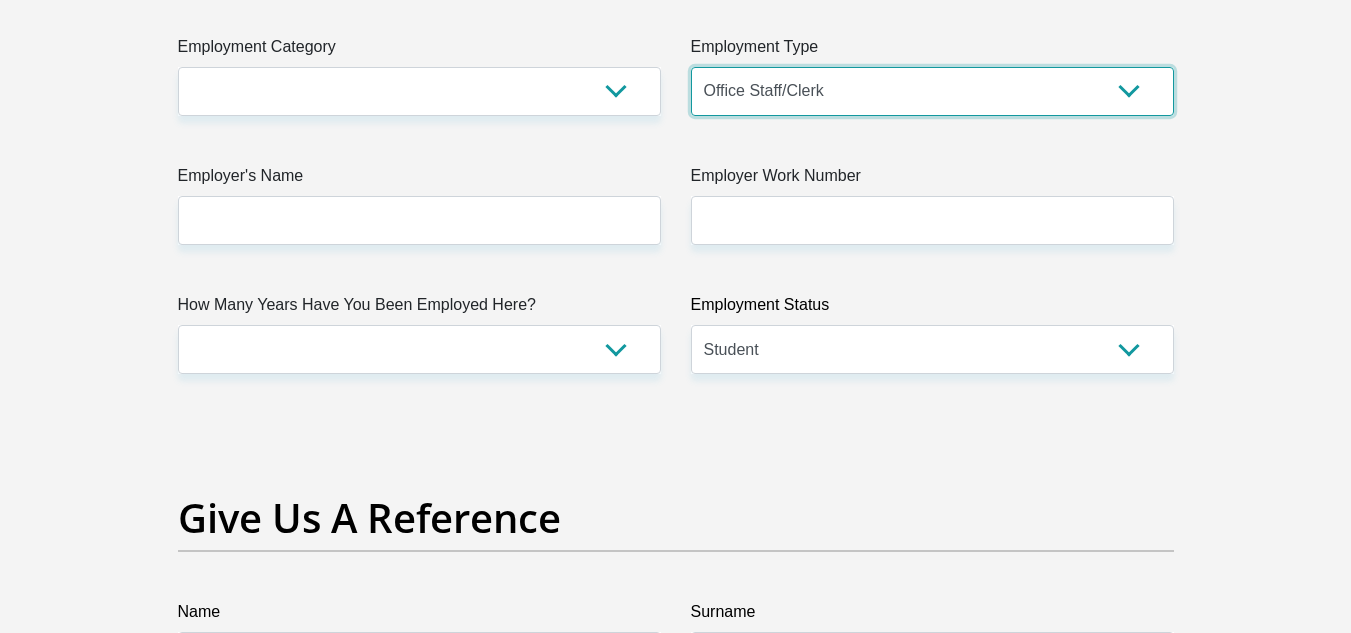 click on "College/Lecturer
Craft Seller
Creative
Driver
Executive
Farmer
Forces - Non Commissioned
Forces - Officer
Hawker
Housewife
Labourer
Licenced Professional
Manager
Miner
Non Licenced Professional
Office Staff/Clerk
Outside Worker
Pensioner
Permanent Teacher
Production/Manufacturing
Sales
Self-Employed
Semi-Professional Worker
Service Industry  Social Worker  Student" at bounding box center [932, 91] 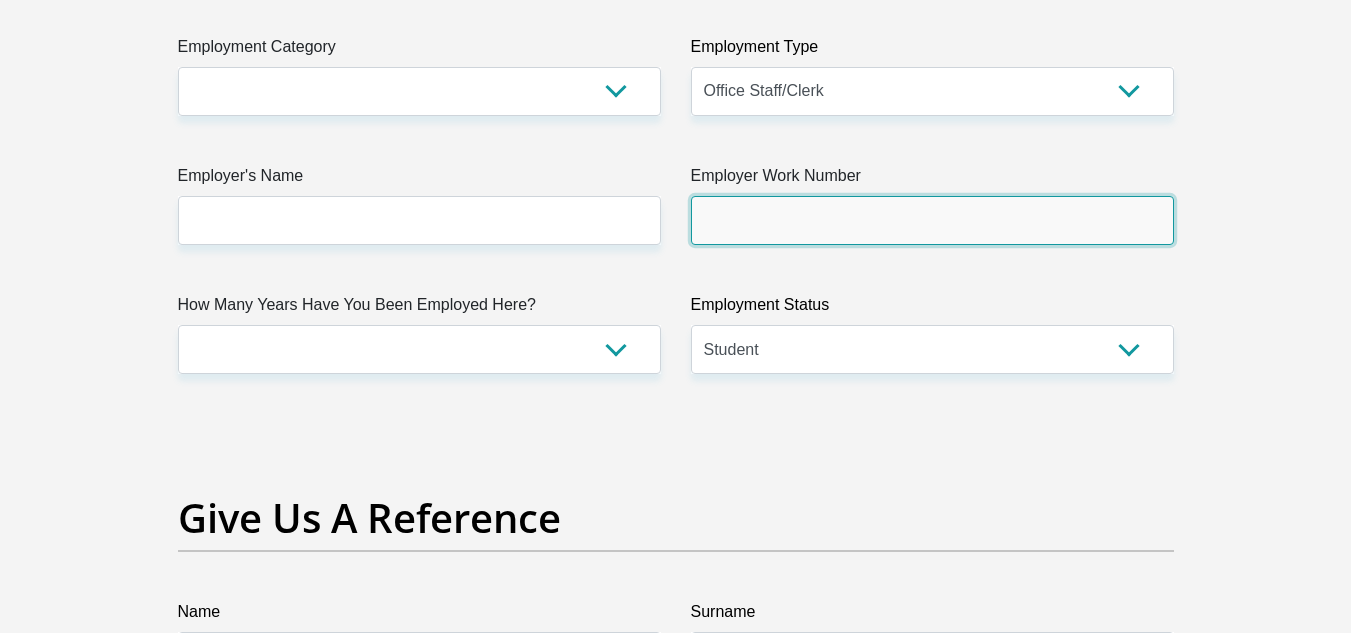 click on "Employer Work Number" at bounding box center (932, 220) 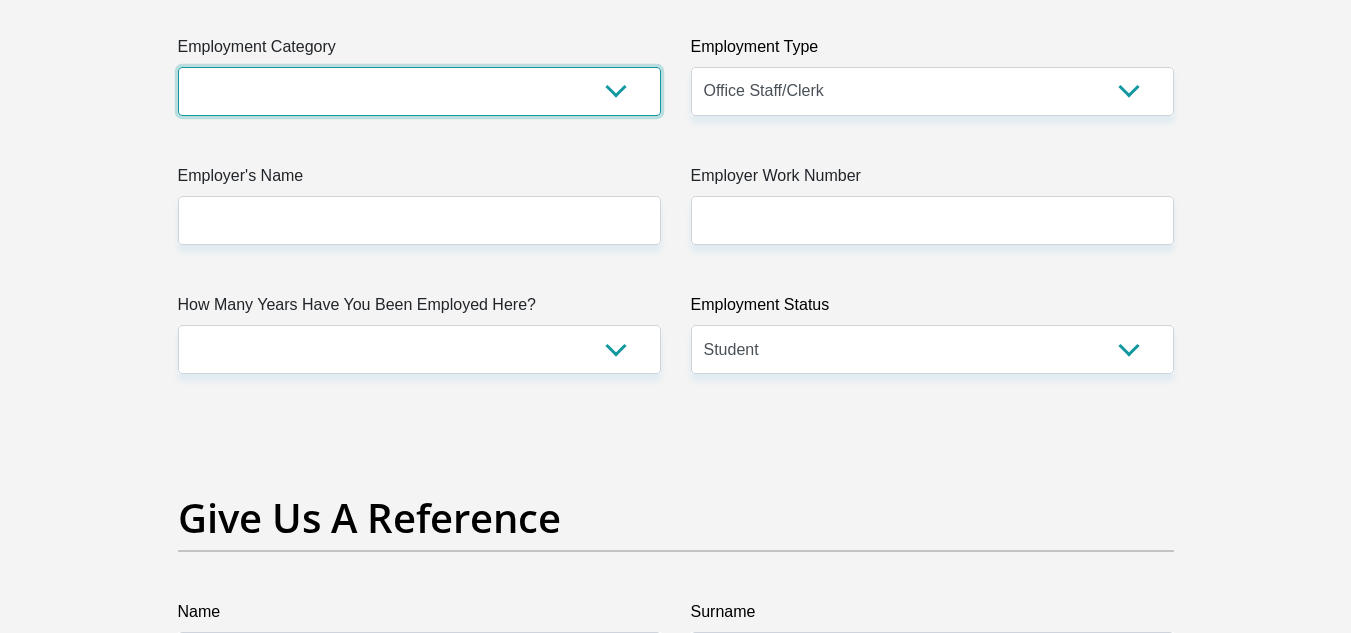 click on "AGRICULTURE
ALCOHOL & TOBACCO
CONSTRUCTION MATERIALS
METALLURGY
EQUIPMENT FOR RENEWABLE ENERGY
SPECIALIZED CONTRACTORS
CAR
GAMING (INCL. INTERNET
OTHER WHOLESALE
UNLICENSED PHARMACEUTICALS
CURRENCY EXCHANGE HOUSES
OTHER FINANCIAL INSTITUTIONS & INSURANCE
REAL ESTATE AGENTS
OIL & GAS
OTHER MATERIALS (E.G. IRON ORE)
PRECIOUS STONES & PRECIOUS METALS
POLITICAL ORGANIZATIONS
RELIGIOUS ORGANIZATIONS(NOT SECTS)
ACTI. HAVING BUSINESS DEAL WITH PUBLIC ADMINISTRATION
LAUNDROMATS" at bounding box center [419, 91] 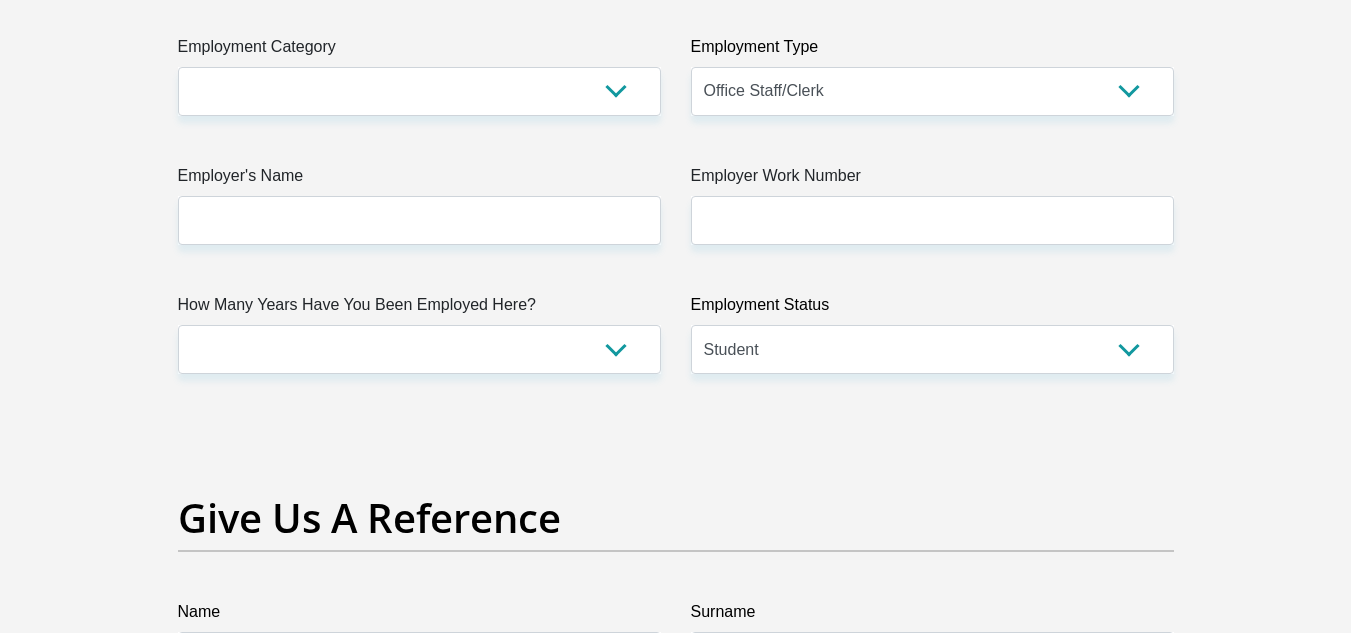 click on "Personal Details
Title
Mr
Ms
Mrs
Dr
Other
First Name
[FIRST]
Surname
[LAST]
ID Number
[ID_NUMBER]
Please input valid ID number
Race
Black
Coloured
Indian
White
Other
Contact Number
[PHONE]
Please input valid contact number" at bounding box center [676, -147] 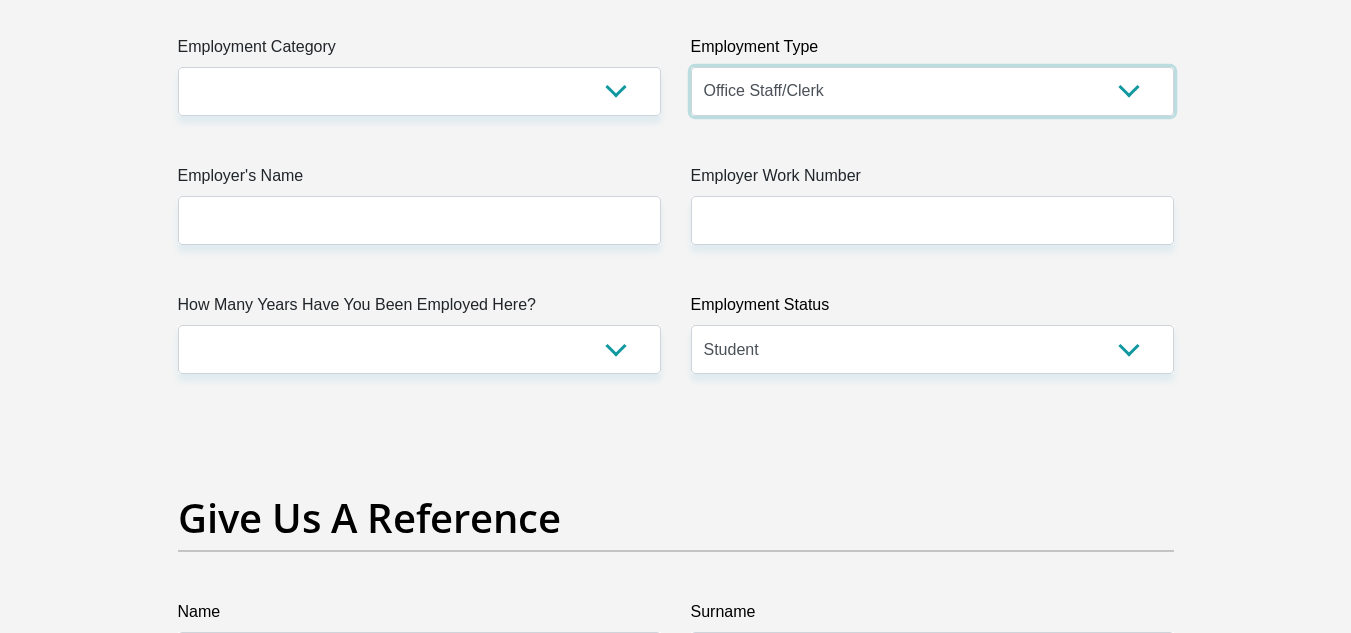 click on "College/Lecturer
Craft Seller
Creative
Driver
Executive
Farmer
Forces - Non Commissioned
Forces - Officer
Hawker
Housewife
Labourer
Licenced Professional
Manager
Miner
Non Licenced Professional
Office Staff/Clerk
Outside Worker
Pensioner
Permanent Teacher
Production/Manufacturing
Sales
Self-Employed
Semi-Professional Worker
Service Industry  Social Worker  Student" at bounding box center [932, 91] 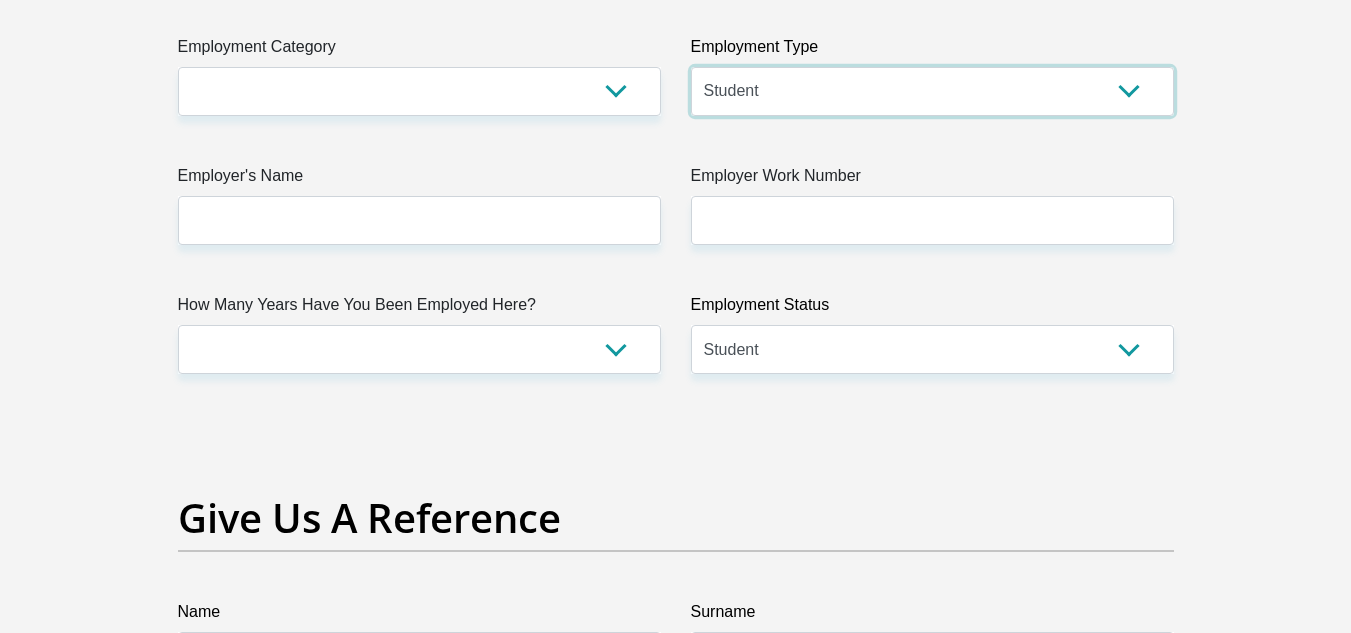 click on "College/Lecturer
Craft Seller
Creative
Driver
Executive
Farmer
Forces - Non Commissioned
Forces - Officer
Hawker
Housewife
Labourer
Licenced Professional
Manager
Miner
Non Licenced Professional
Office Staff/Clerk
Outside Worker
Pensioner
Permanent Teacher
Production/Manufacturing
Sales
Self-Employed
Semi-Professional Worker
Service Industry  Social Worker  Student" at bounding box center [932, 91] 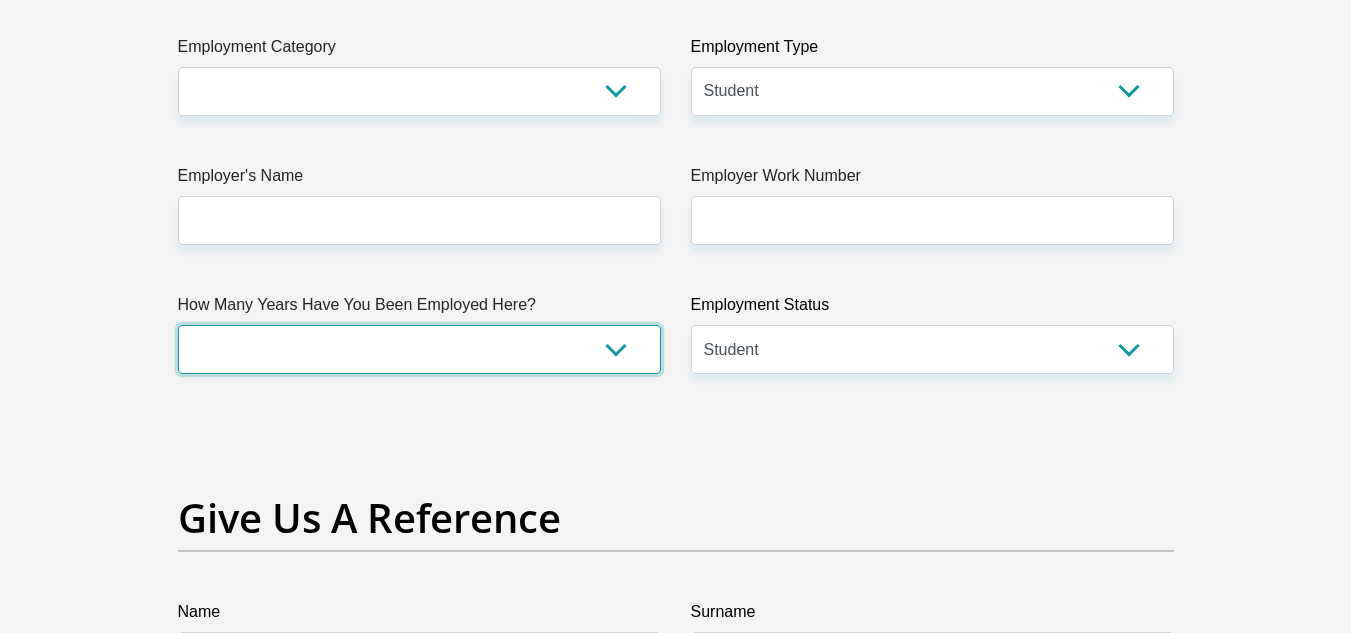 click on "less than 1 year
1-3 years
3-5 years
5+ years" at bounding box center [419, 349] 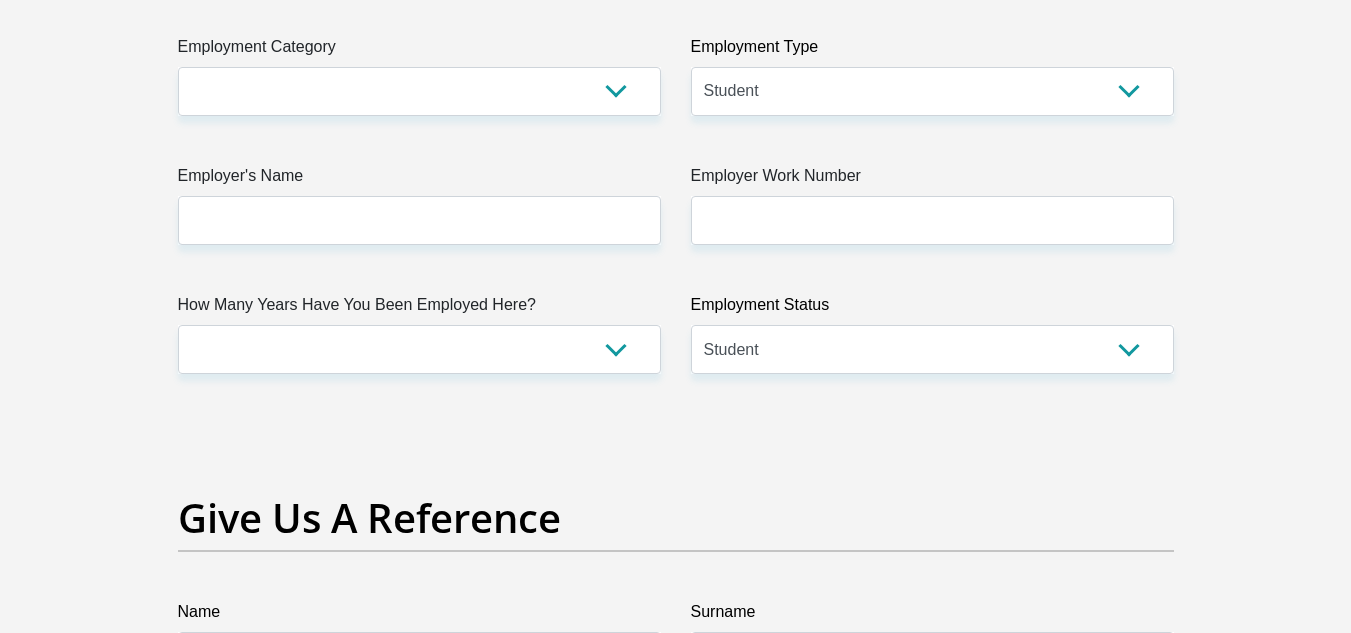 click on "Title
Mr
Ms
Mrs
Dr
Other
First Name
[FIRST]
Surname
[LAST]
ID Number
[ID_NUMBER]
Please input valid ID number
Race
Black
Coloured
Indian
White
Other
Contact Number
[PHONE]
Please input valid contact number
Nationality
South Africa
Afghanistan
Aland Islands  Albania  Angola" at bounding box center (676, -153) 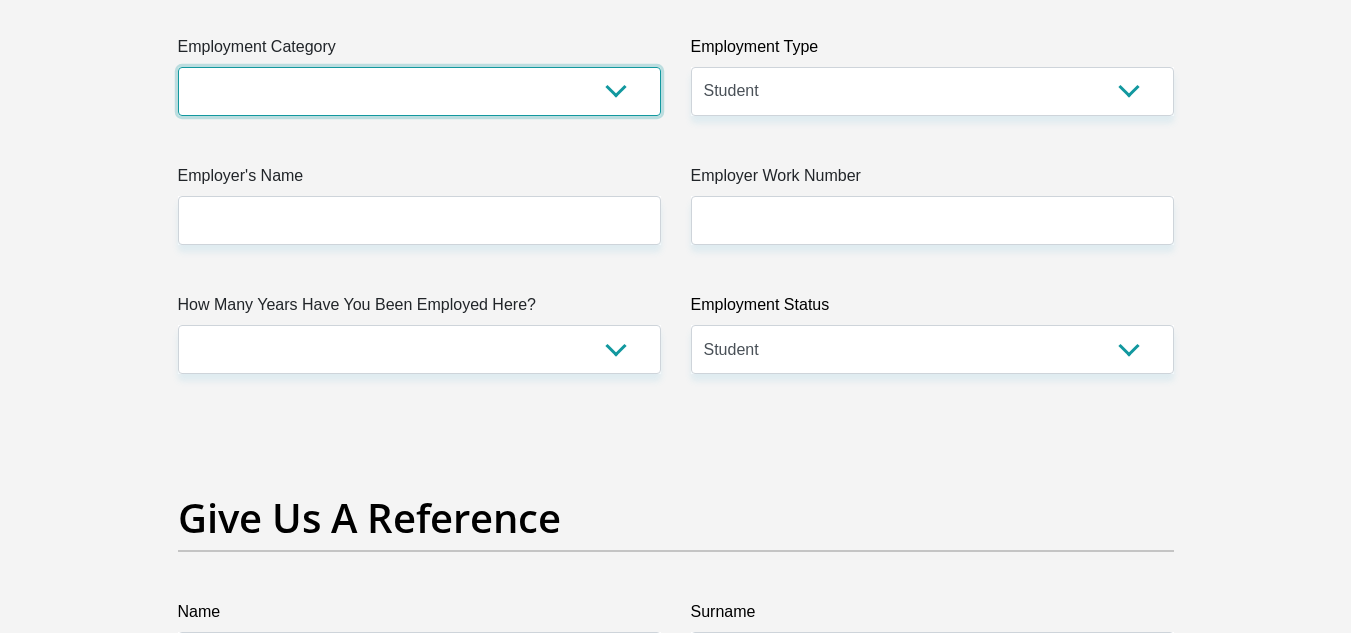 click on "AGRICULTURE
ALCOHOL & TOBACCO
CONSTRUCTION MATERIALS
METALLURGY
EQUIPMENT FOR RENEWABLE ENERGY
SPECIALIZED CONTRACTORS
CAR
GAMING (INCL. INTERNET
OTHER WHOLESALE
UNLICENSED PHARMACEUTICALS
CURRENCY EXCHANGE HOUSES
OTHER FINANCIAL INSTITUTIONS & INSURANCE
REAL ESTATE AGENTS
OIL & GAS
OTHER MATERIALS (E.G. IRON ORE)
PRECIOUS STONES & PRECIOUS METALS
POLITICAL ORGANIZATIONS
RELIGIOUS ORGANIZATIONS(NOT SECTS)
ACTI. HAVING BUSINESS DEAL WITH PUBLIC ADMINISTRATION
LAUNDROMATS" at bounding box center (419, 91) 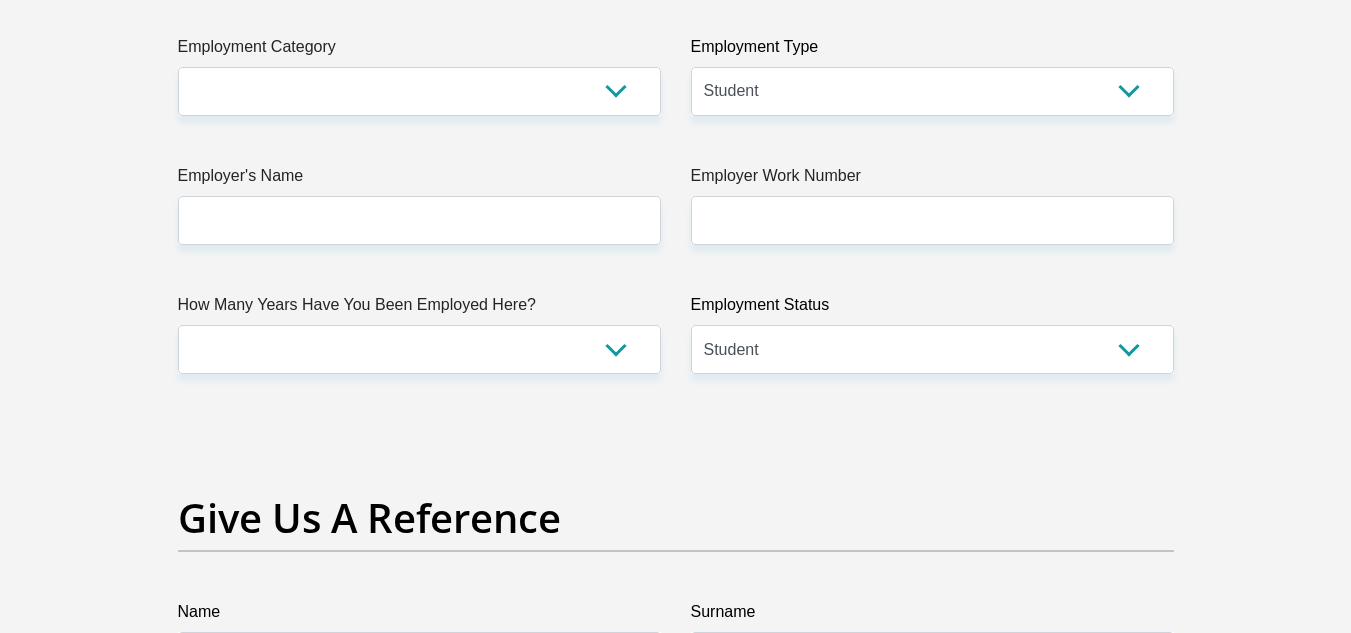 click on "Title
Mr
Ms
Mrs
Dr
Other
First Name
[FIRST]
Surname
[LAST]
ID Number
[ID_NUMBER]
Please input valid ID number
Race
Black
Coloured
Indian
White
Other
Contact Number
[PHONE]
Please input valid contact number
Nationality
South Africa
Afghanistan
Aland Islands  Albania  Angola" at bounding box center [676, -153] 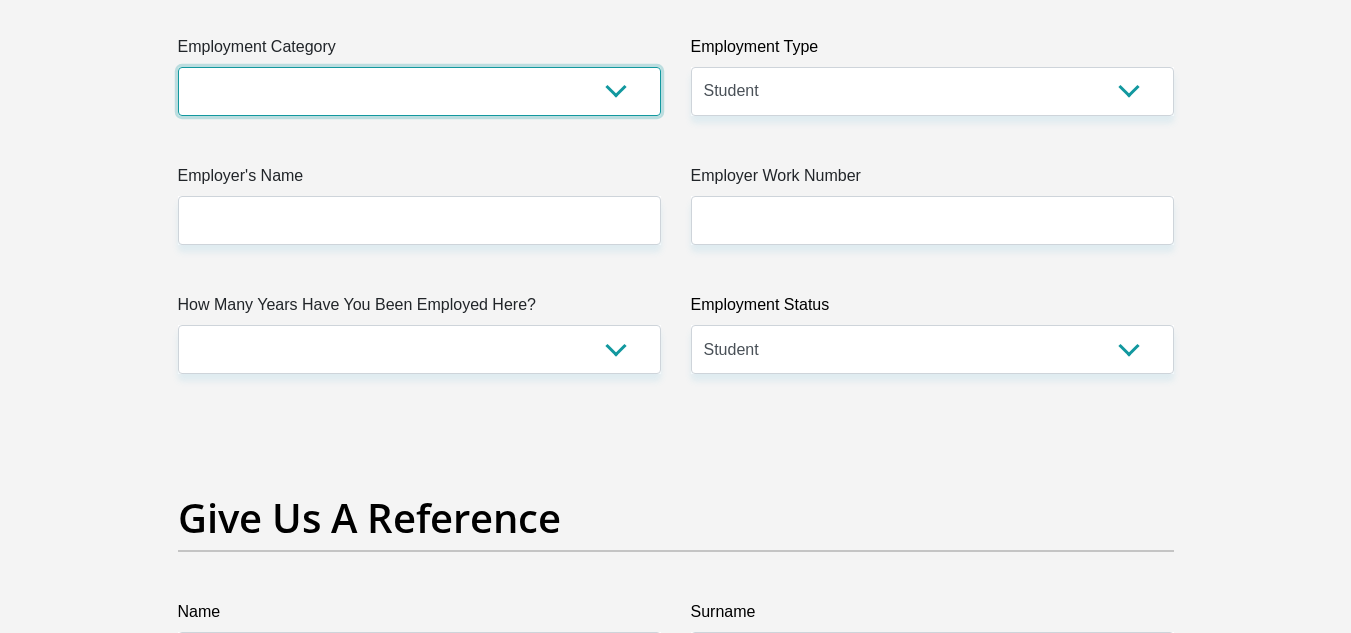 click on "AGRICULTURE
ALCOHOL & TOBACCO
CONSTRUCTION MATERIALS
METALLURGY
EQUIPMENT FOR RENEWABLE ENERGY
SPECIALIZED CONTRACTORS
CAR
GAMING (INCL. INTERNET
OTHER WHOLESALE
UNLICENSED PHARMACEUTICALS
CURRENCY EXCHANGE HOUSES
OTHER FINANCIAL INSTITUTIONS & INSURANCE
REAL ESTATE AGENTS
OIL & GAS
OTHER MATERIALS (E.G. IRON ORE)
PRECIOUS STONES & PRECIOUS METALS
POLITICAL ORGANIZATIONS
RELIGIOUS ORGANIZATIONS(NOT SECTS)
ACTI. HAVING BUSINESS DEAL WITH PUBLIC ADMINISTRATION
LAUNDROMATS" at bounding box center [419, 91] 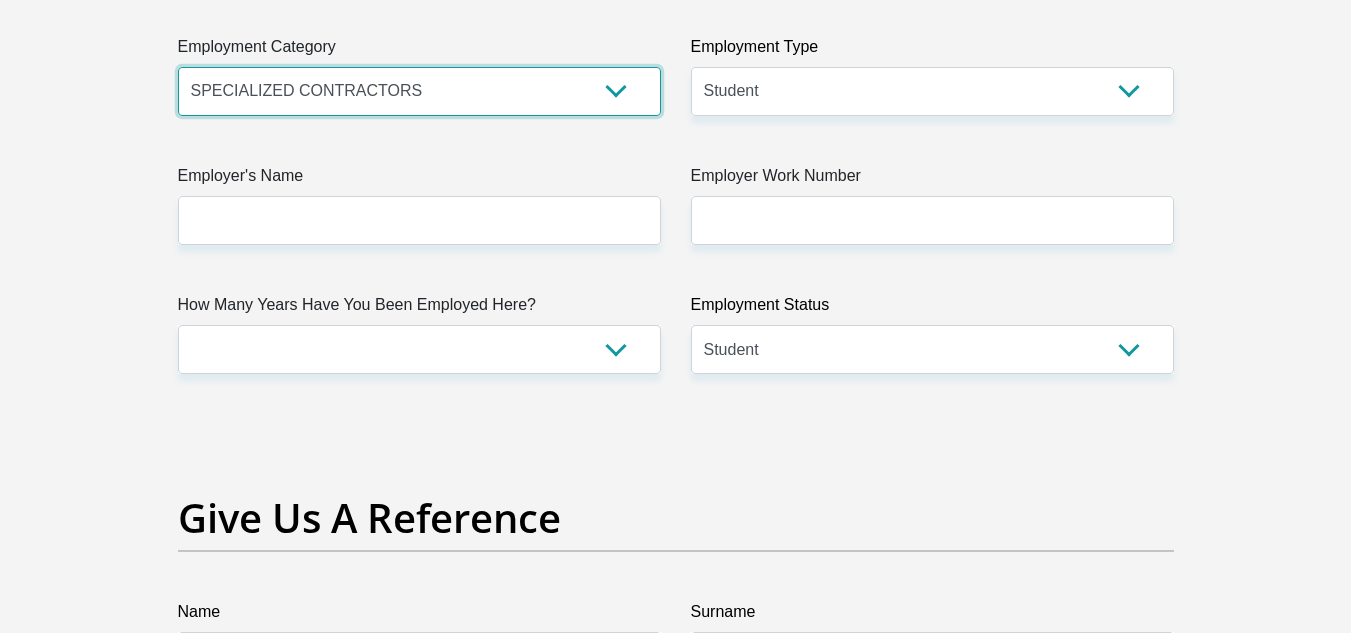 click on "AGRICULTURE
ALCOHOL & TOBACCO
CONSTRUCTION MATERIALS
METALLURGY
EQUIPMENT FOR RENEWABLE ENERGY
SPECIALIZED CONTRACTORS
CAR
GAMING (INCL. INTERNET
OTHER WHOLESALE
UNLICENSED PHARMACEUTICALS
CURRENCY EXCHANGE HOUSES
OTHER FINANCIAL INSTITUTIONS & INSURANCE
REAL ESTATE AGENTS
OIL & GAS
OTHER MATERIALS (E.G. IRON ORE)
PRECIOUS STONES & PRECIOUS METALS
POLITICAL ORGANIZATIONS
RELIGIOUS ORGANIZATIONS(NOT SECTS)
ACTI. HAVING BUSINESS DEAL WITH PUBLIC ADMINISTRATION
LAUNDROMATS" at bounding box center [419, 91] 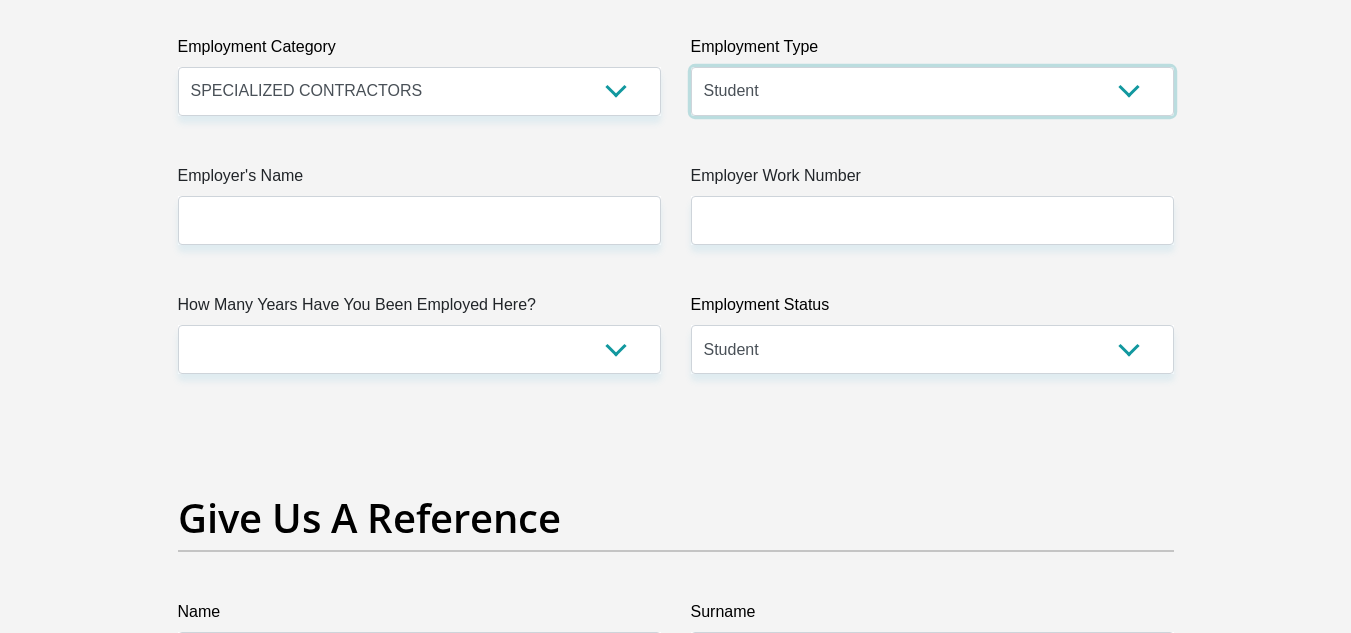 click on "College/Lecturer
Craft Seller
Creative
Driver
Executive
Farmer
Forces - Non Commissioned
Forces - Officer
Hawker
Housewife
Labourer
Licenced Professional
Manager
Miner
Non Licenced Professional
Office Staff/Clerk
Outside Worker
Pensioner
Permanent Teacher
Production/Manufacturing
Sales
Self-Employed
Semi-Professional Worker
Service Industry  Social Worker  Student" at bounding box center [932, 91] 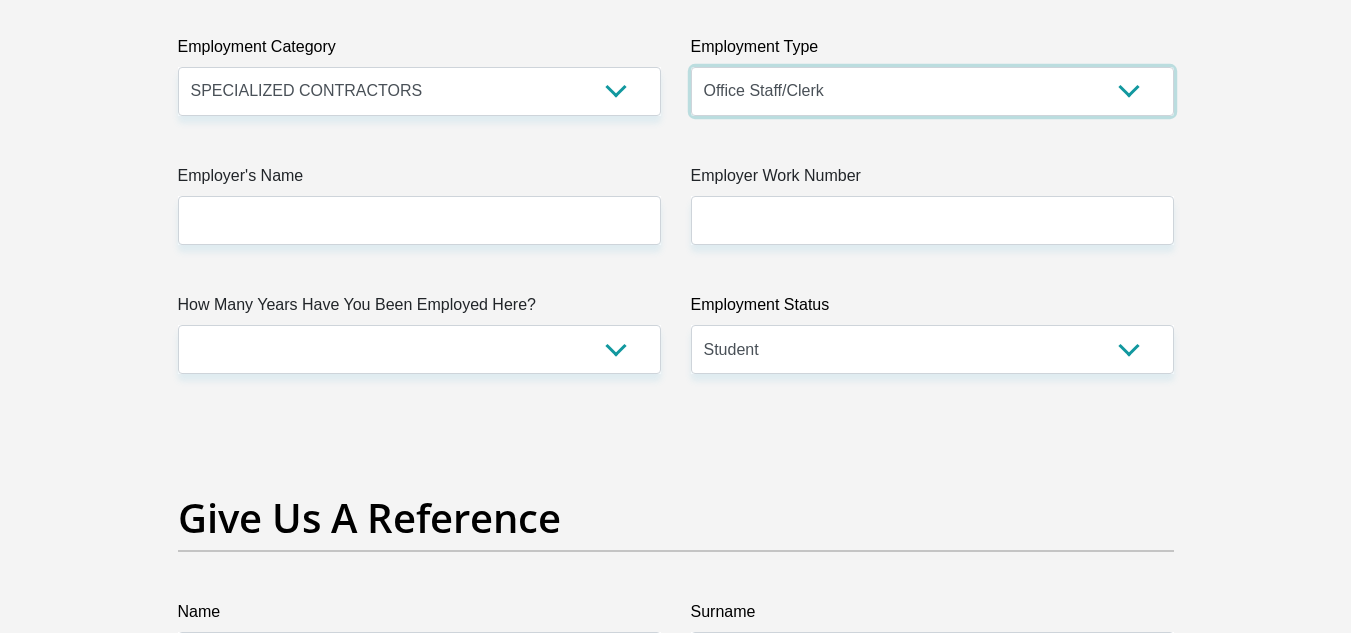 click on "College/Lecturer
Craft Seller
Creative
Driver
Executive
Farmer
Forces - Non Commissioned
Forces - Officer
Hawker
Housewife
Labourer
Licenced Professional
Manager
Miner
Non Licenced Professional
Office Staff/Clerk
Outside Worker
Pensioner
Permanent Teacher
Production/Manufacturing
Sales
Self-Employed
Semi-Professional Worker
Service Industry  Social Worker  Student" at bounding box center (932, 91) 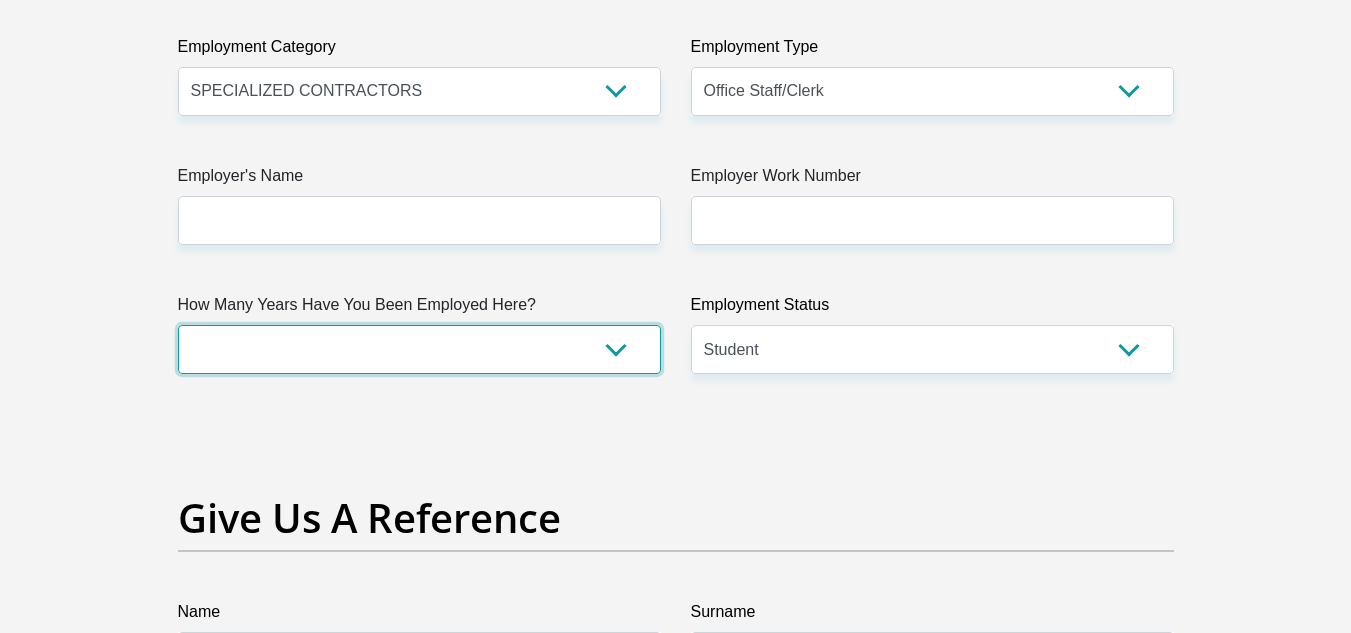click on "less than 1 year
1-3 years
3-5 years
5+ years" at bounding box center [419, 349] 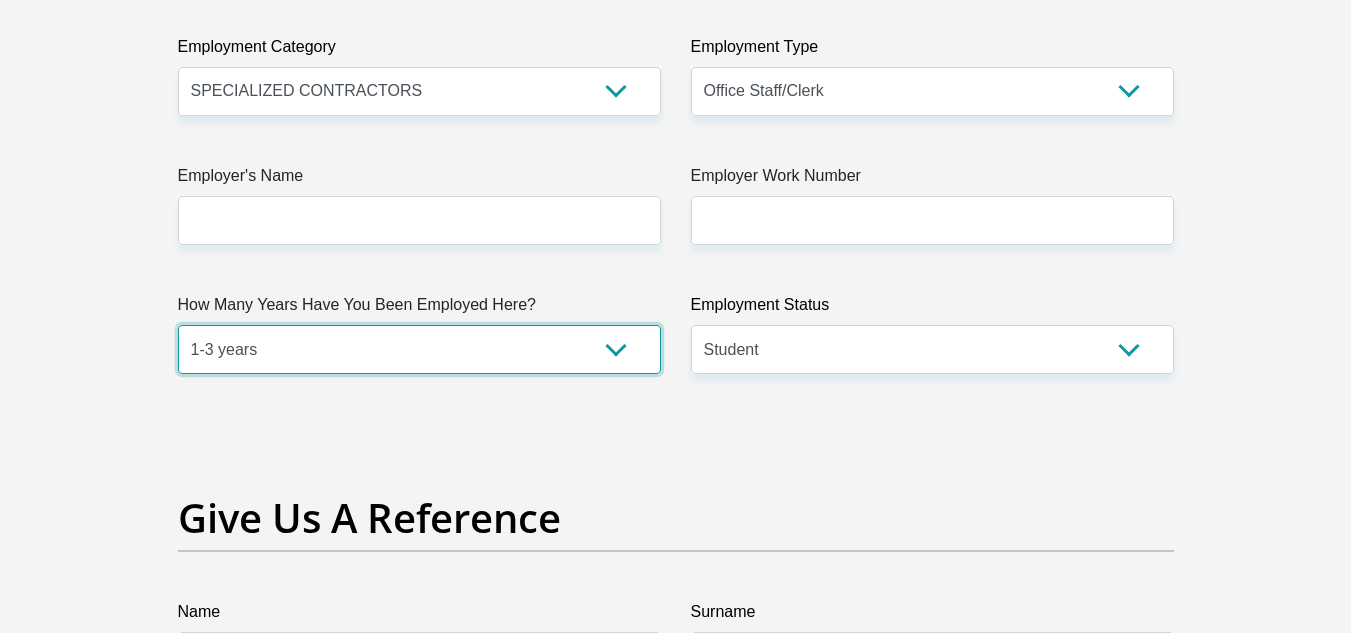 click on "less than 1 year
1-3 years
3-5 years
5+ years" at bounding box center [419, 349] 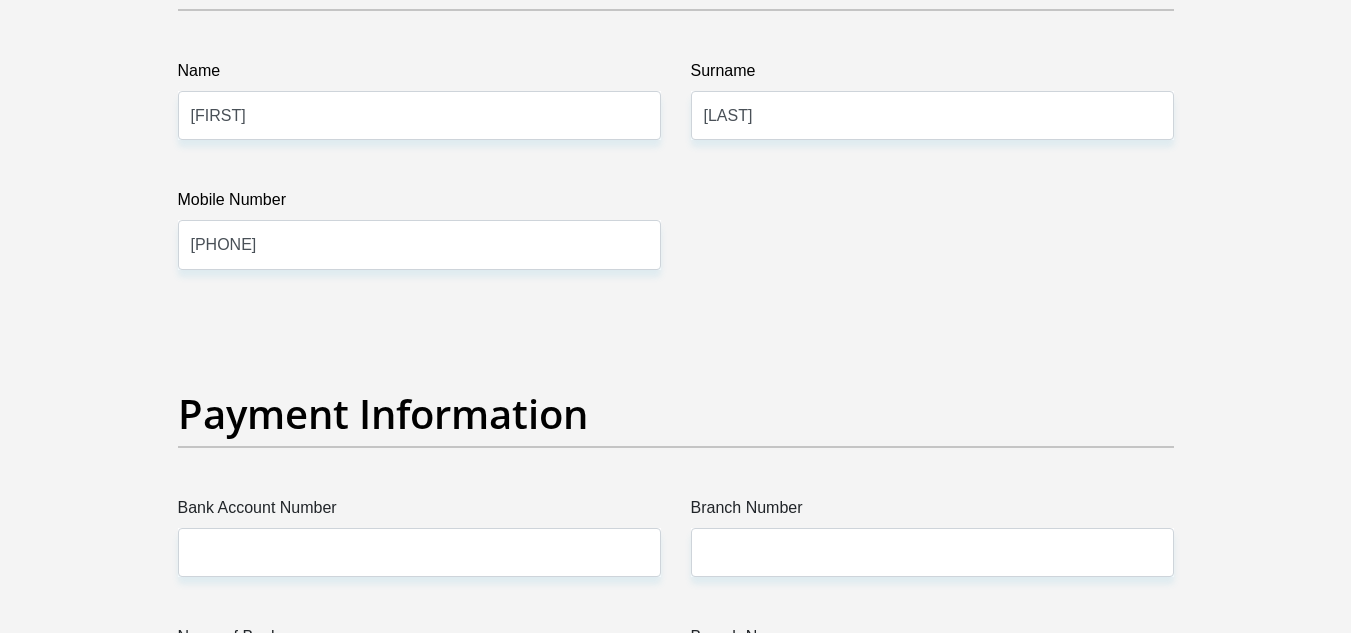 scroll, scrollTop: 4293, scrollLeft: 0, axis: vertical 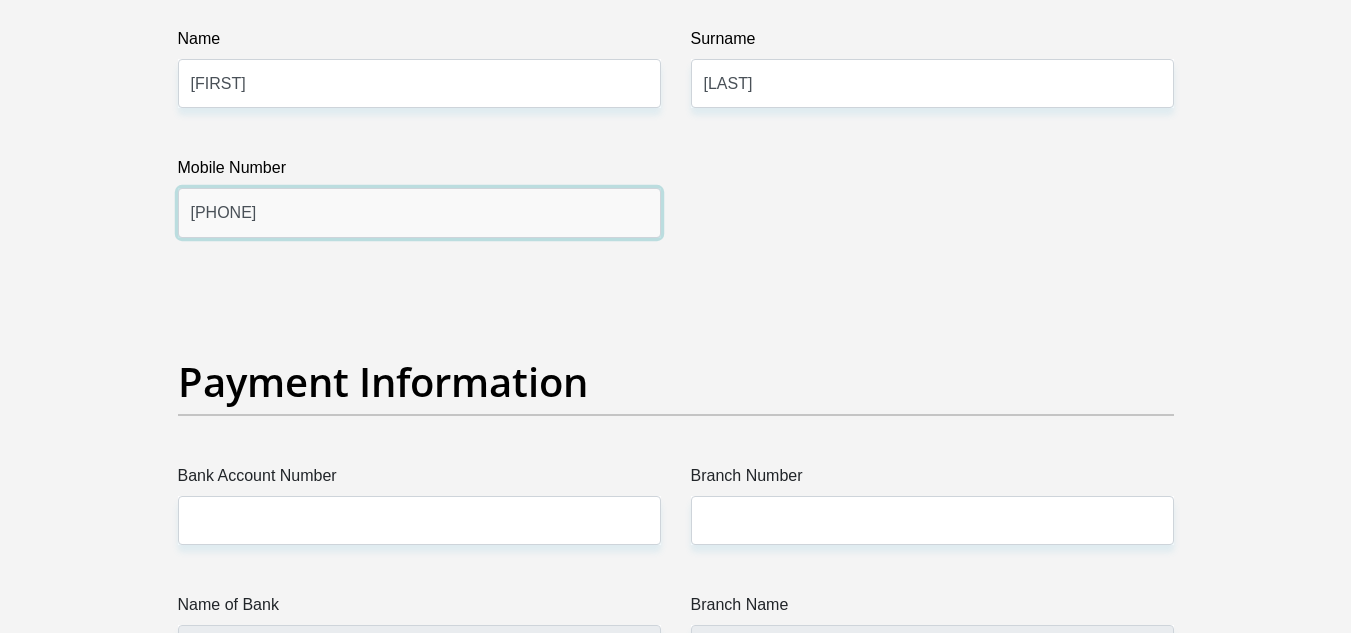 click on "[PHONE]" at bounding box center (419, 212) 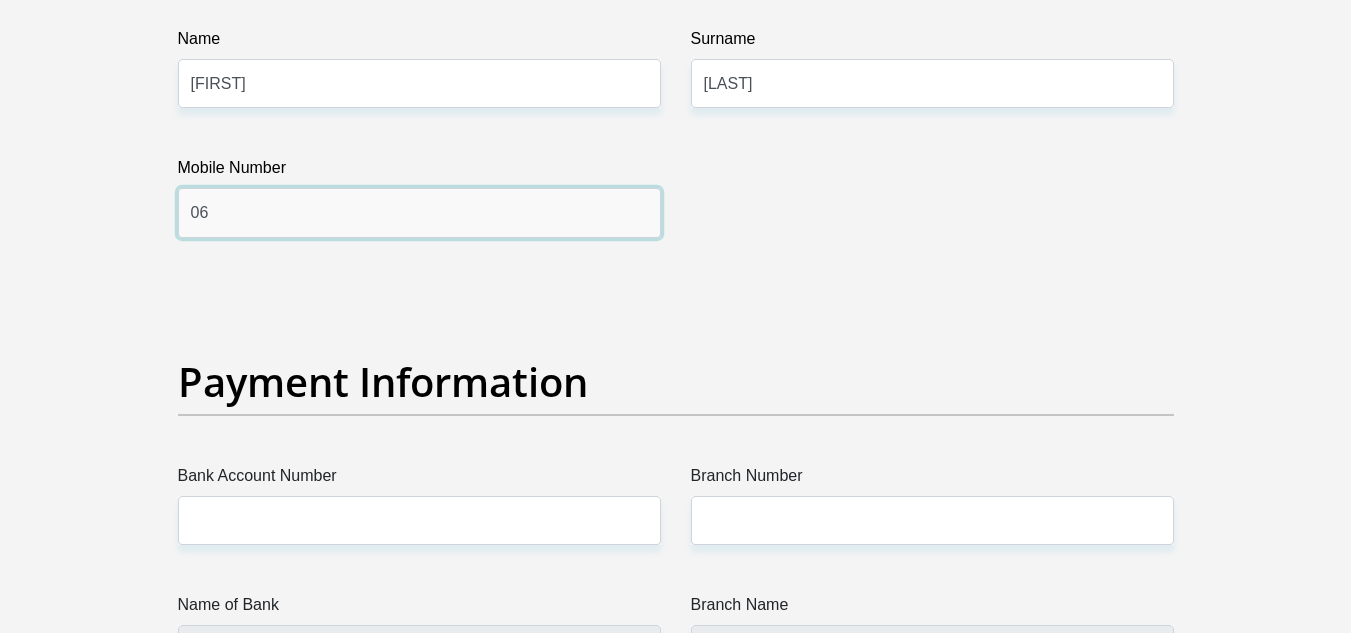 type on "0" 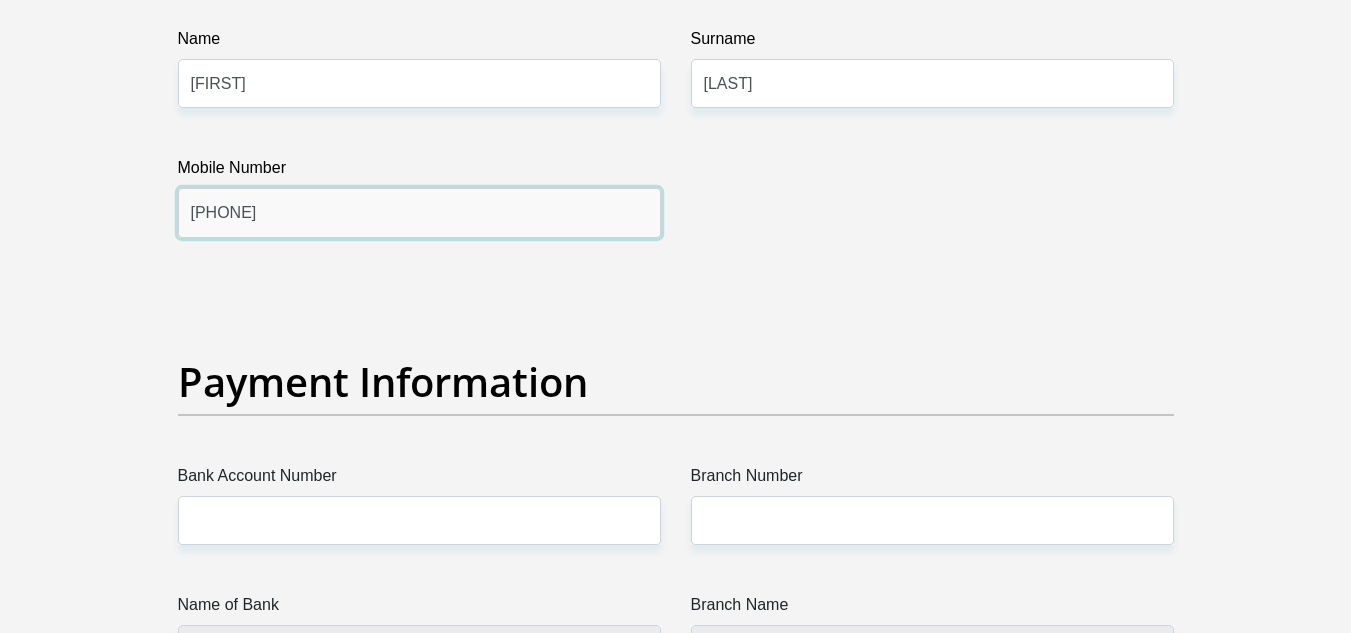 type on "[PHONE]" 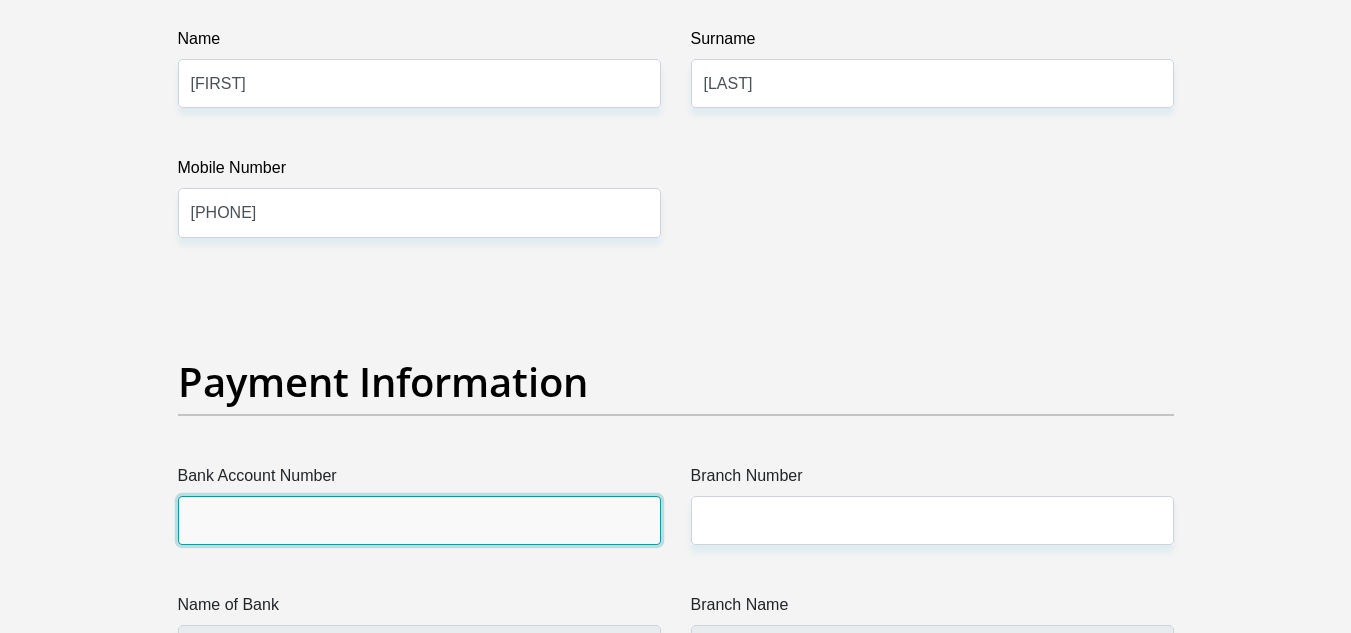 click on "Bank Account Number" at bounding box center [419, 520] 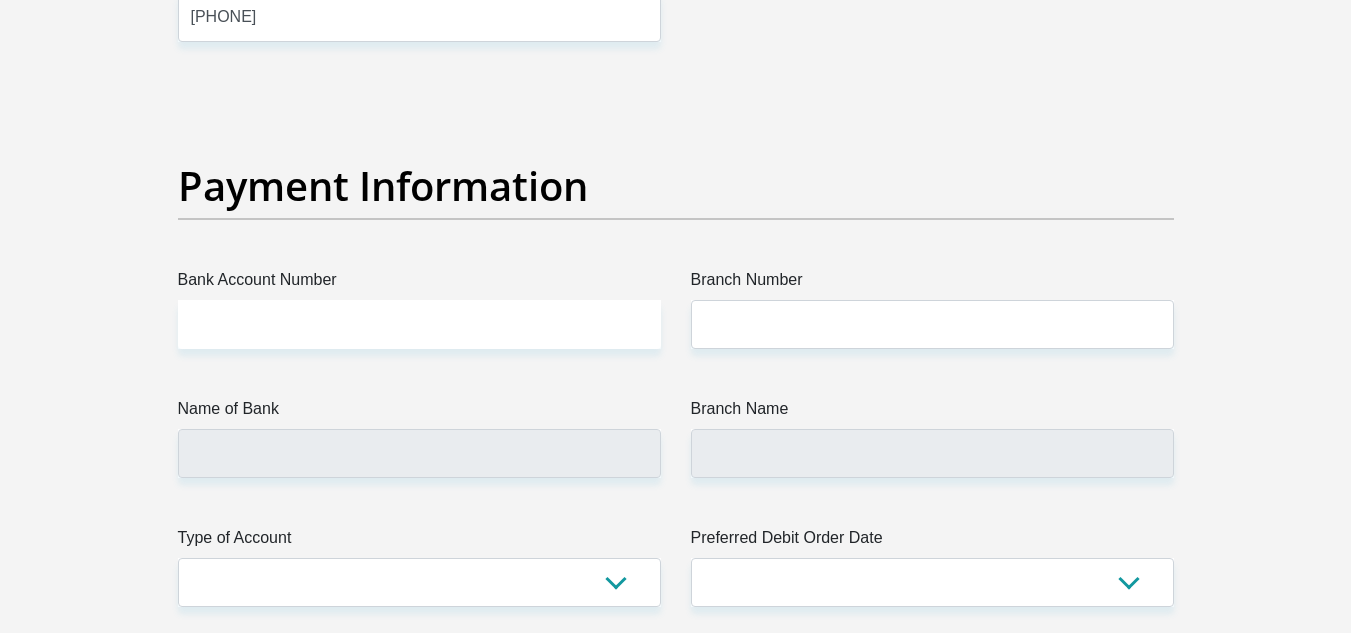 scroll, scrollTop: 4493, scrollLeft: 0, axis: vertical 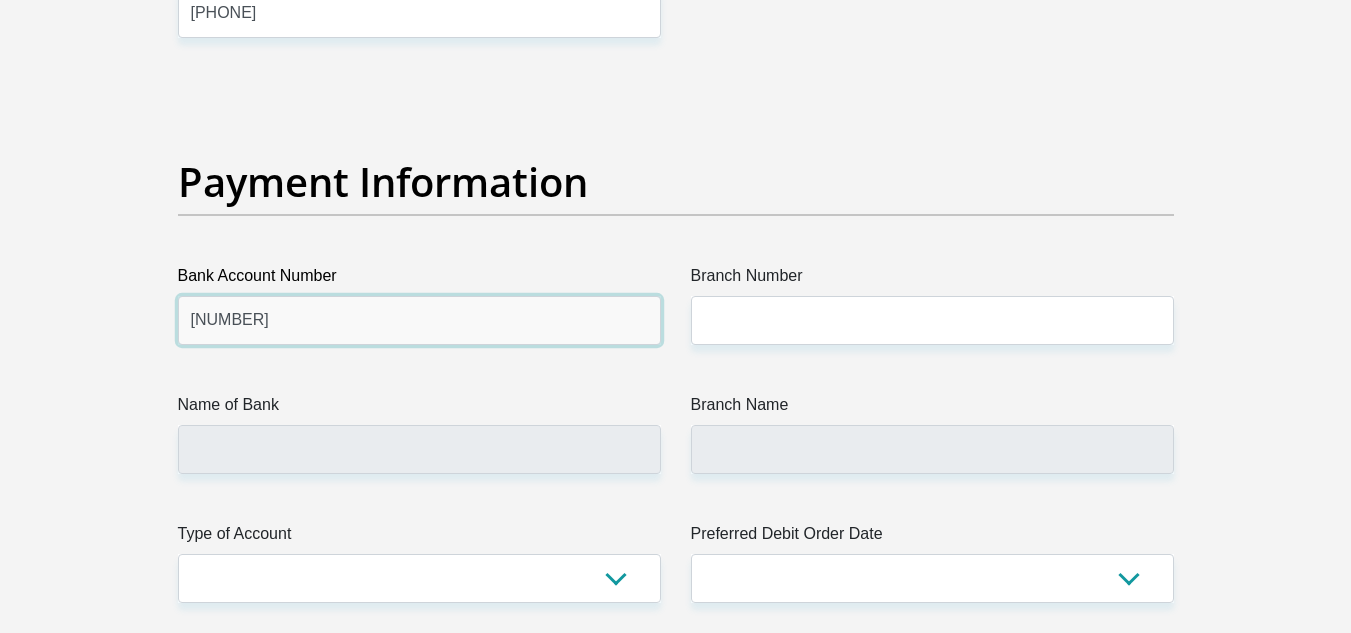 type on "[NUMBER]" 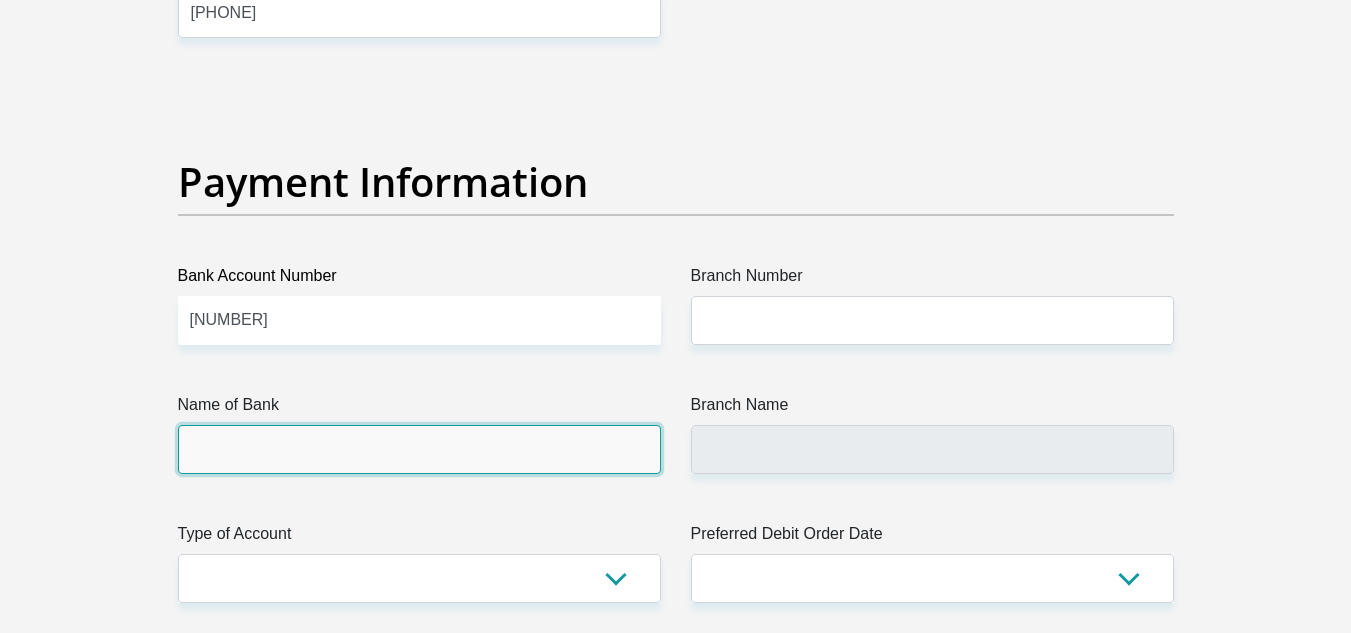 click on "Name of Bank" at bounding box center (419, 449) 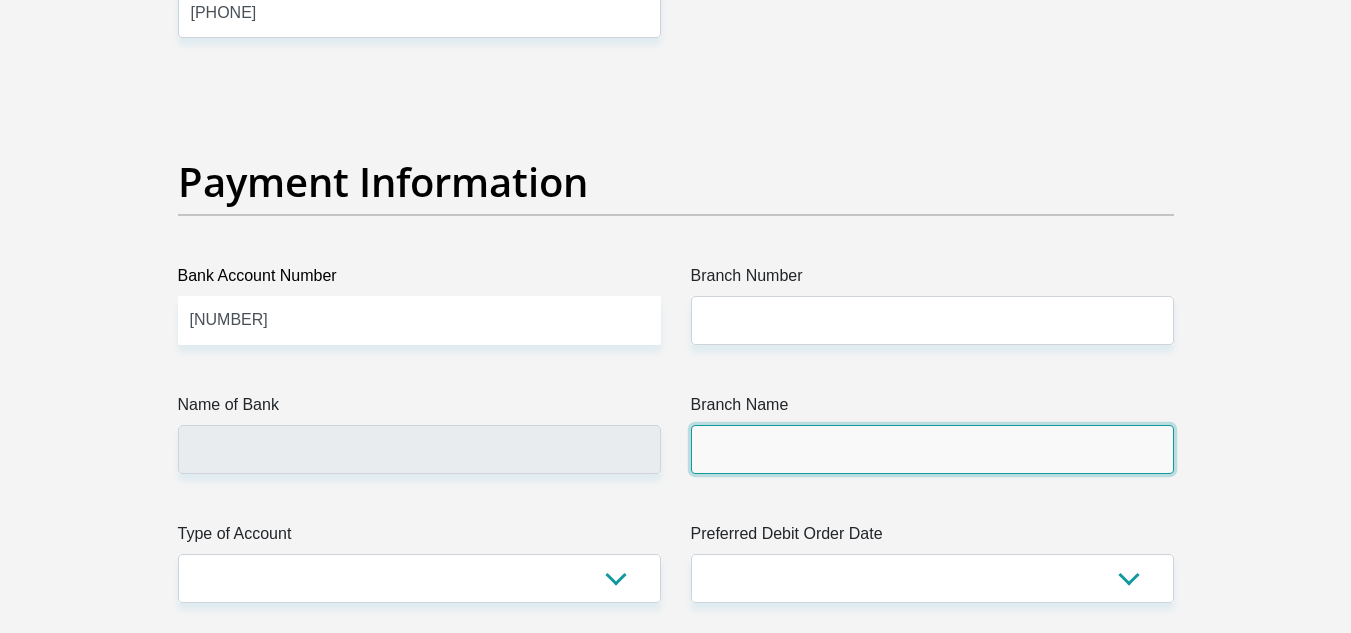 click on "Branch Name" at bounding box center [932, 449] 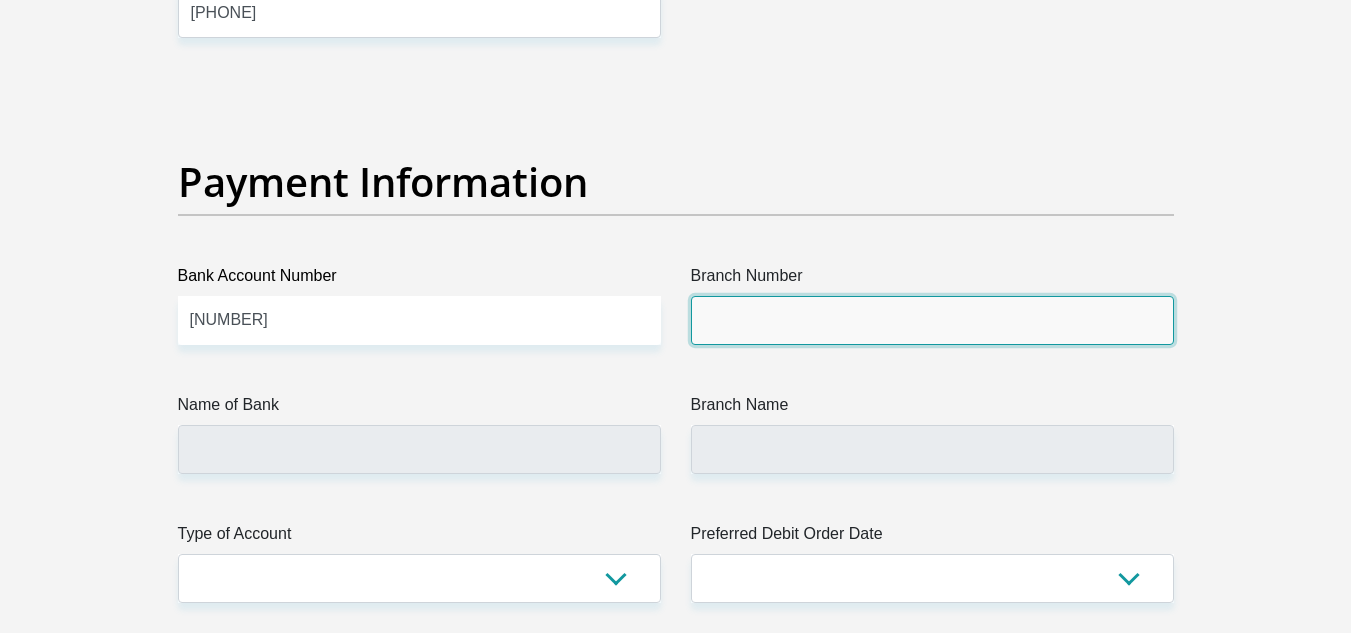 click on "Branch Number" at bounding box center (932, 320) 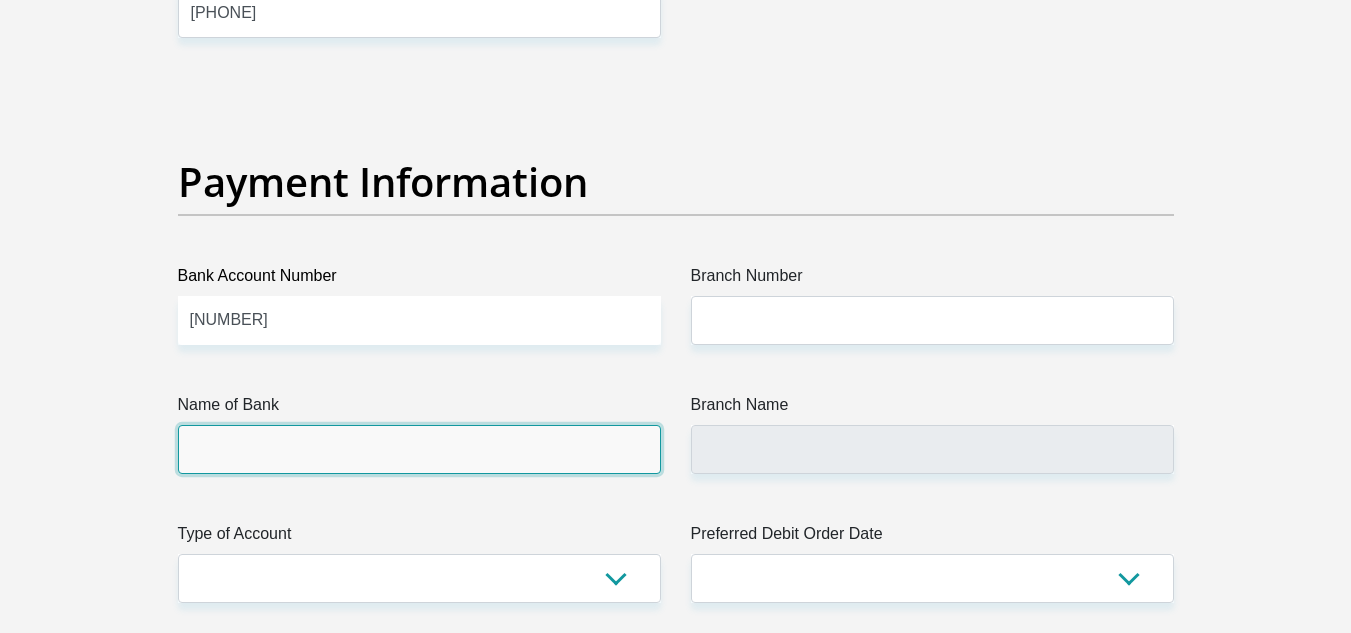 click on "Name of Bank" at bounding box center (419, 449) 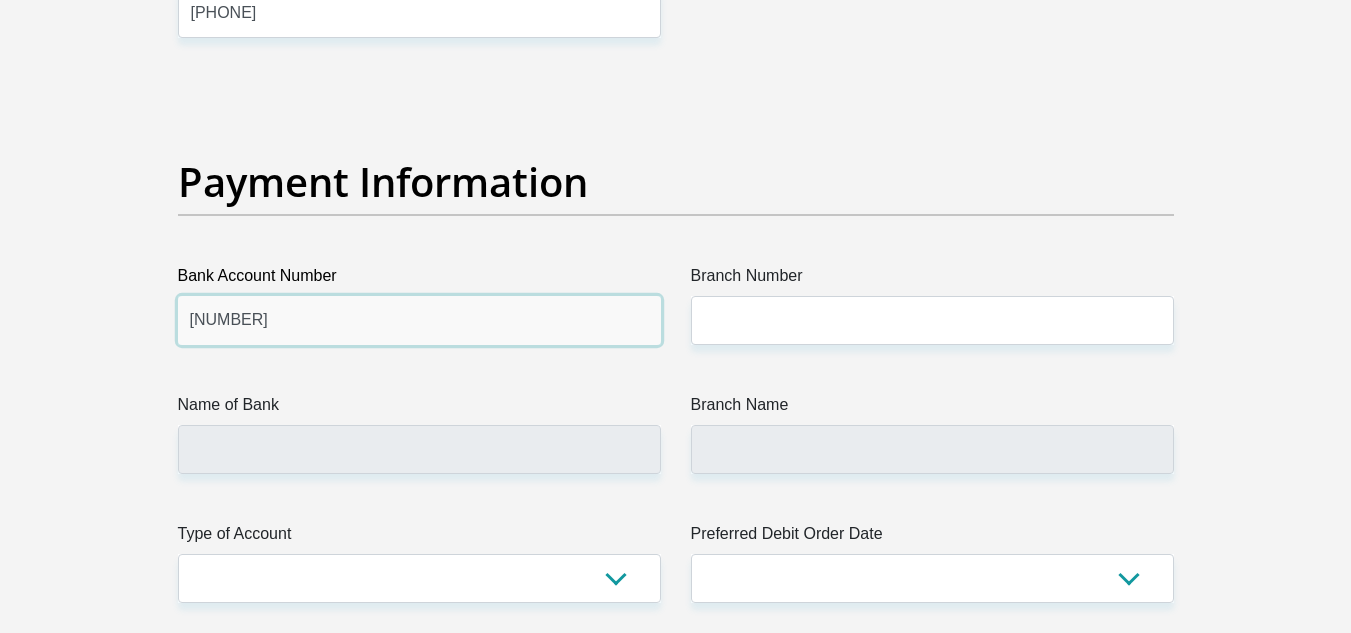 click on "[NUMBER]" at bounding box center [419, 320] 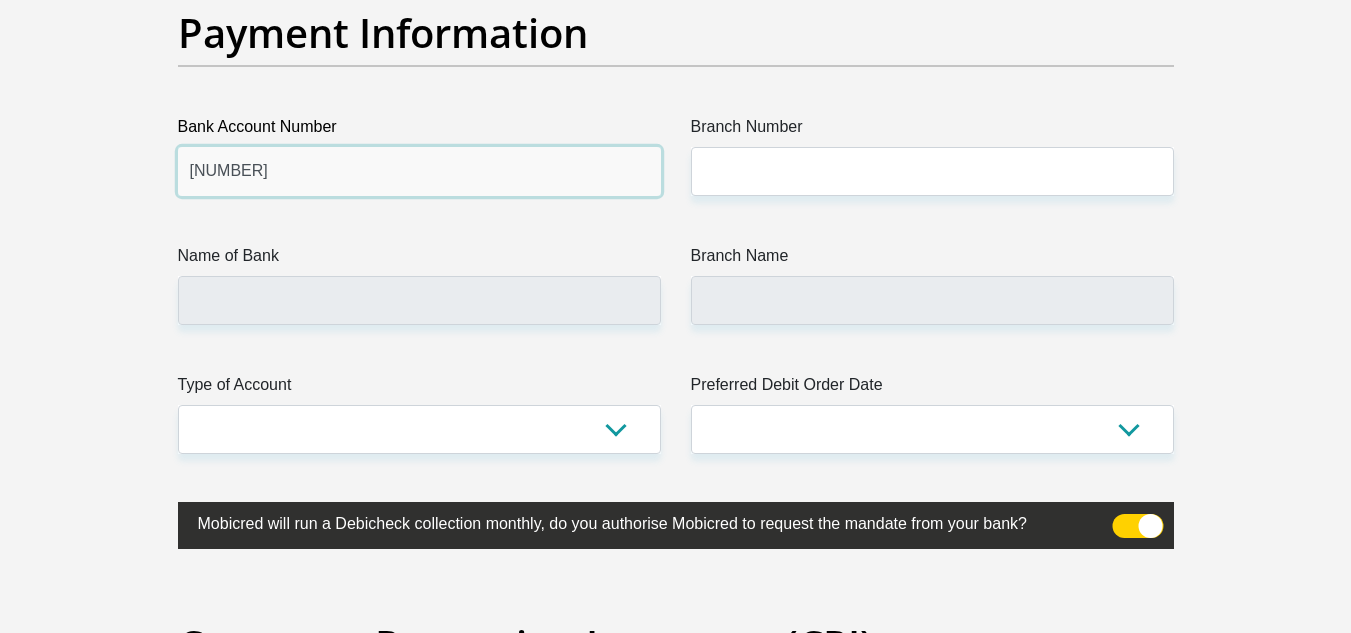 scroll, scrollTop: 4653, scrollLeft: 0, axis: vertical 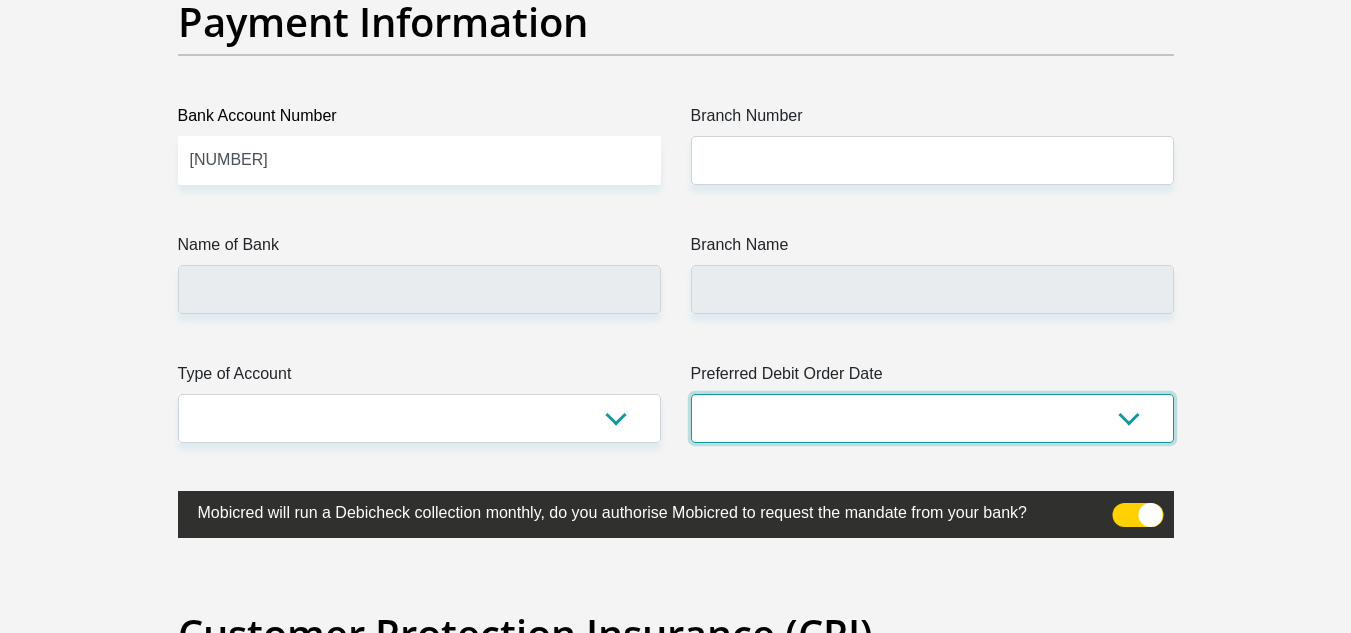 click on "1st
2nd
3rd
4th
5th
7th
18th
19th
20th
21st
22nd
23rd
24th
25th
26th
27th
28th
29th
30th" at bounding box center [932, 418] 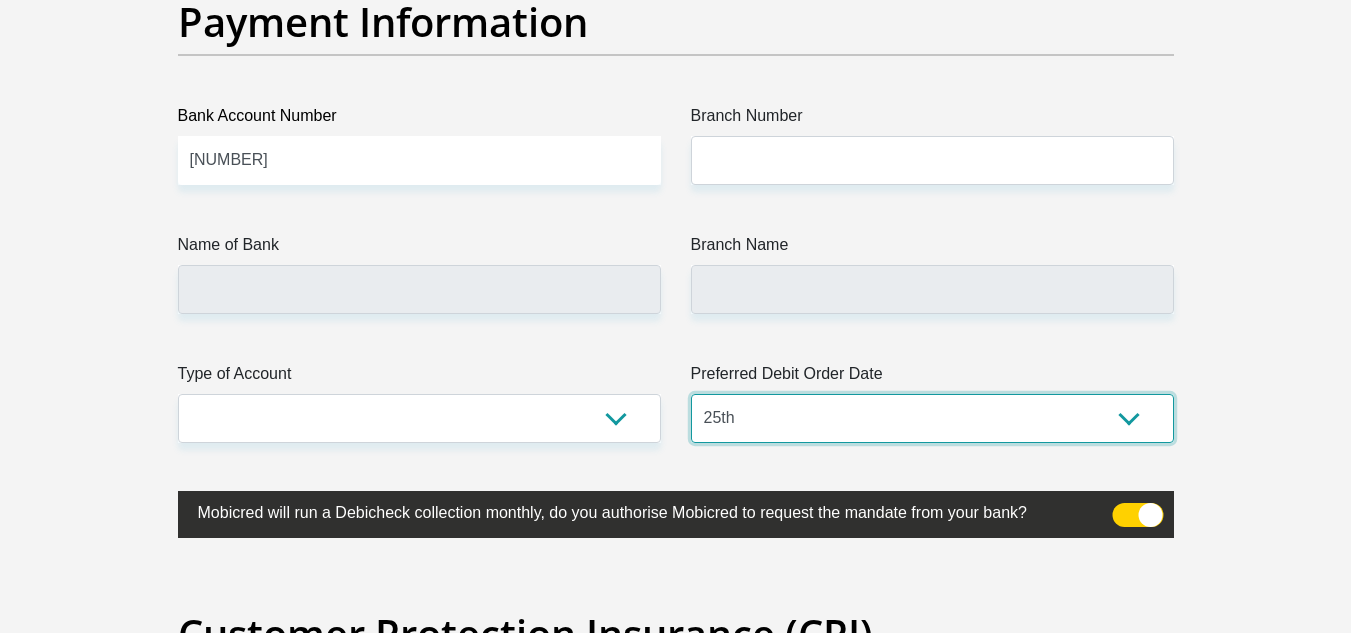 click on "1st
2nd
3rd
4th
5th
7th
18th
19th
20th
21st
22nd
23rd
24th
25th
26th
27th
28th
29th
30th" at bounding box center [932, 418] 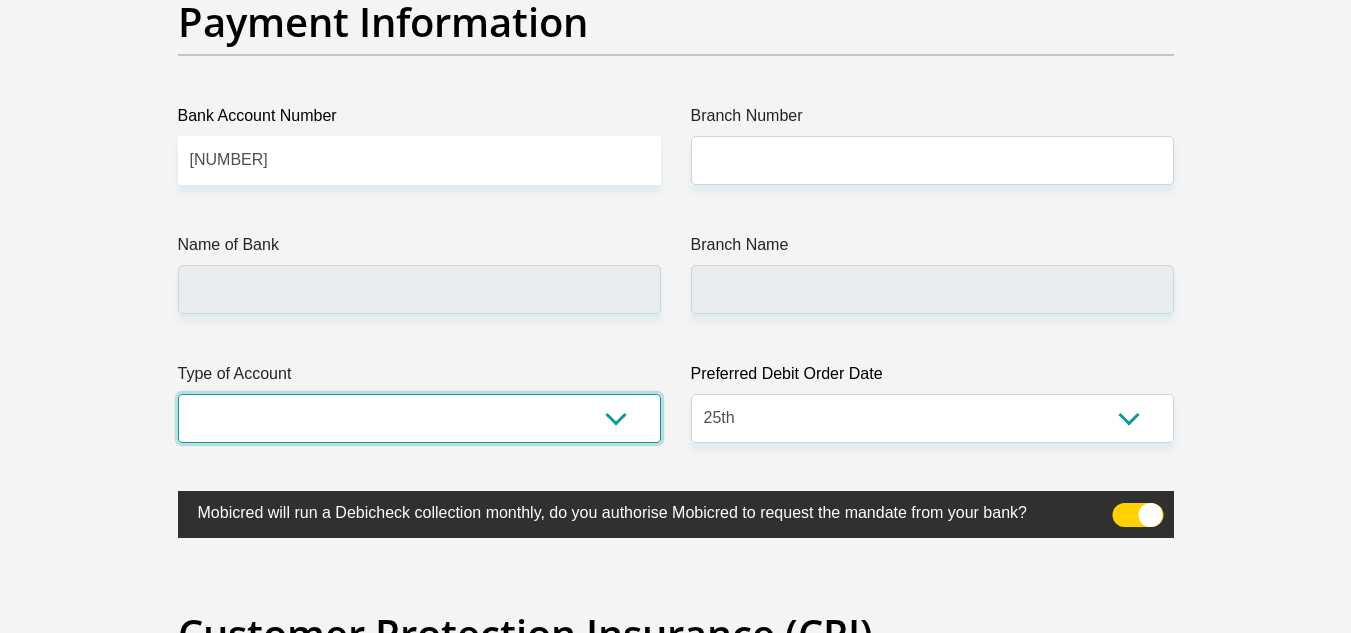 click on "Cheque
Savings" at bounding box center [419, 418] 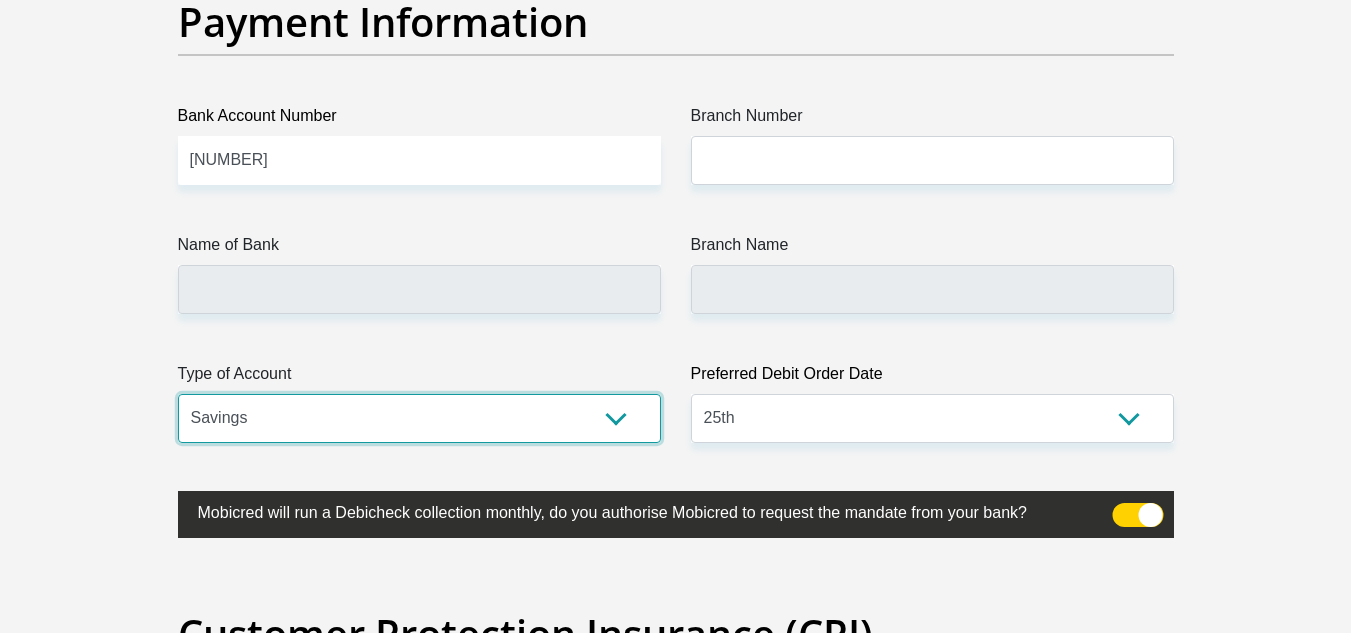click on "Cheque
Savings" at bounding box center (419, 418) 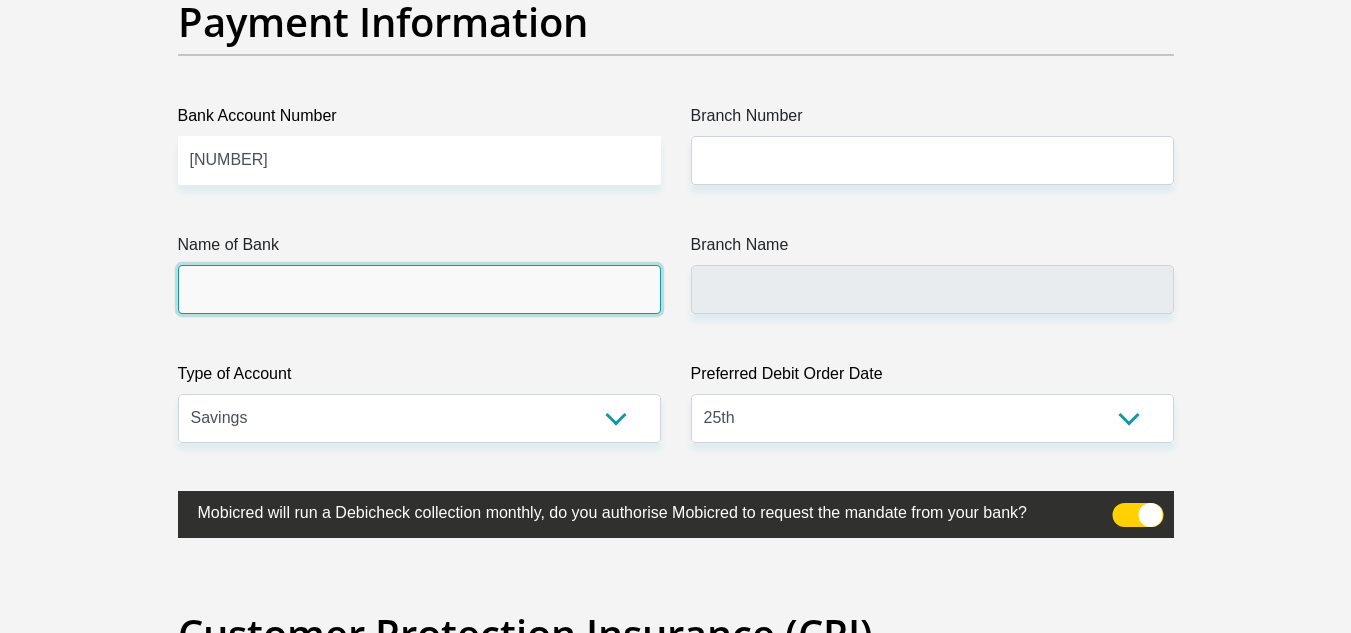 click on "Name of Bank" at bounding box center (419, 289) 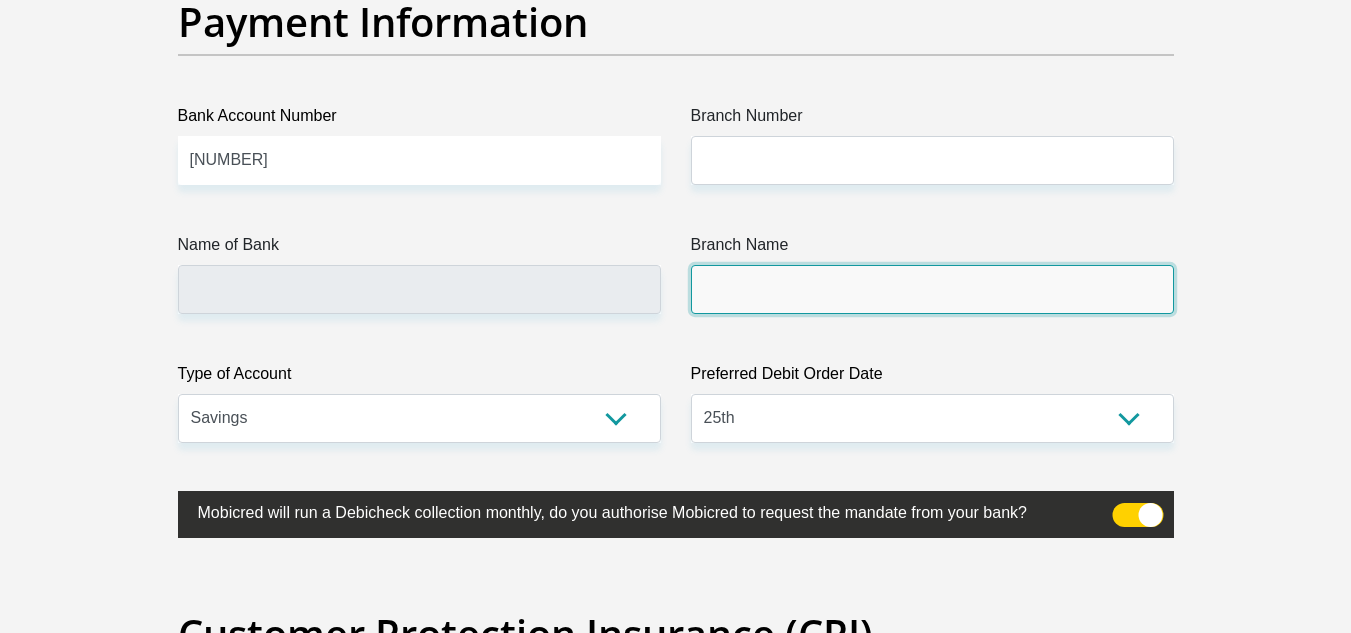 click on "Branch Name" at bounding box center [932, 289] 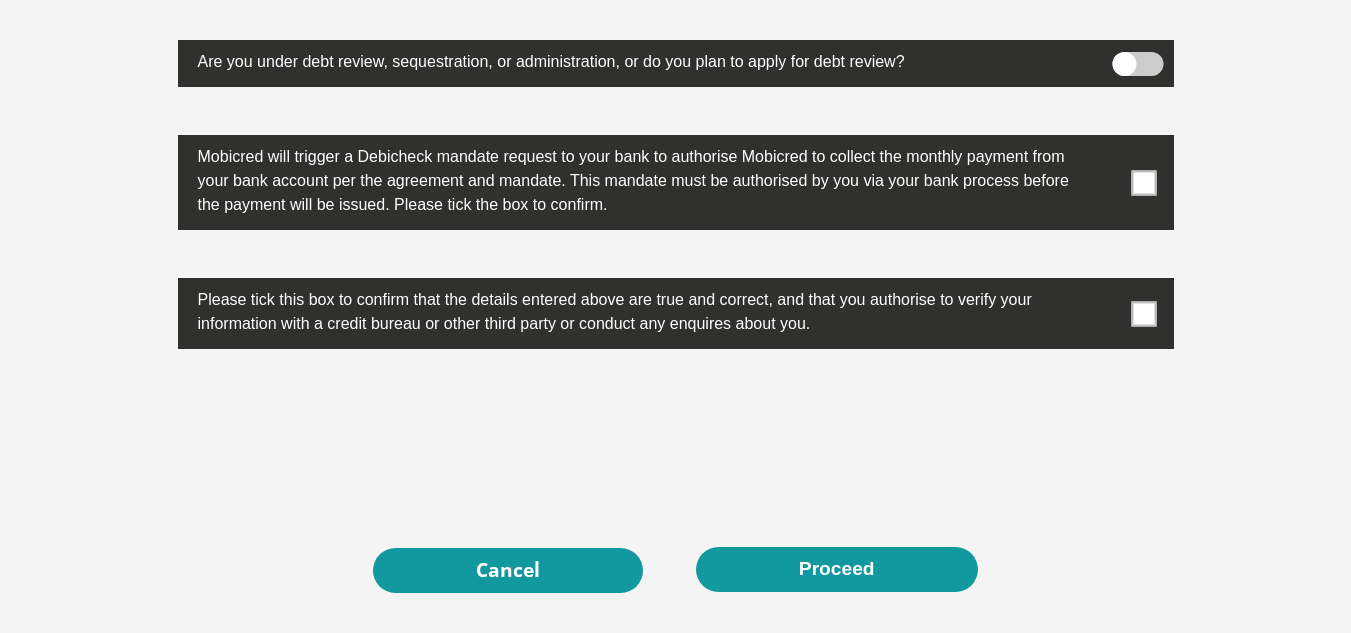 scroll, scrollTop: 6400, scrollLeft: 0, axis: vertical 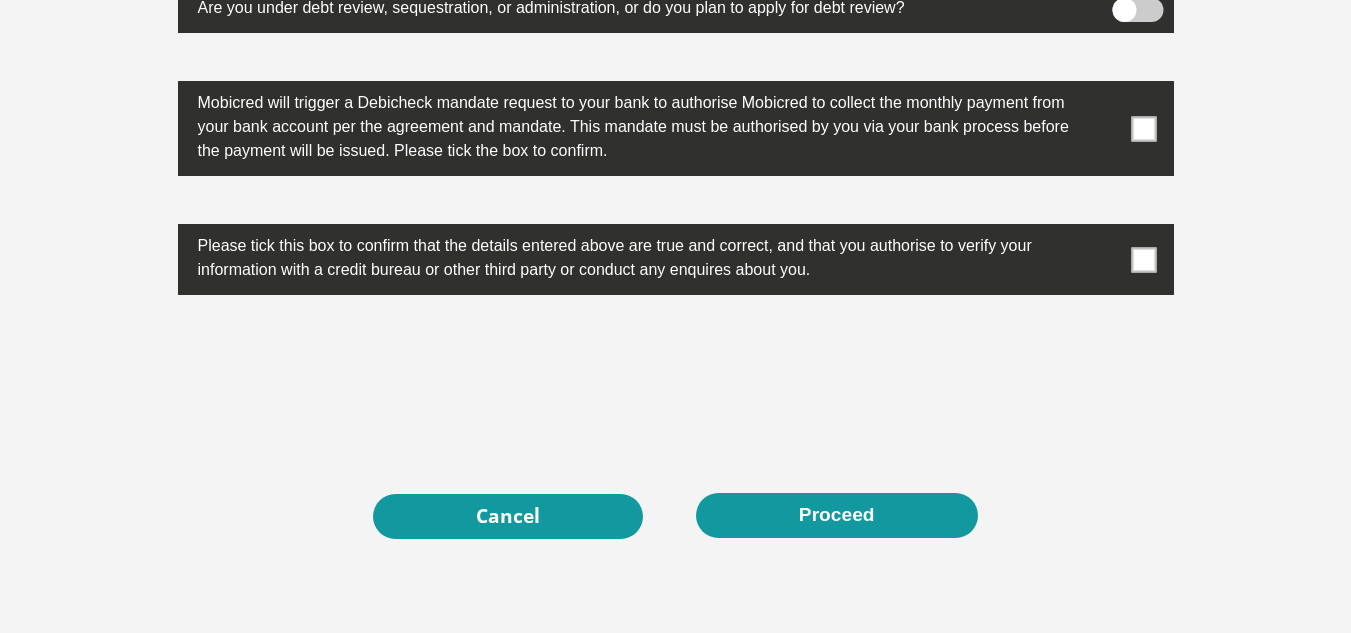 click at bounding box center [1143, 128] 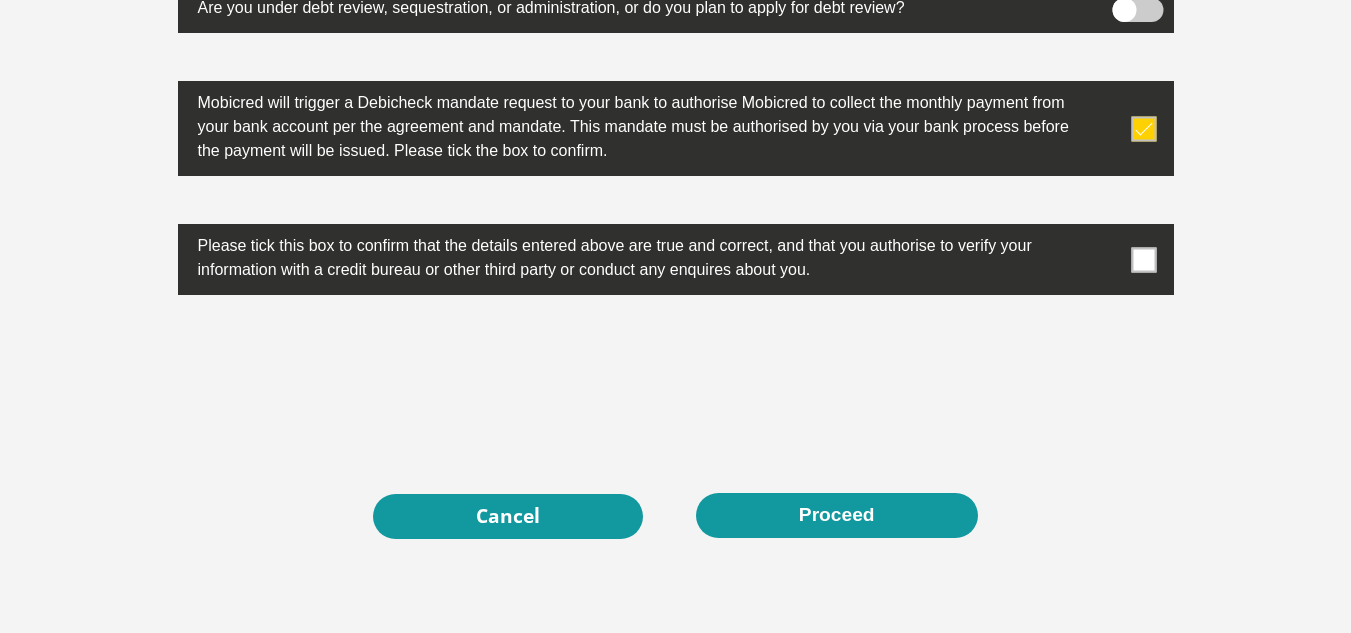 click at bounding box center (1143, 259) 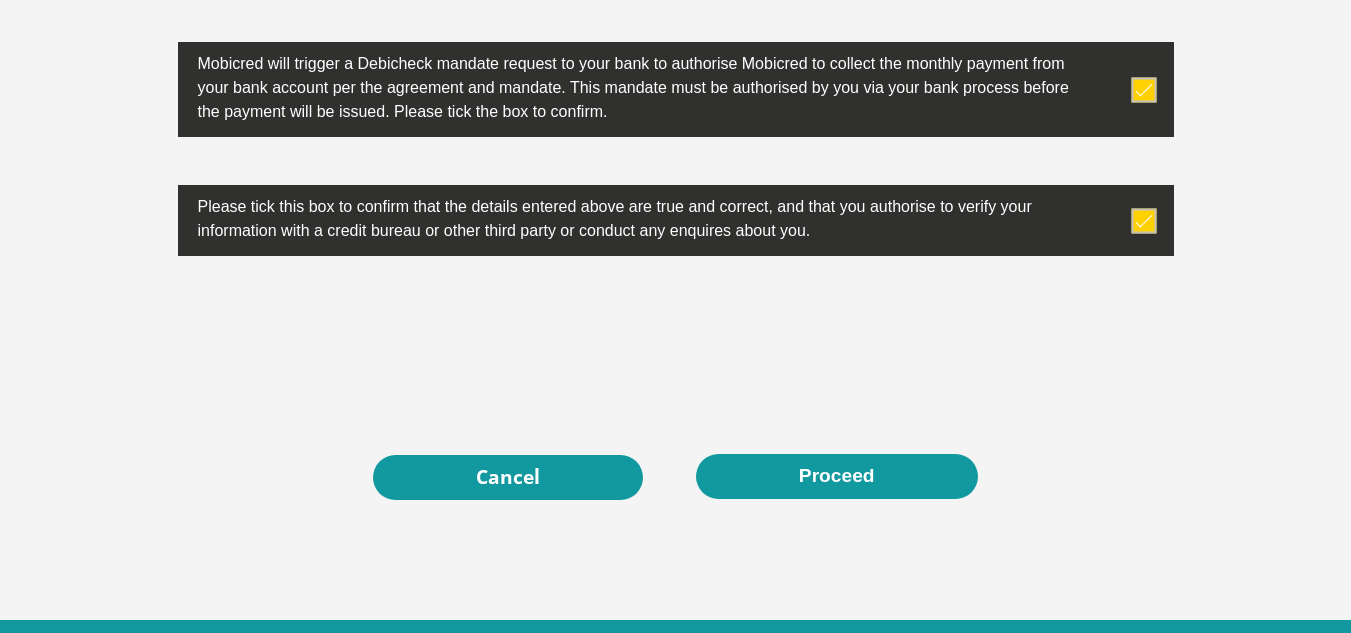 scroll, scrollTop: 6542, scrollLeft: 0, axis: vertical 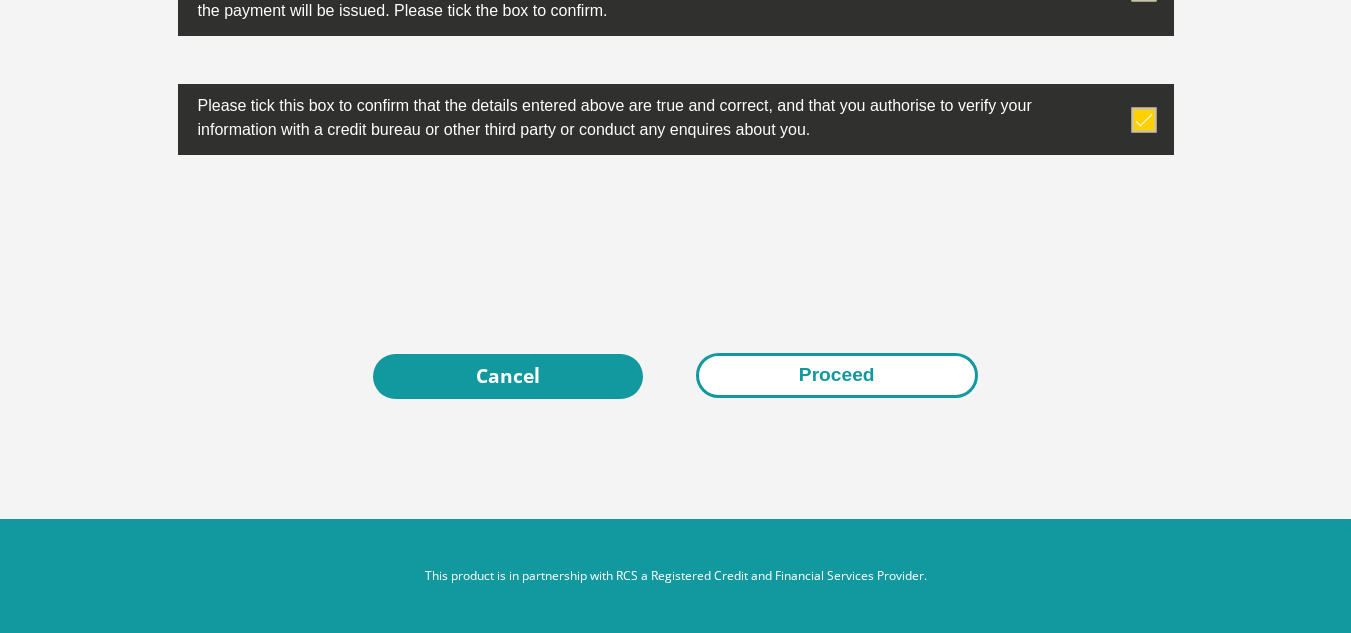 click on "Proceed" at bounding box center [837, 375] 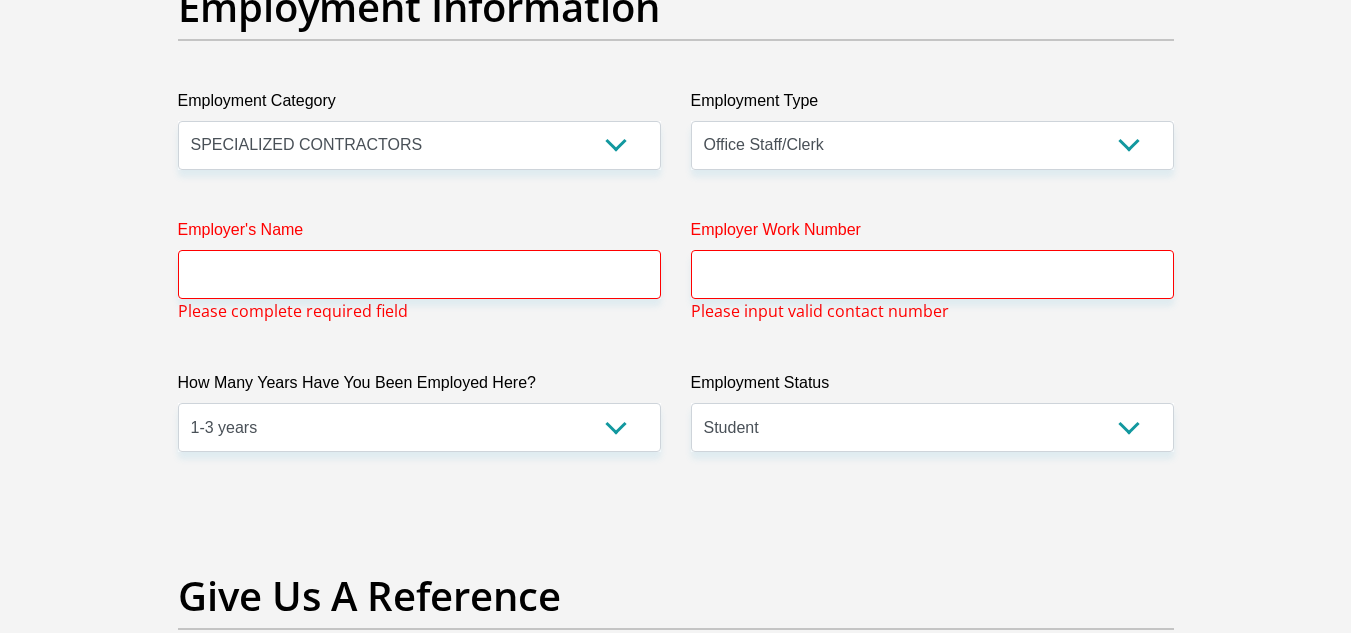 scroll, scrollTop: 3665, scrollLeft: 0, axis: vertical 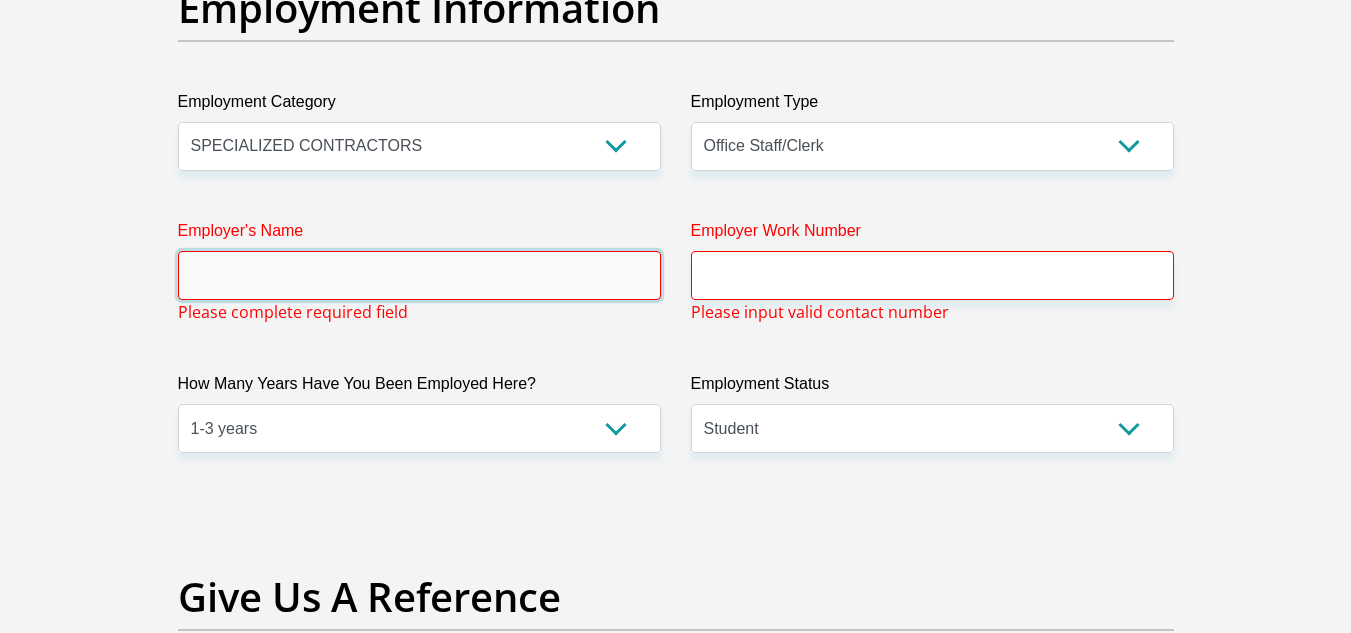 click on "Employer's Name" at bounding box center [419, 275] 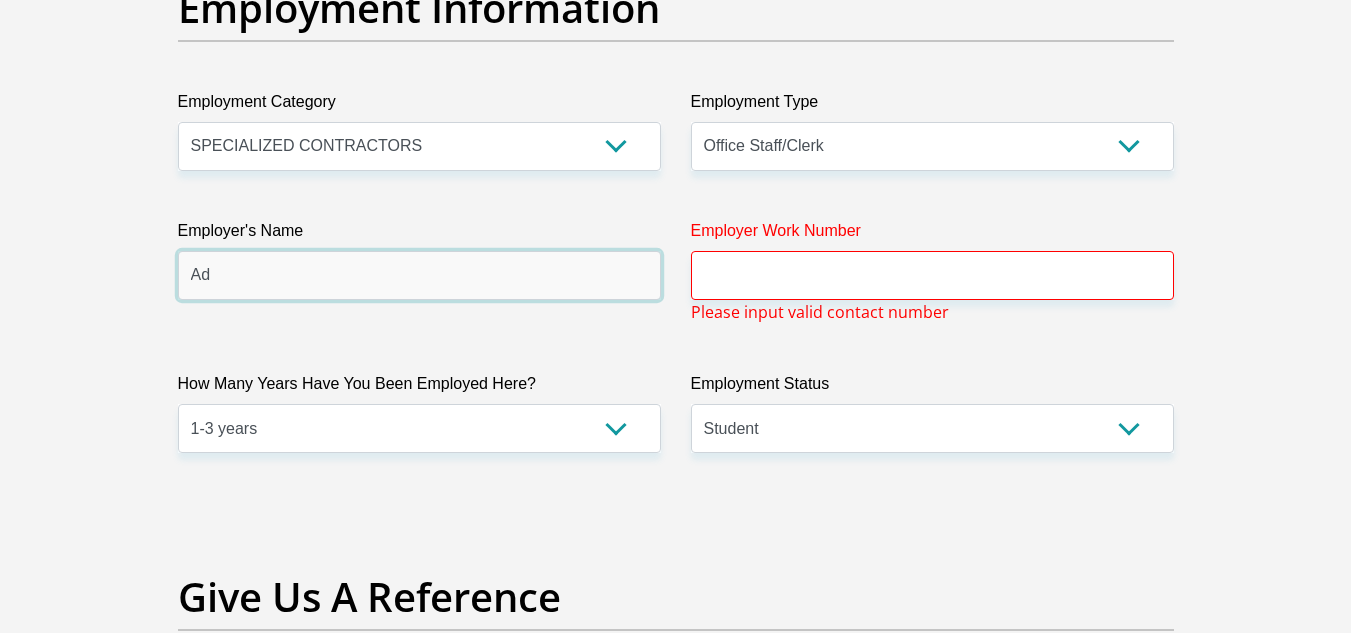 type on "A" 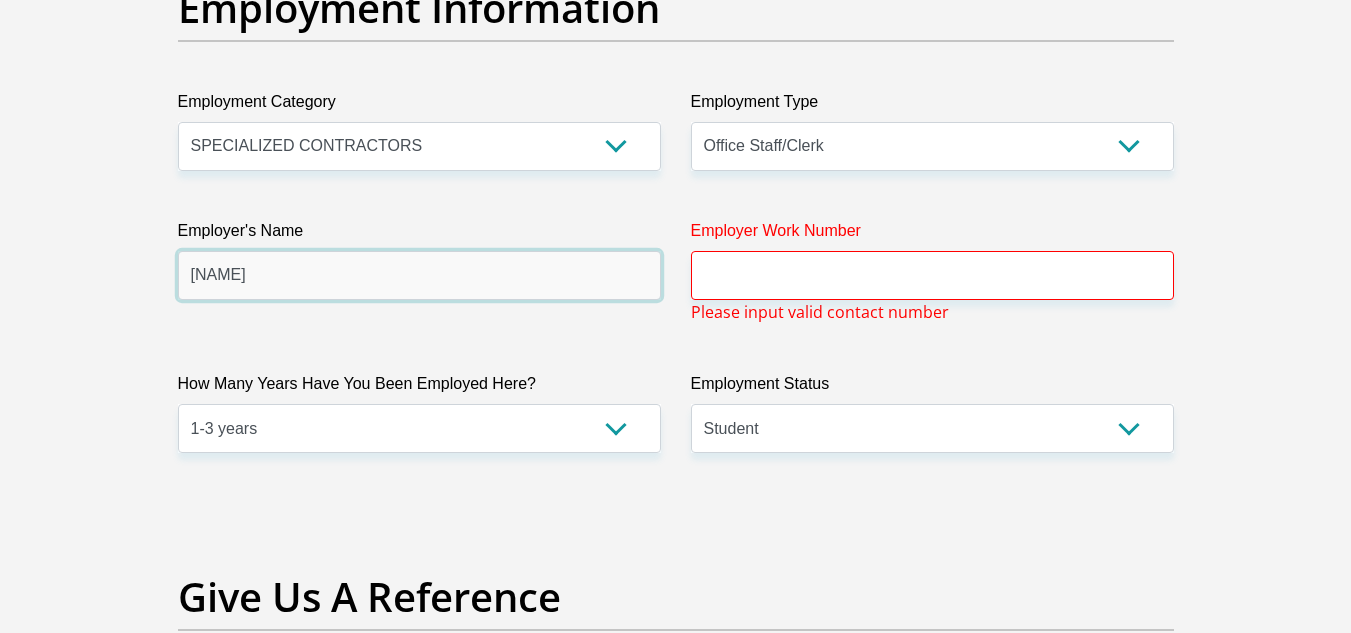 type on "[NAME]" 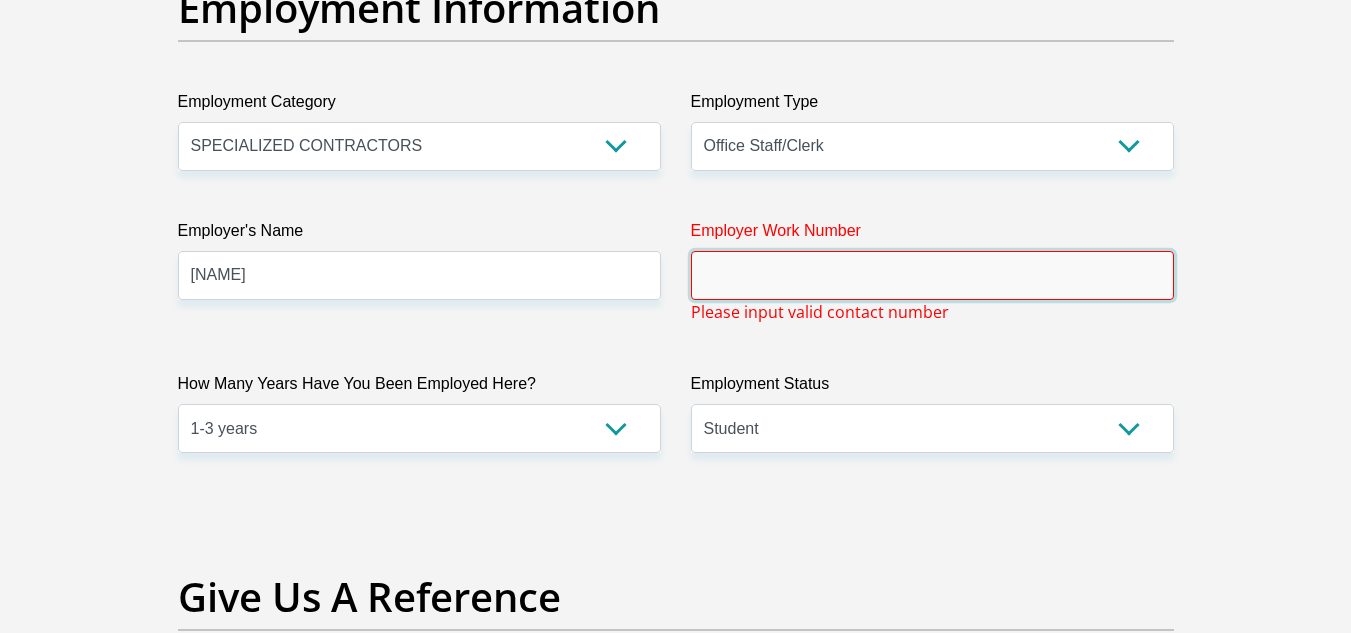 click on "Employer Work Number" at bounding box center [932, 275] 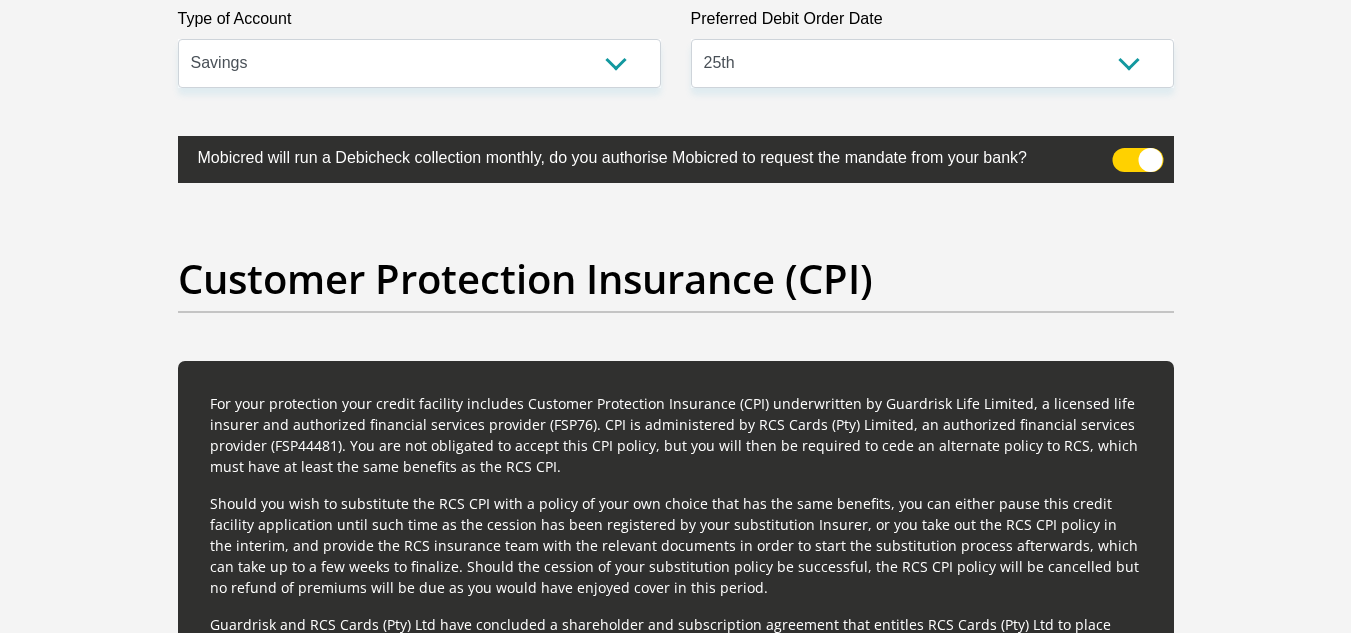 type on "0" 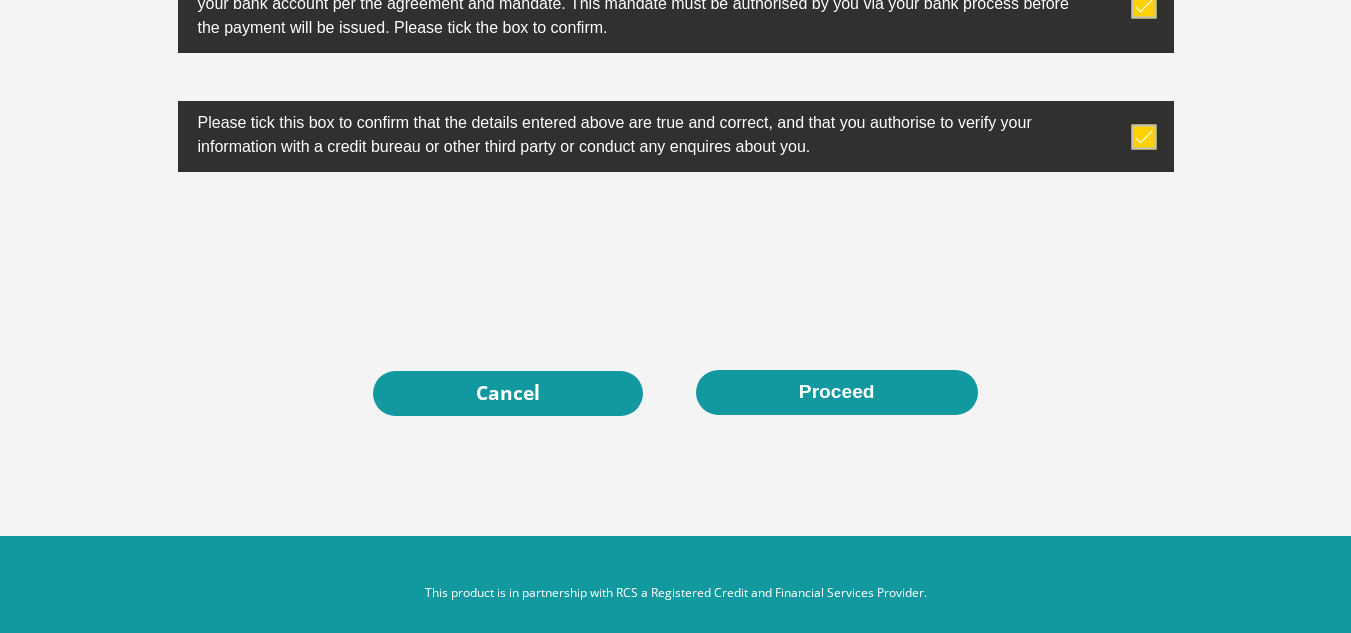 scroll, scrollTop: 6585, scrollLeft: 0, axis: vertical 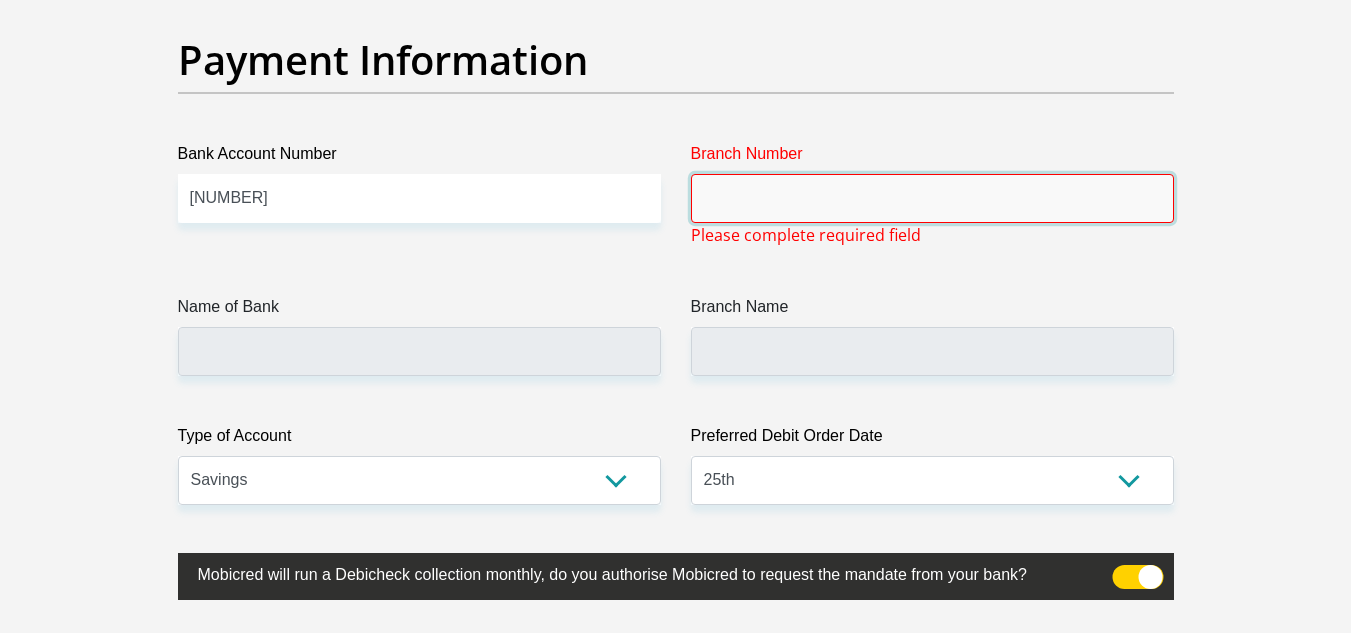 click on "Branch Number" at bounding box center (932, 198) 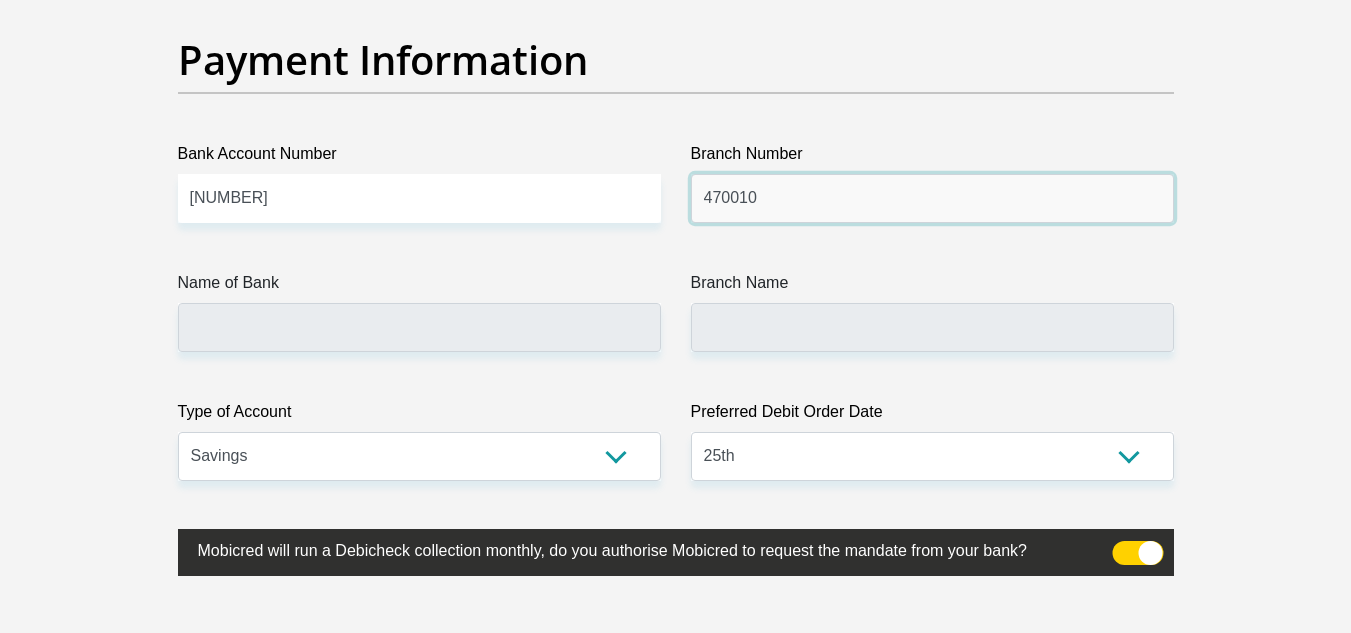 type on "470010" 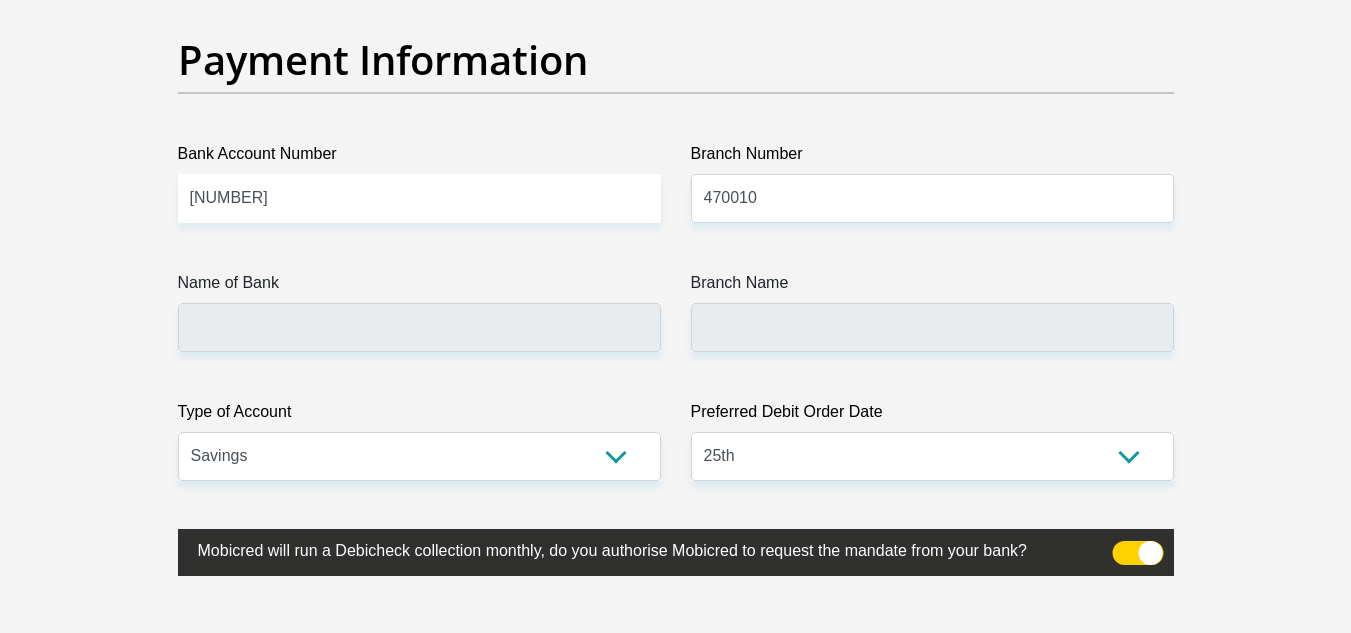 type on "CAPITEC BANK LIMITED" 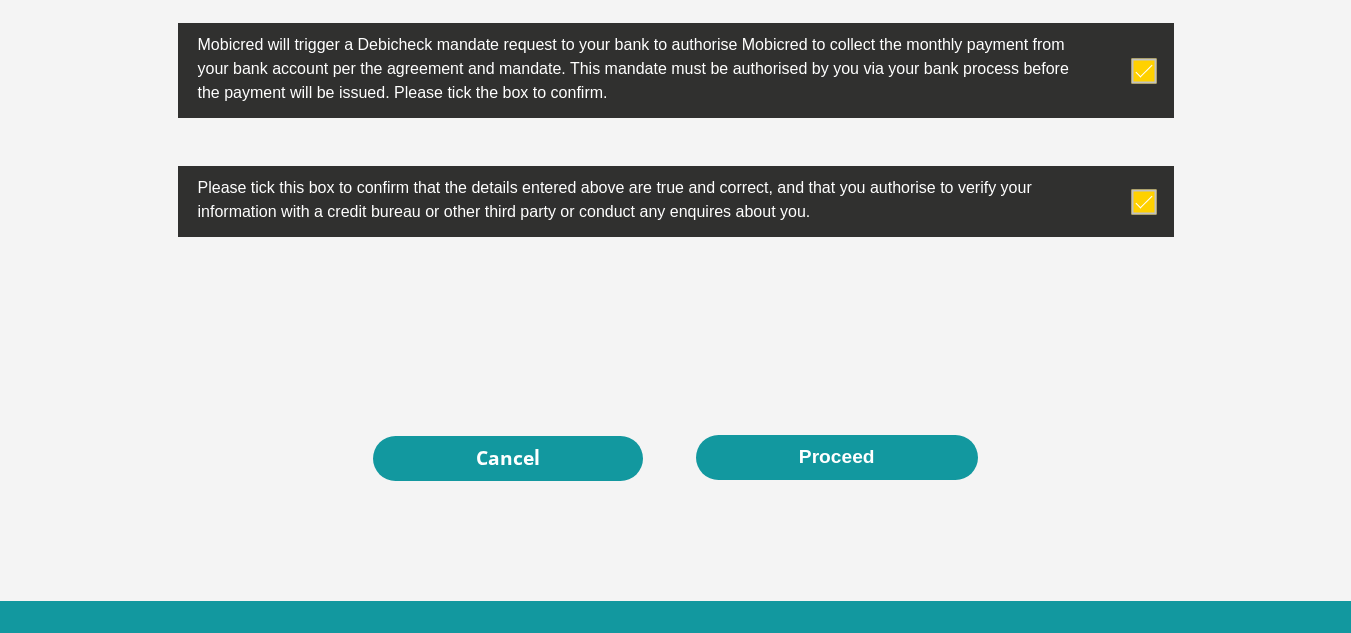 scroll, scrollTop: 6566, scrollLeft: 0, axis: vertical 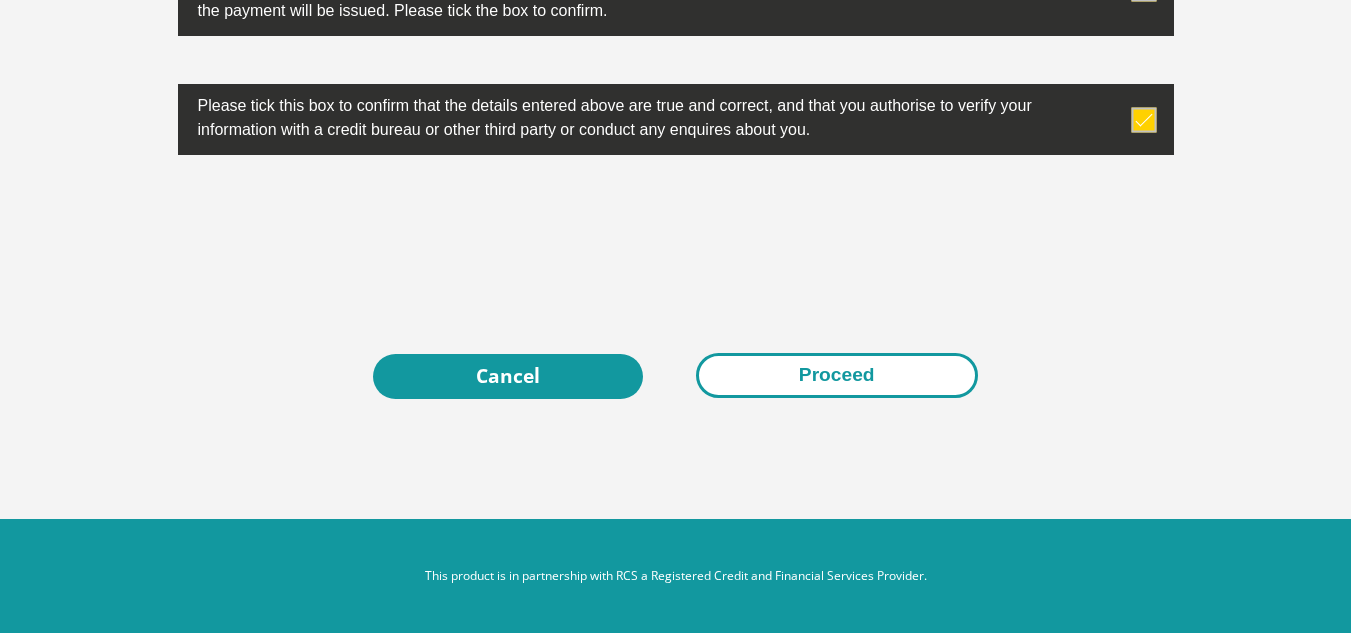 click on "Proceed" at bounding box center (837, 375) 